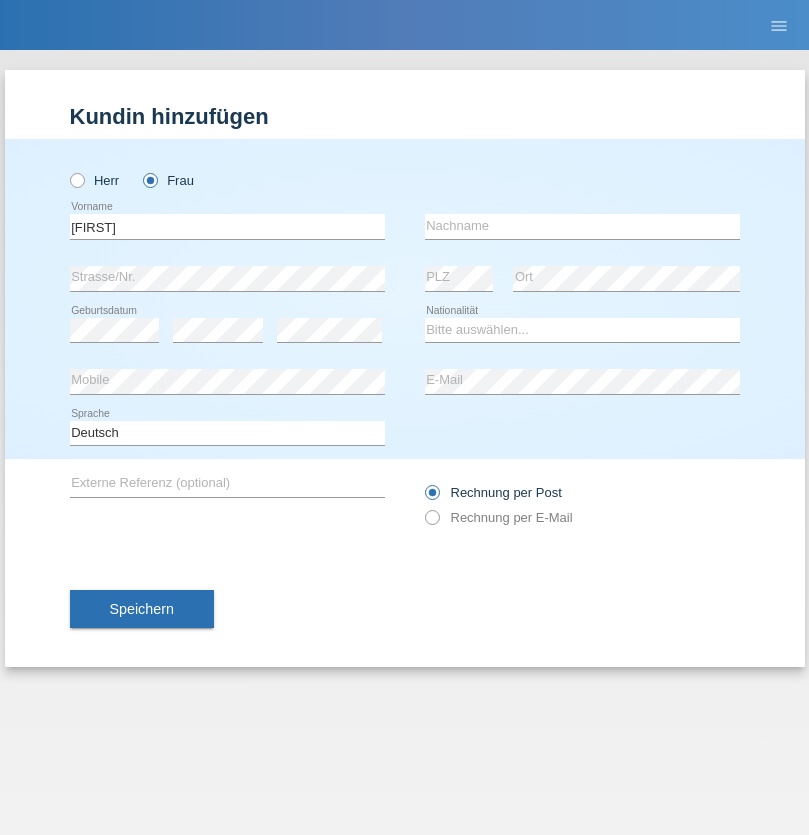 scroll, scrollTop: 0, scrollLeft: 0, axis: both 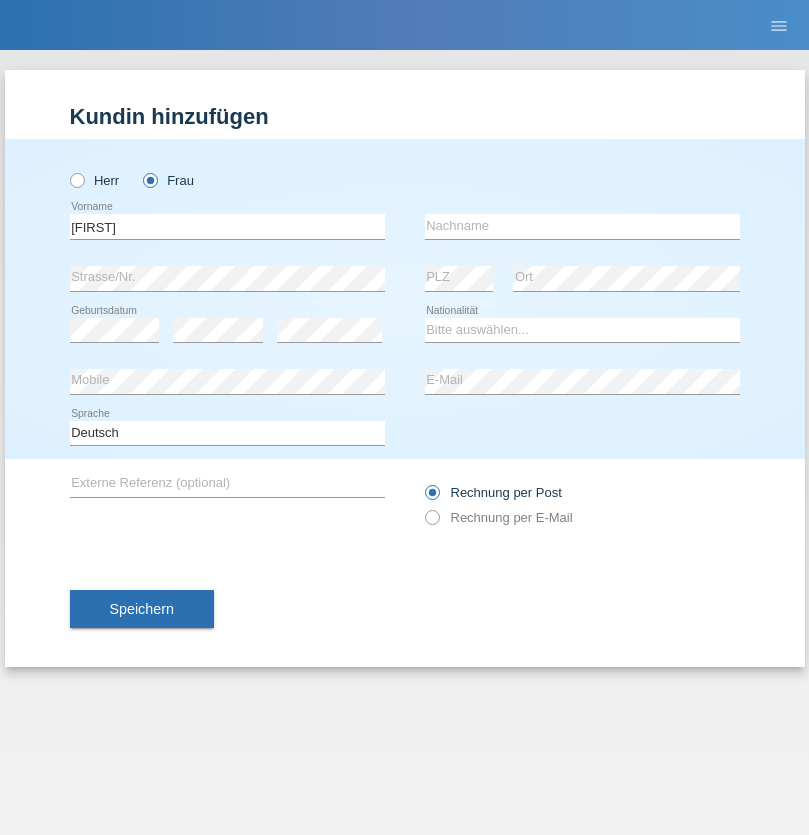 type on "[FIRST]" 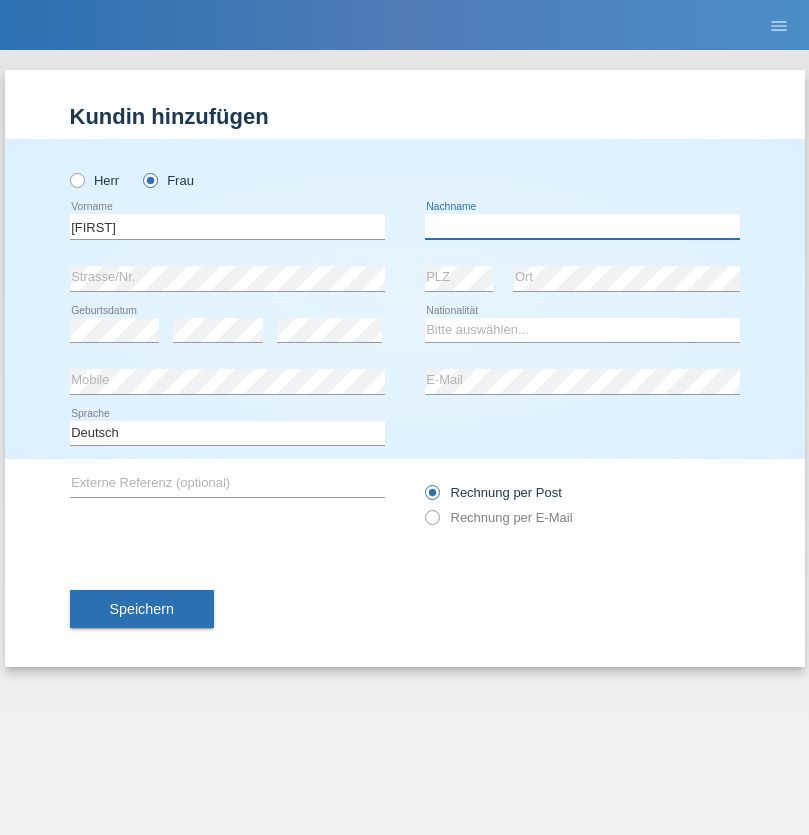 click at bounding box center [582, 226] 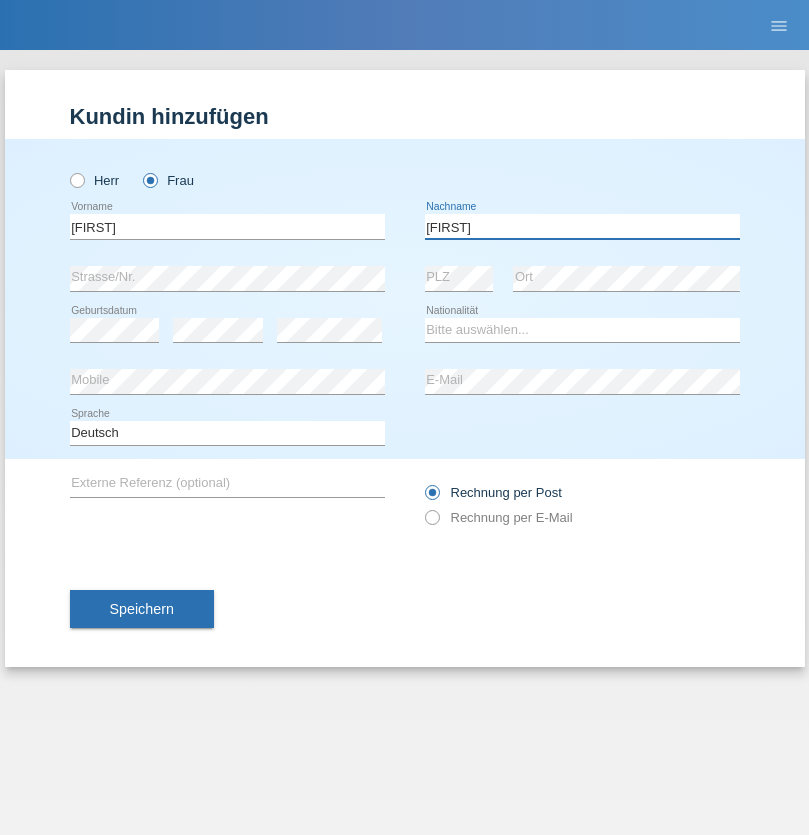 type on "[LAST]" 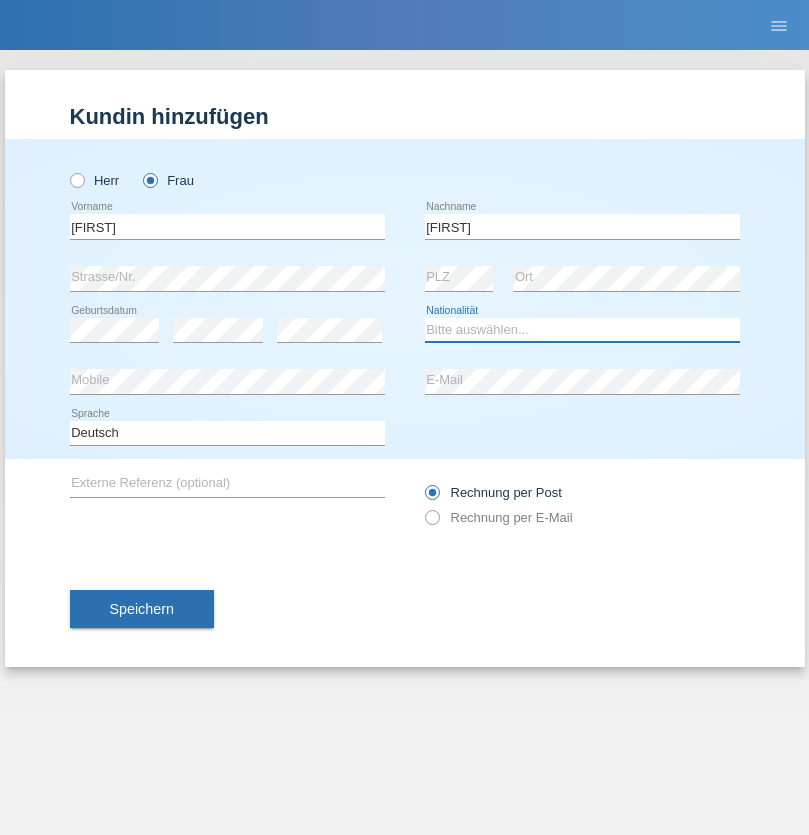 select on "CH" 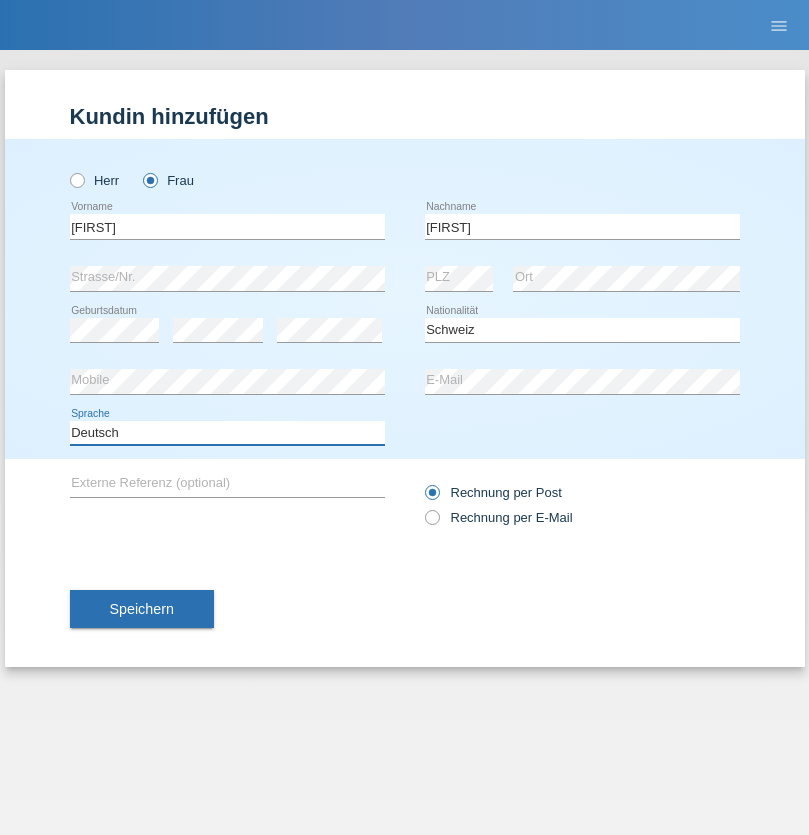 select on "en" 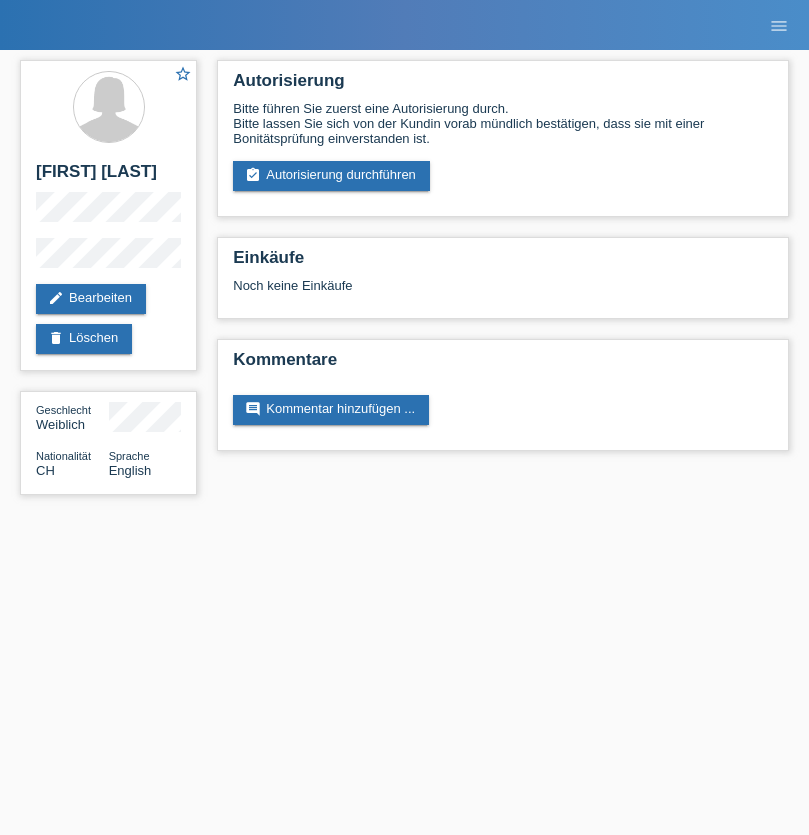 scroll, scrollTop: 0, scrollLeft: 0, axis: both 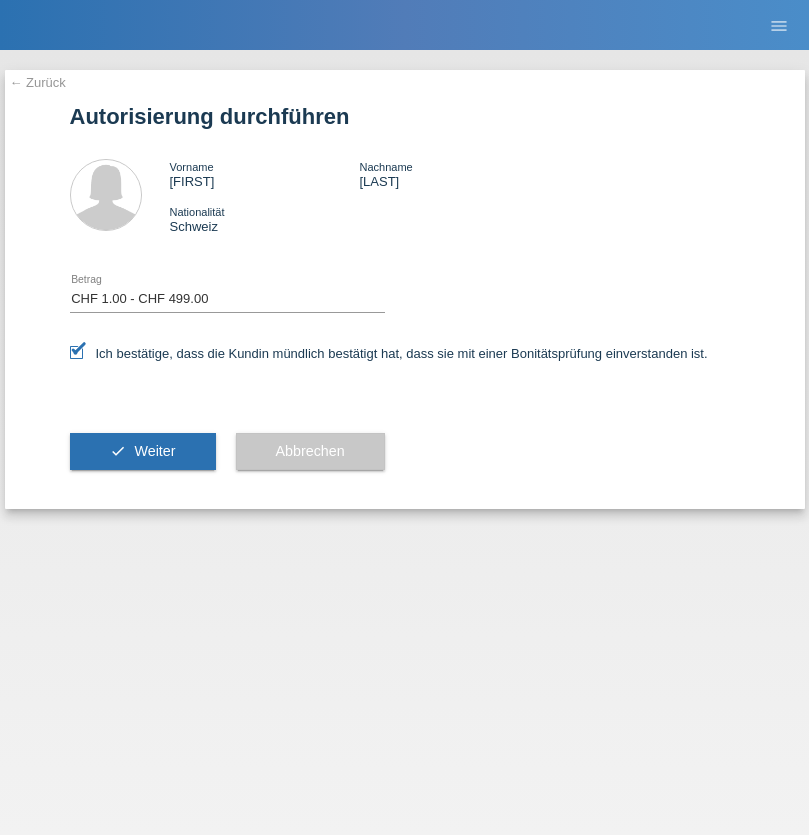 select on "1" 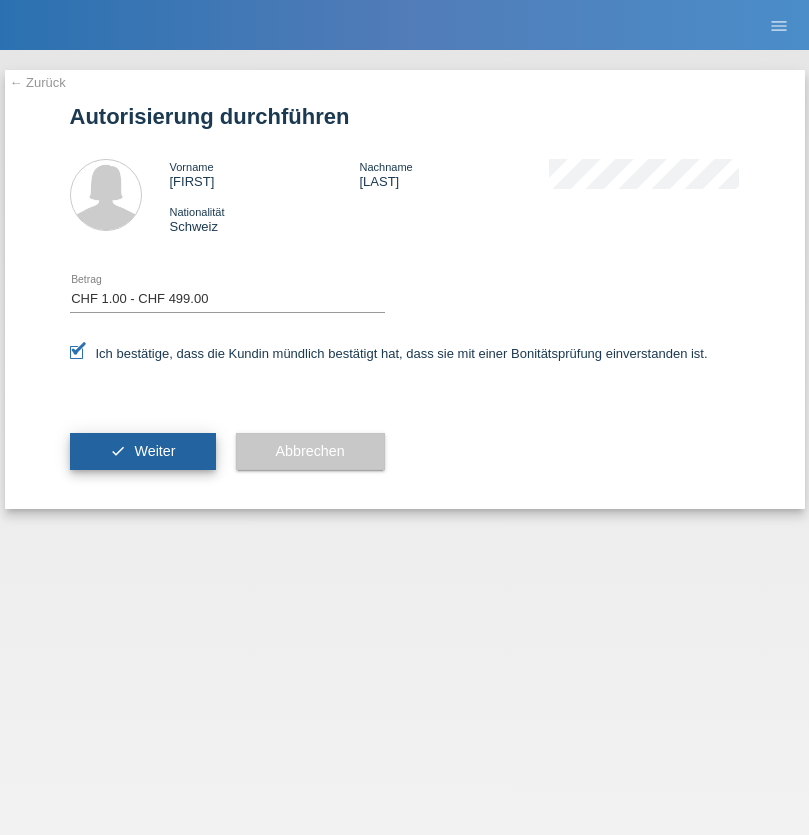 click on "Weiter" at bounding box center [154, 451] 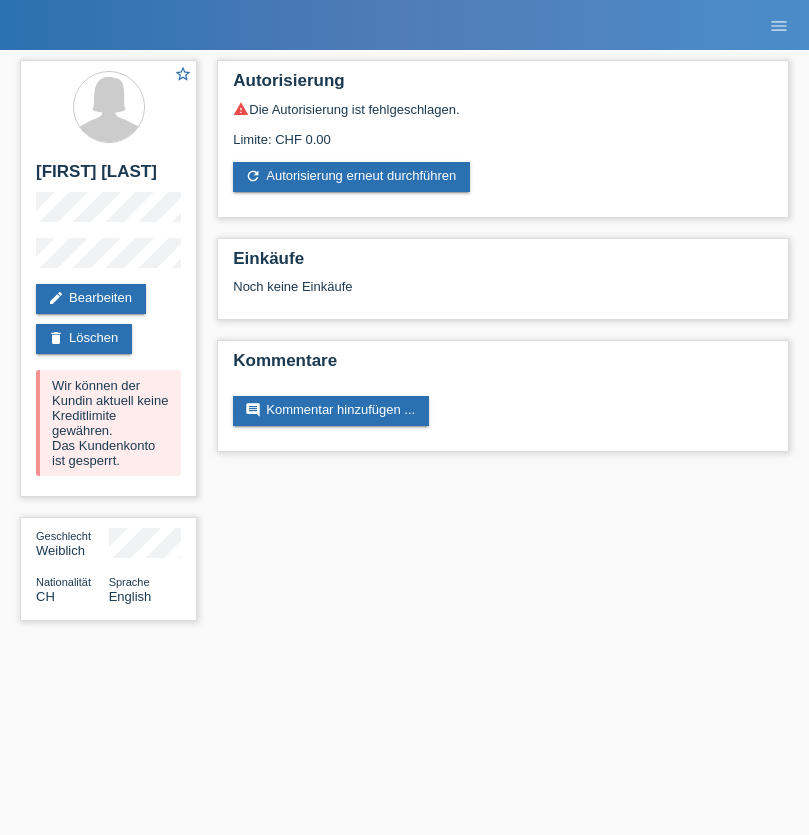 scroll, scrollTop: 0, scrollLeft: 0, axis: both 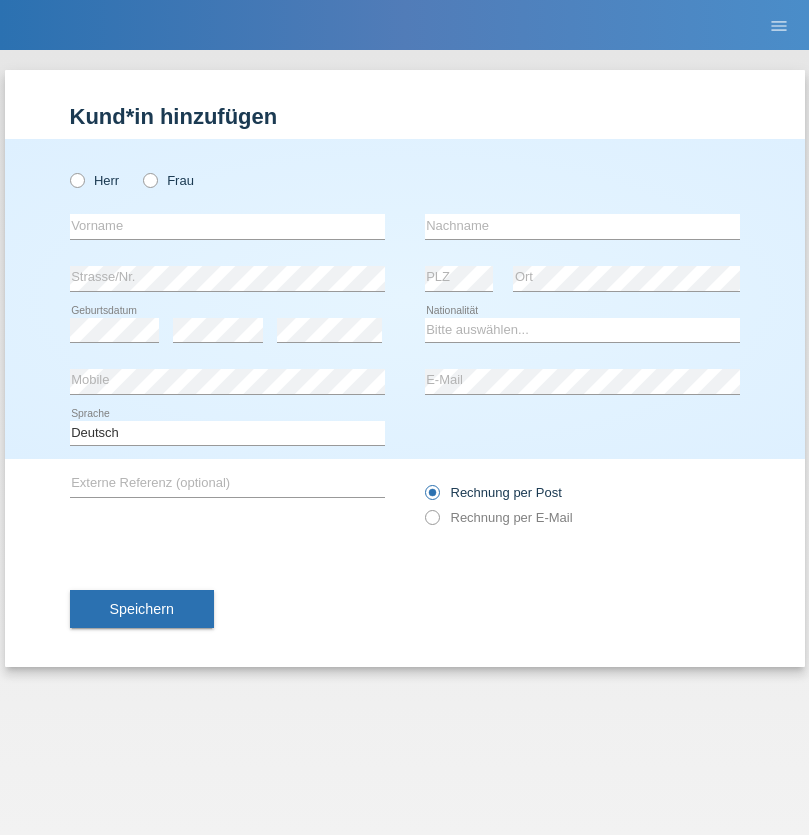 radio on "true" 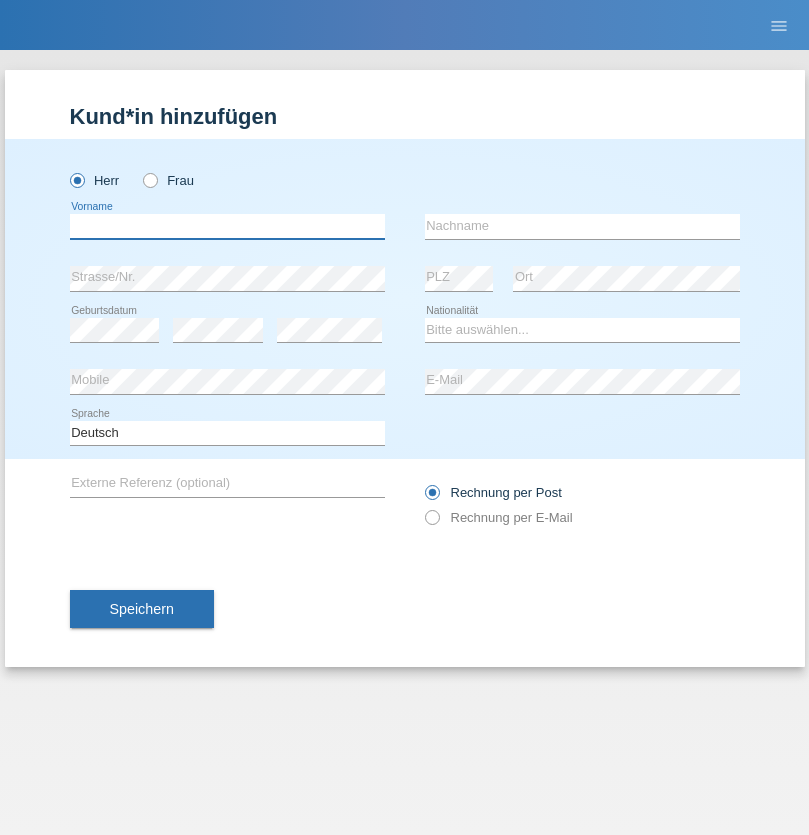 click at bounding box center [227, 226] 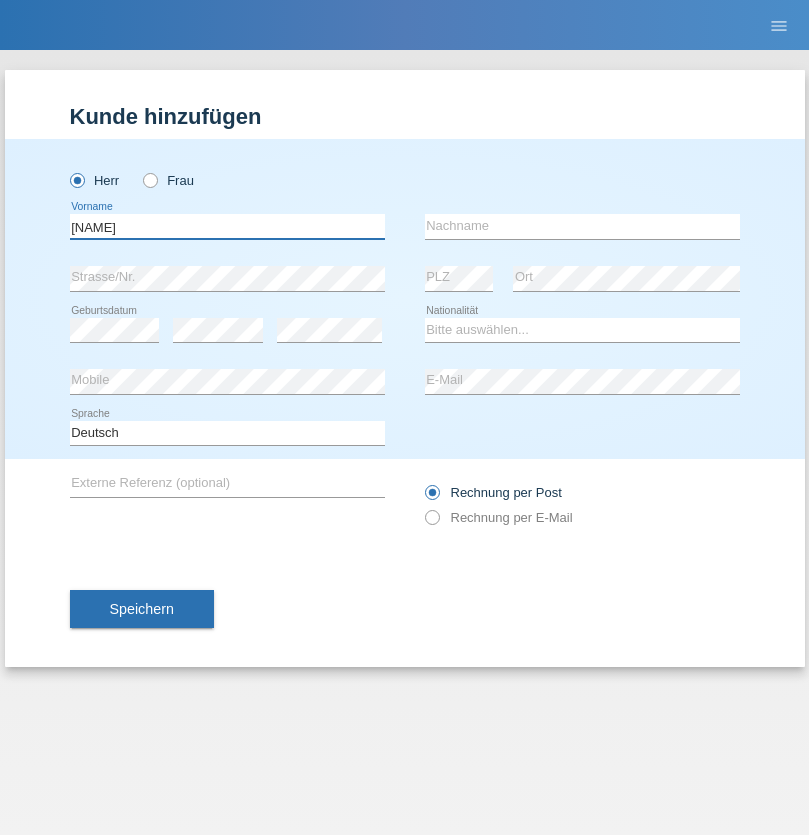 type on "Hugo" 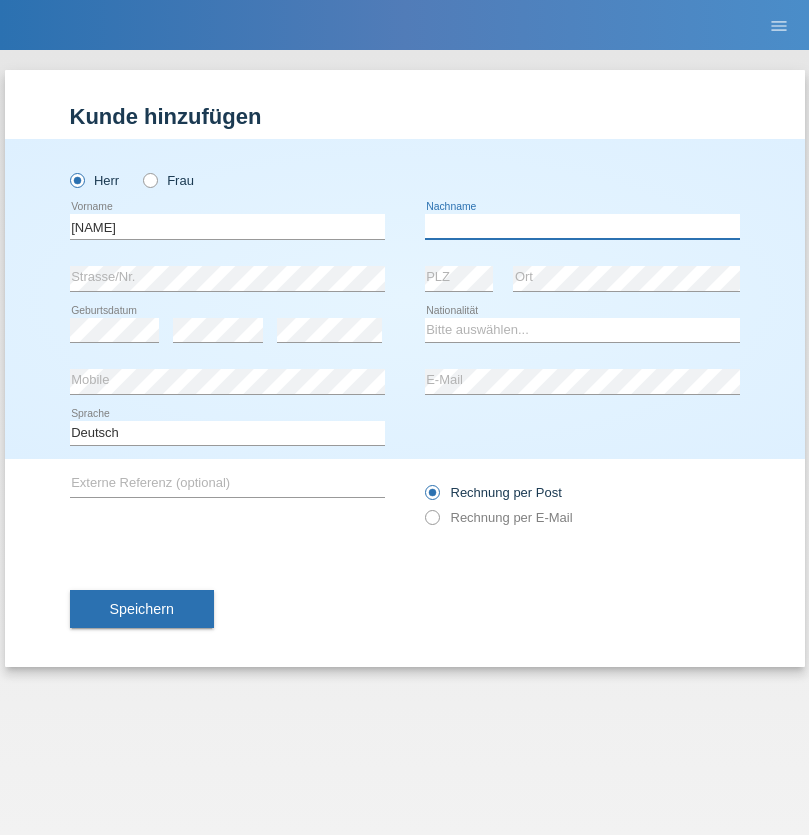 click at bounding box center [582, 226] 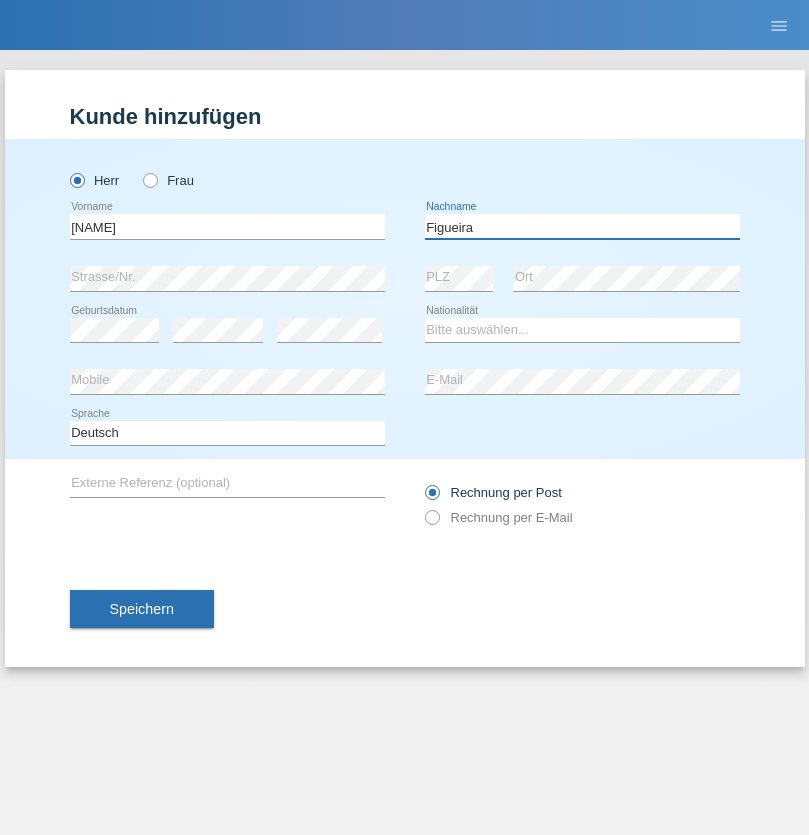 type on "Figueira" 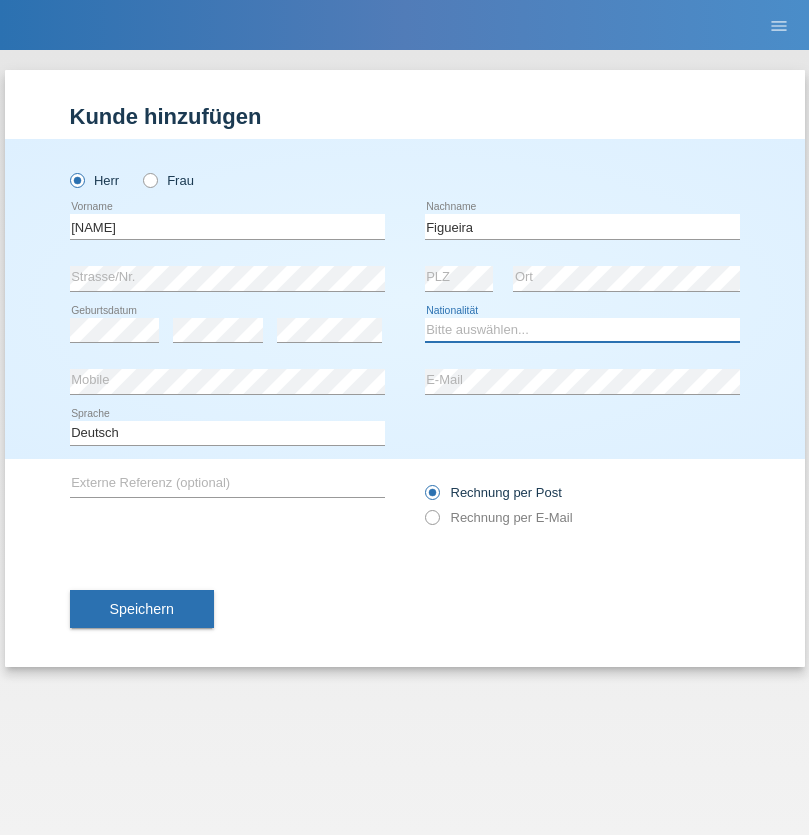 select on "PT" 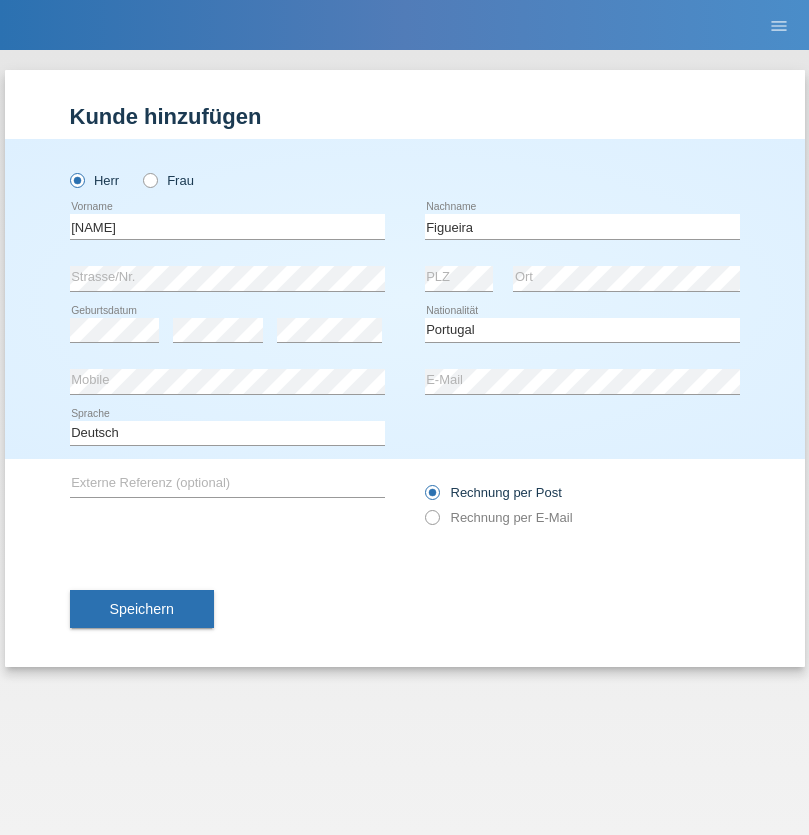 select on "C" 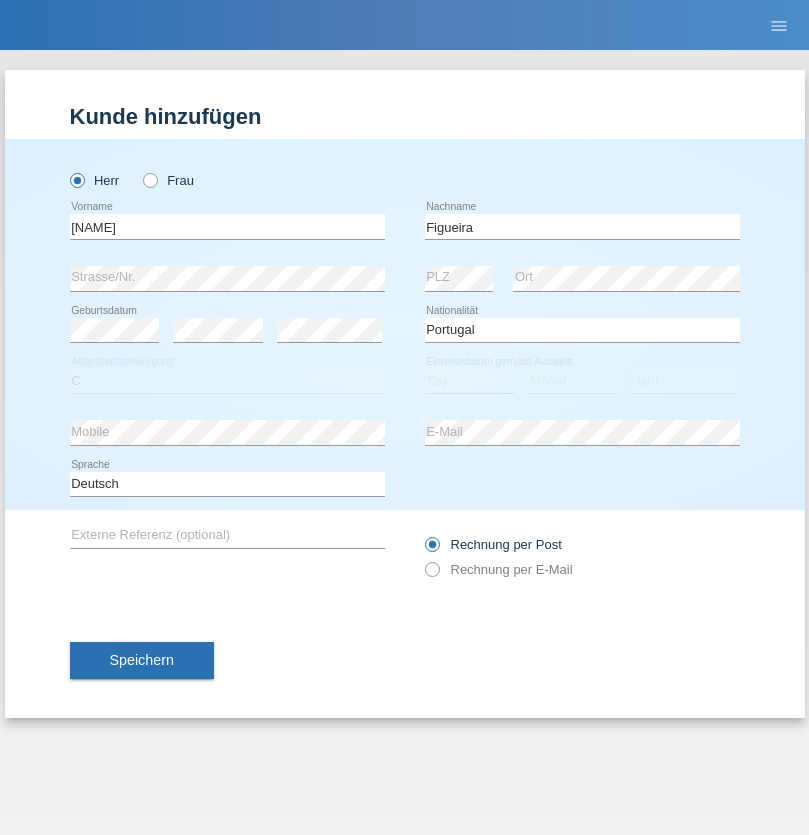 select on "04" 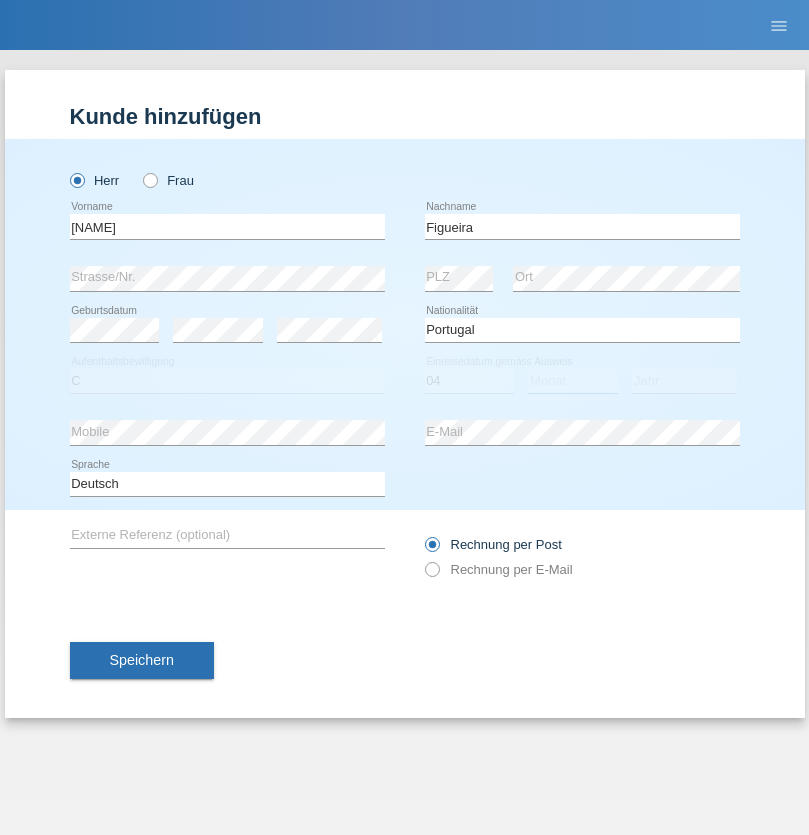 select on "02" 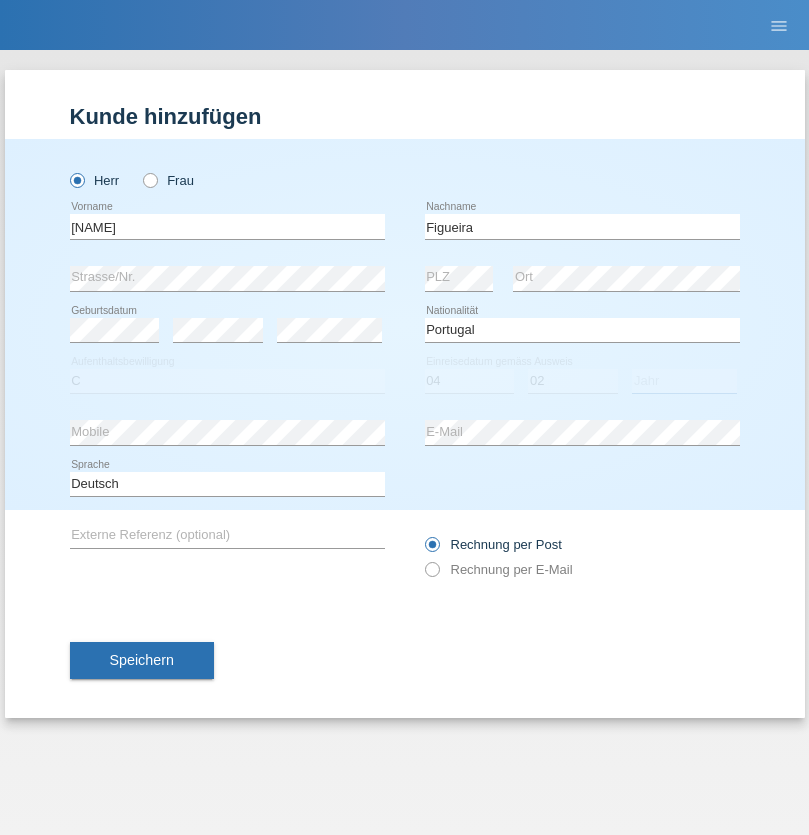 select on "2012" 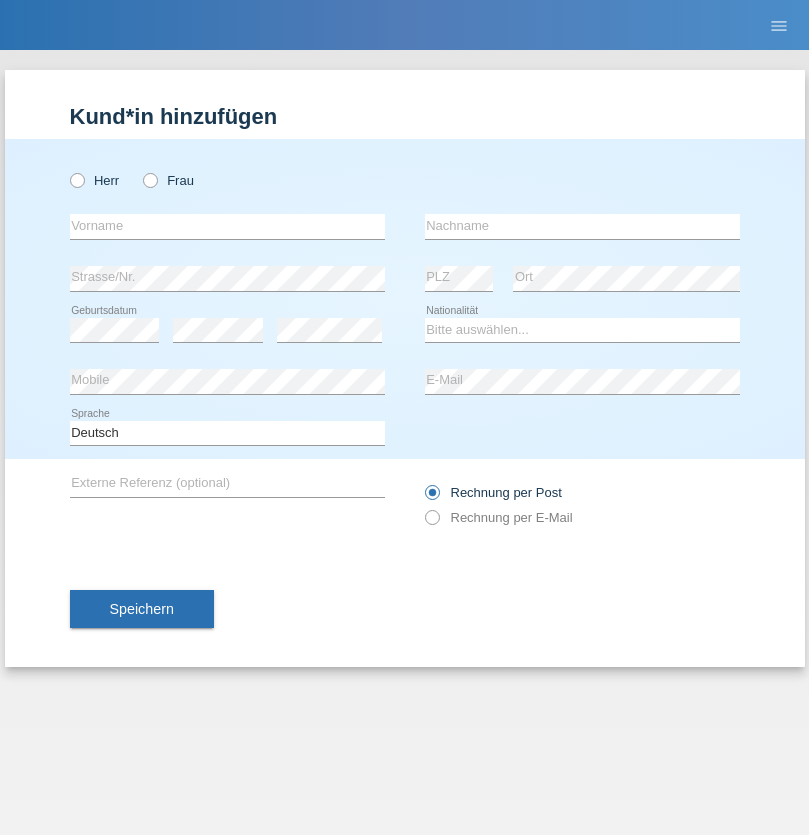 scroll, scrollTop: 0, scrollLeft: 0, axis: both 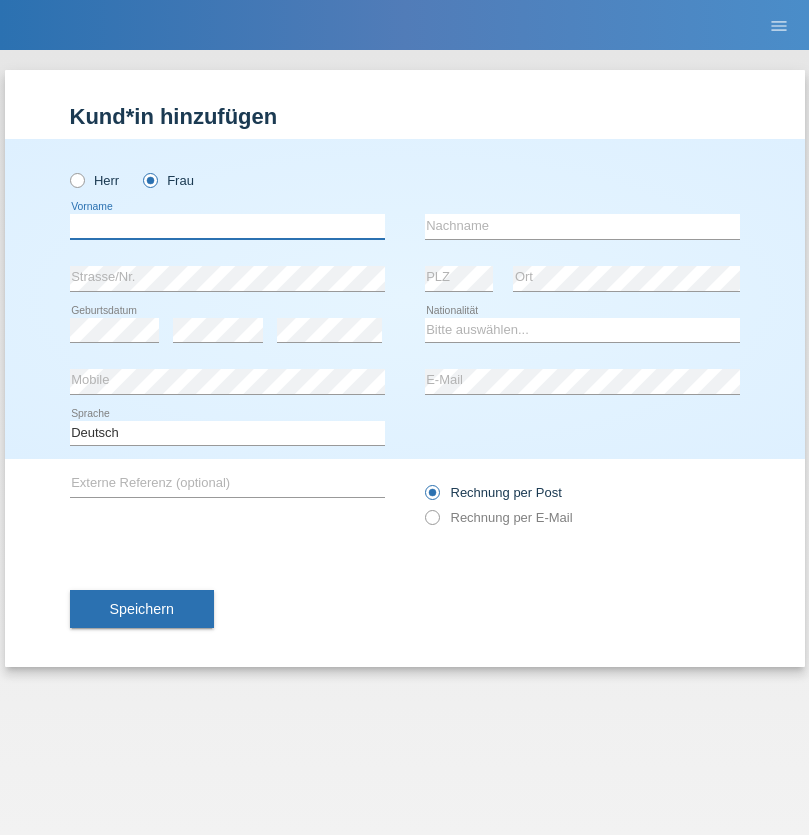 click at bounding box center (227, 226) 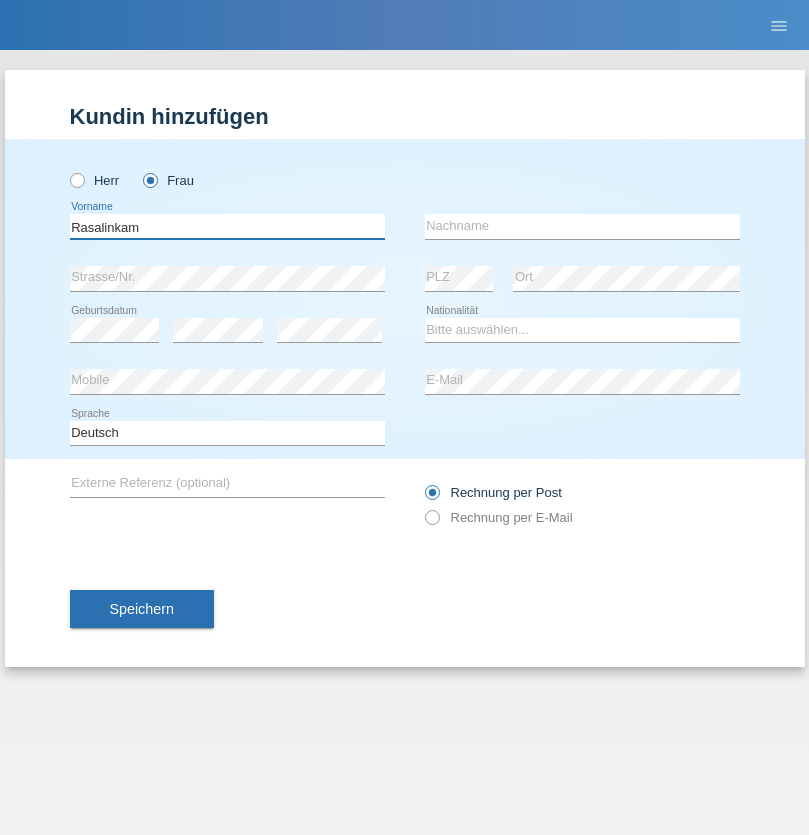 type on "Rasalinkam" 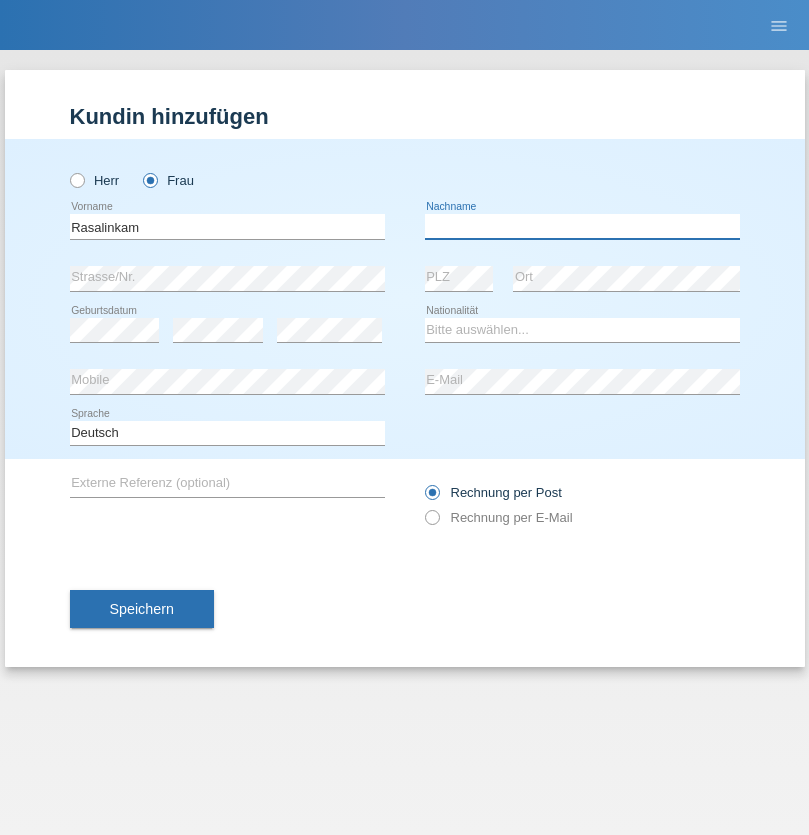 click at bounding box center (582, 226) 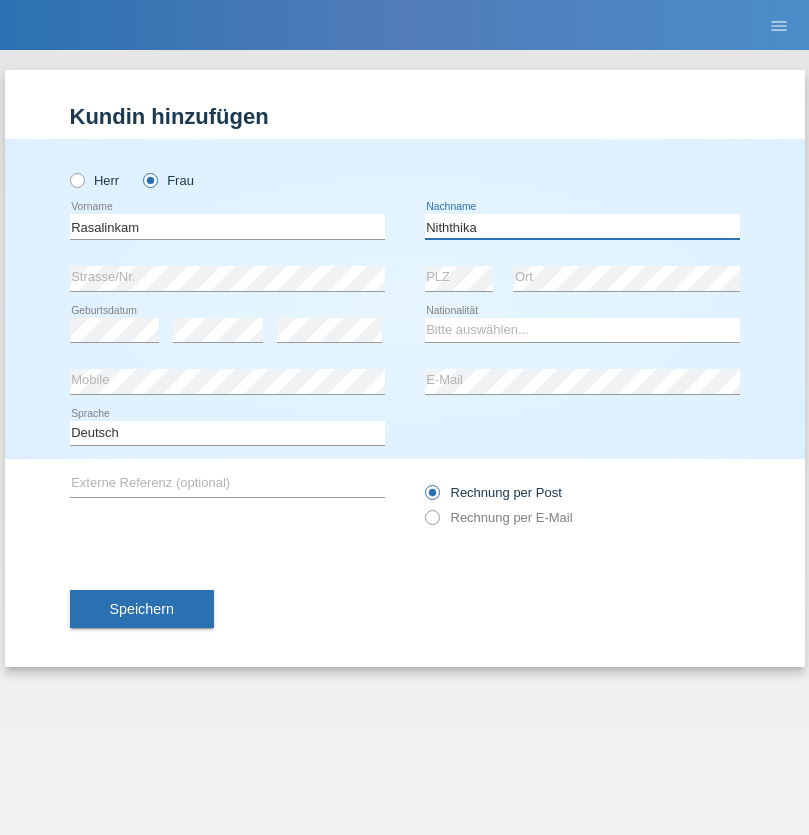 type on "Niththika" 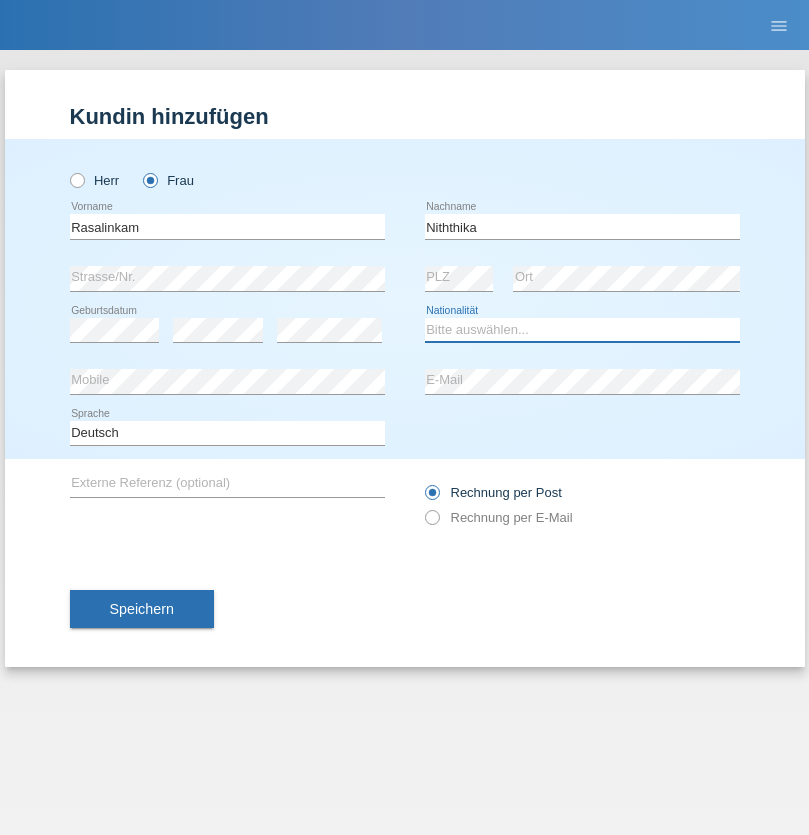 select on "LK" 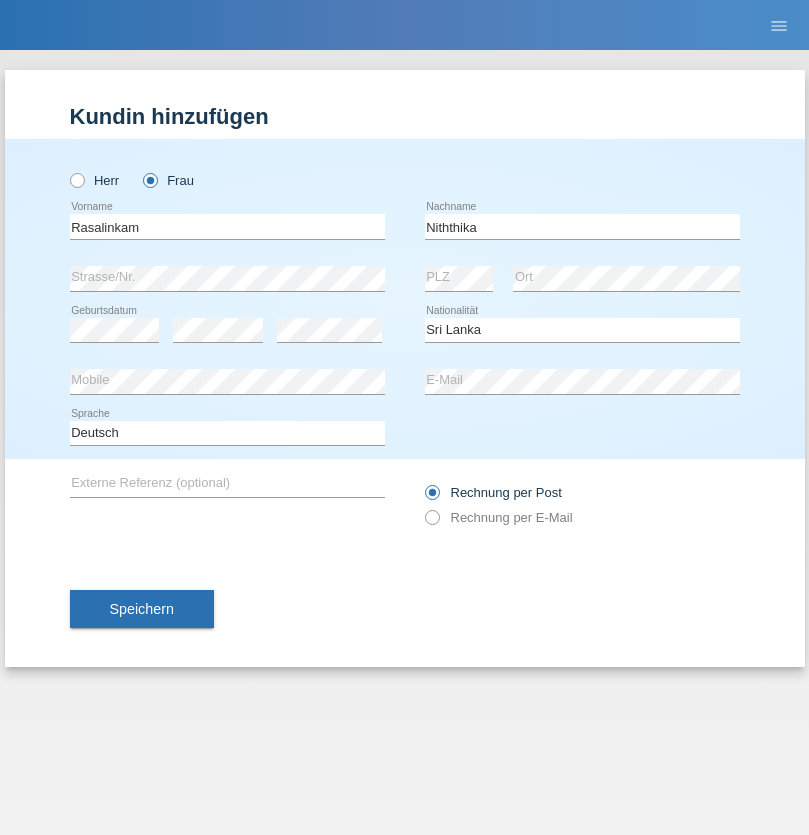 select on "C" 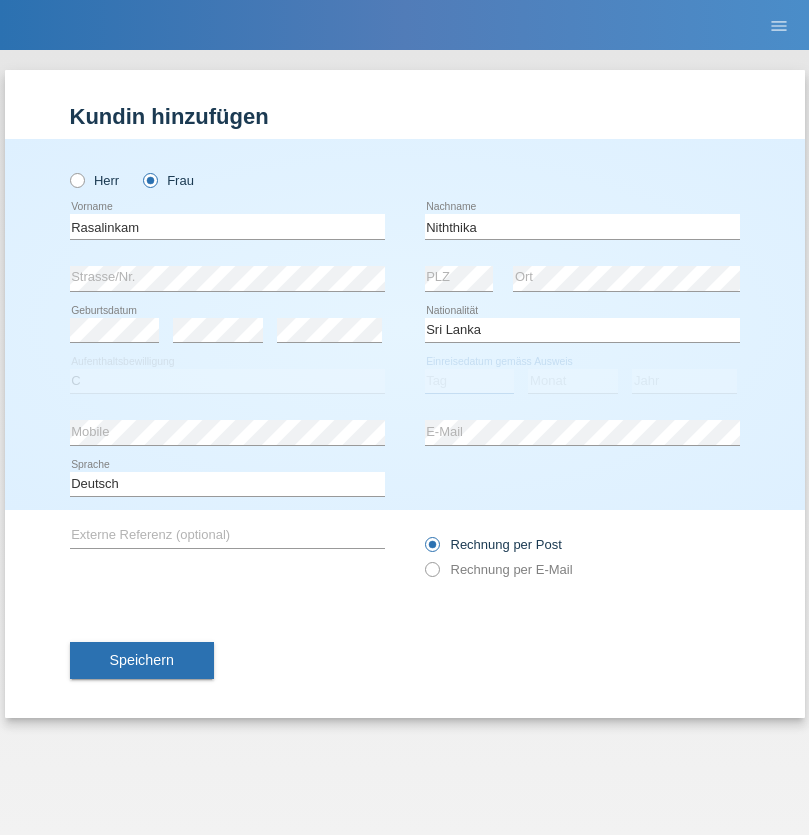 select on "04" 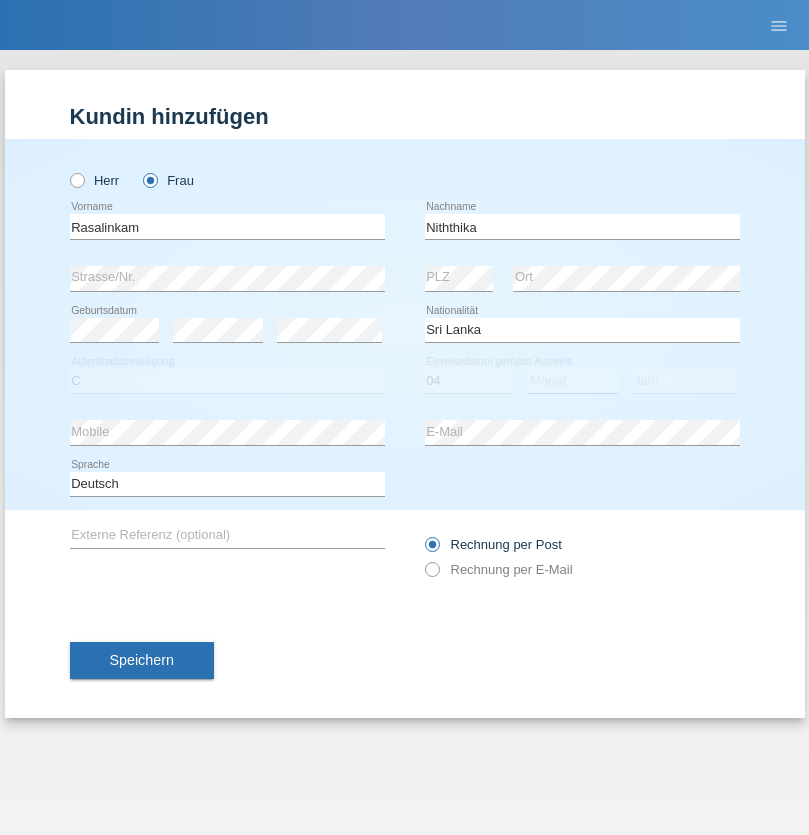 select on "08" 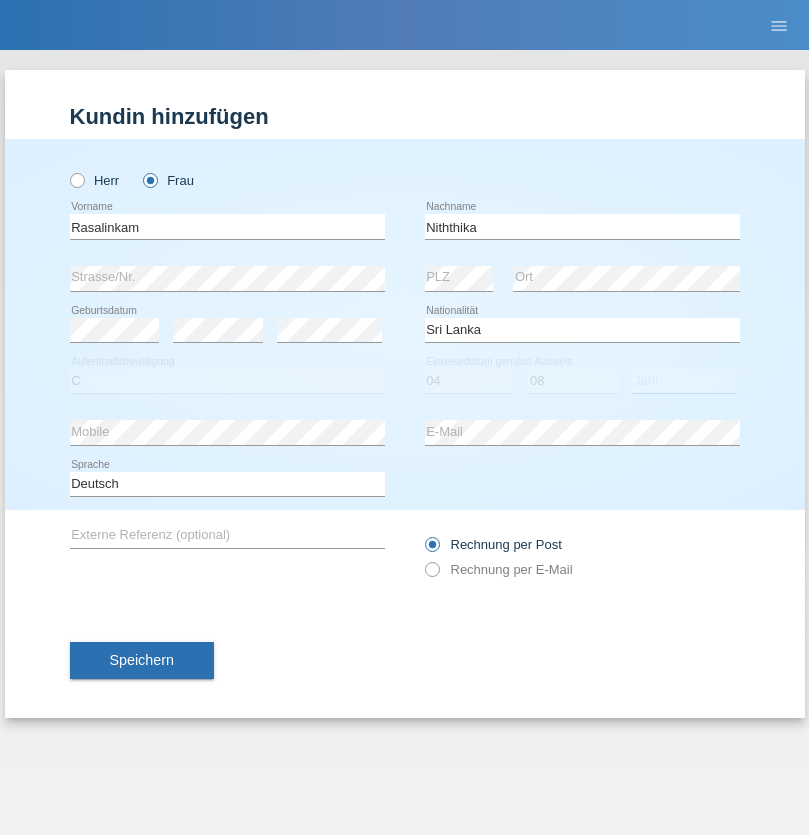 select on "2021" 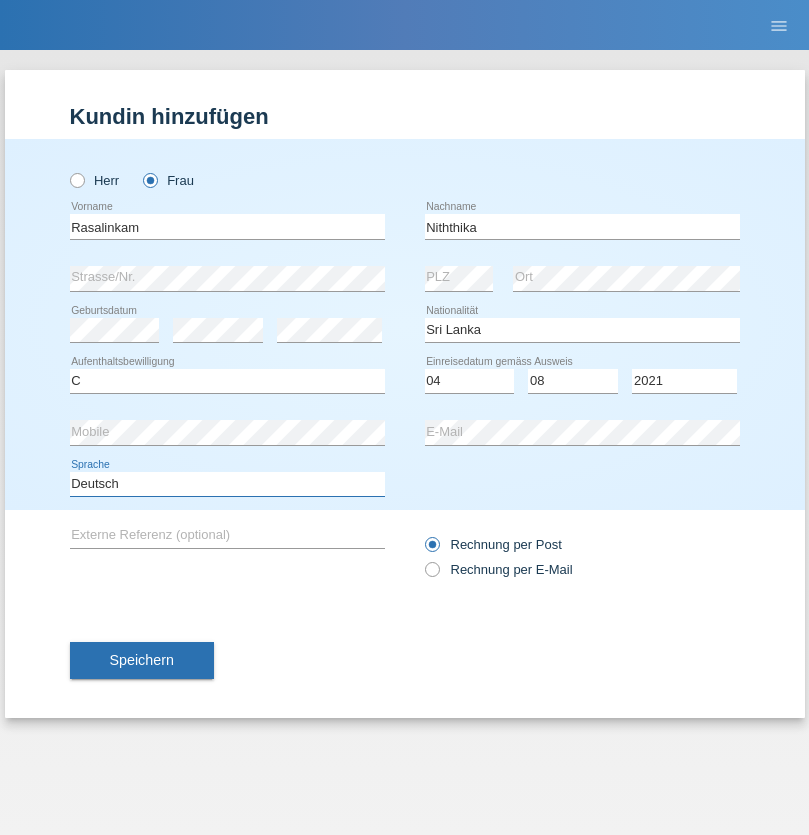 select on "en" 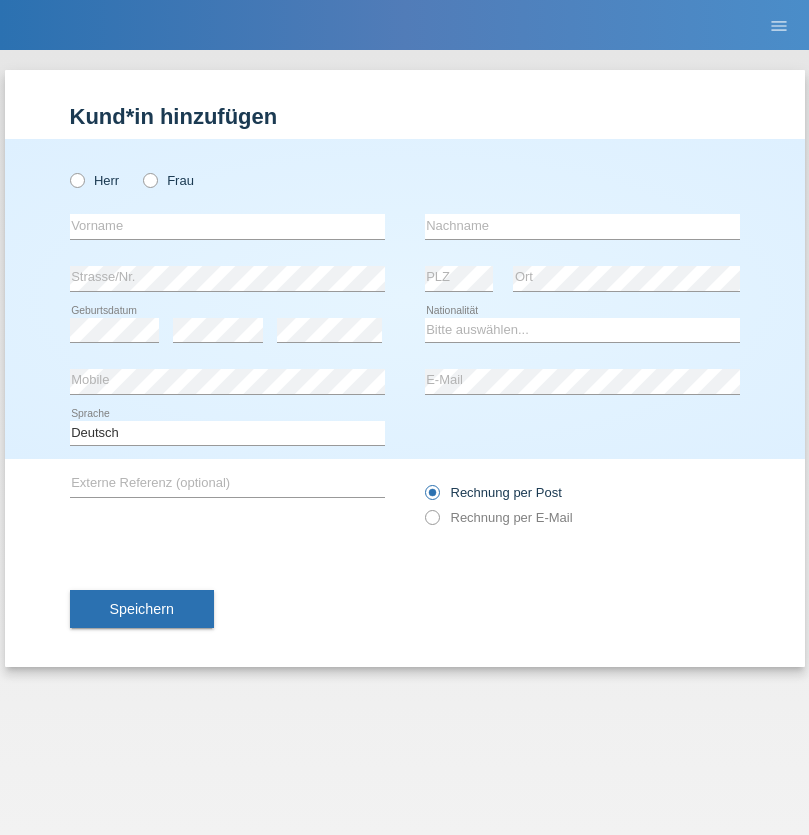 scroll, scrollTop: 0, scrollLeft: 0, axis: both 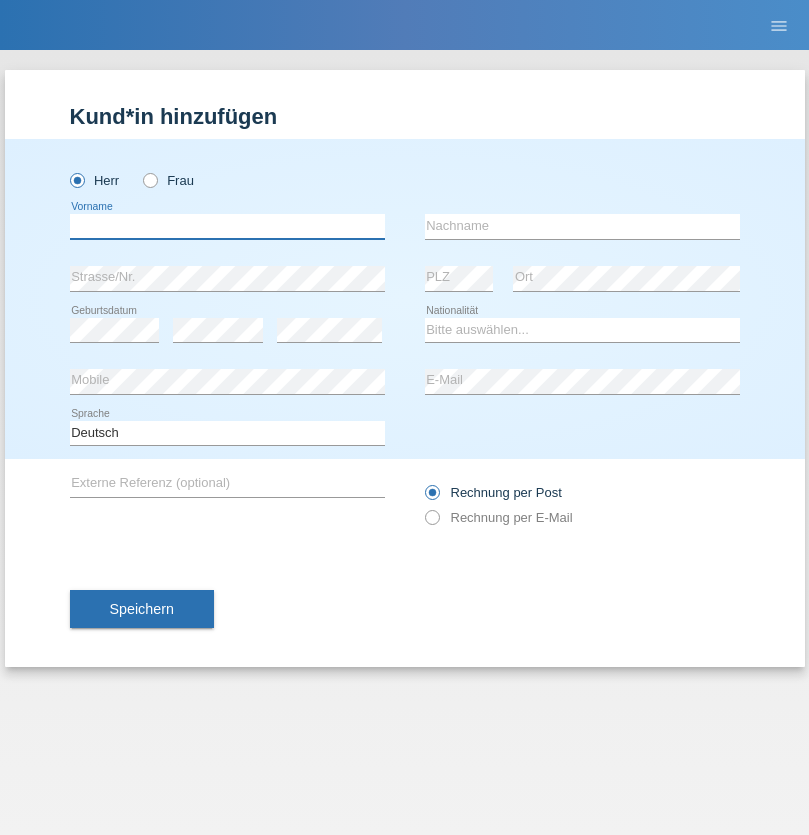 click at bounding box center [227, 226] 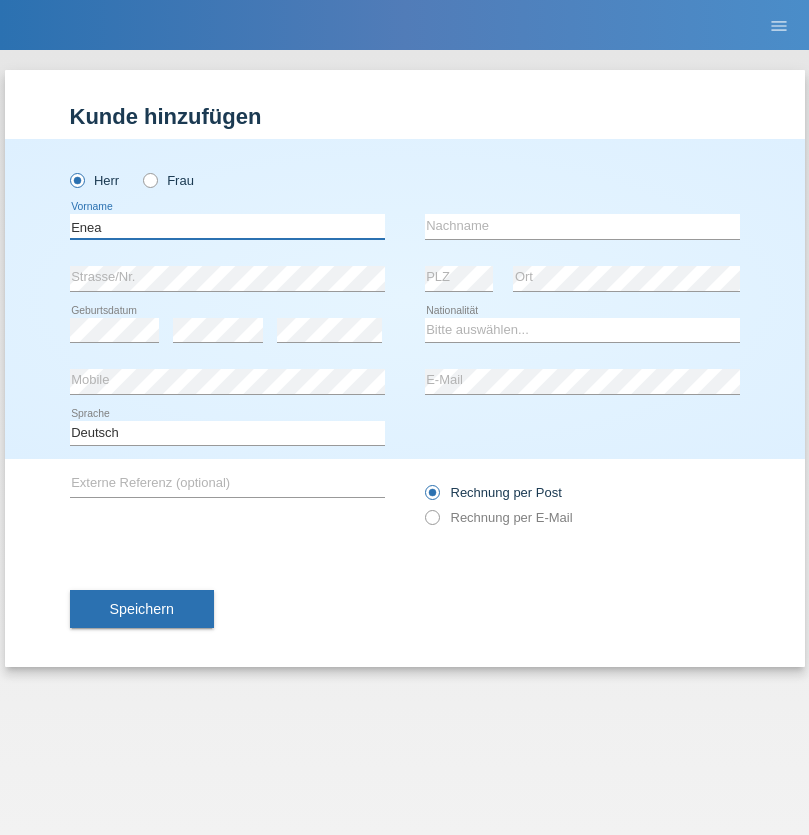 type on "Enea" 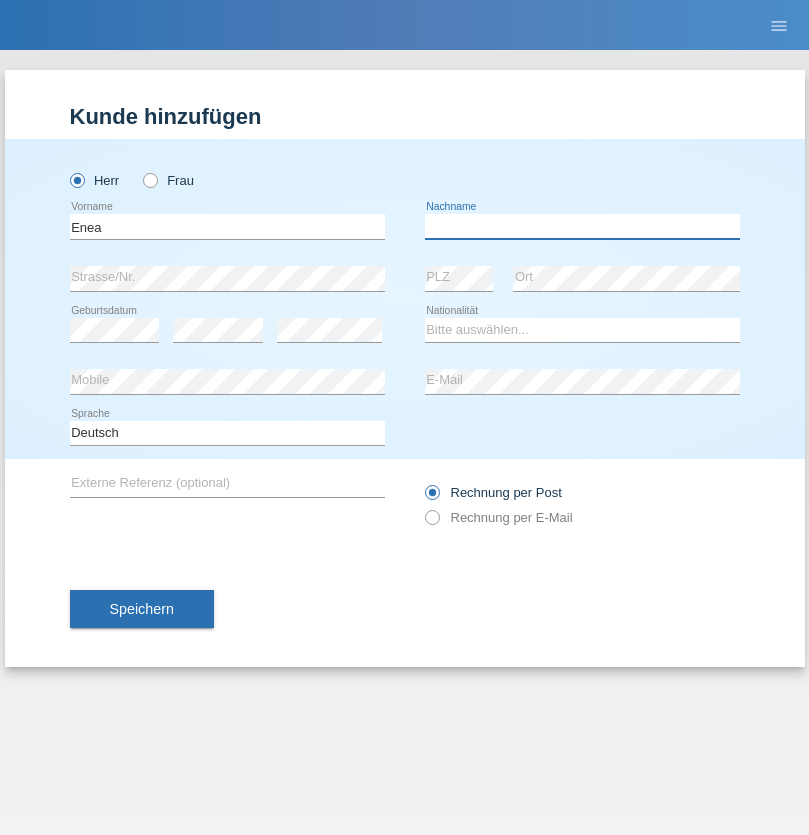 click at bounding box center [582, 226] 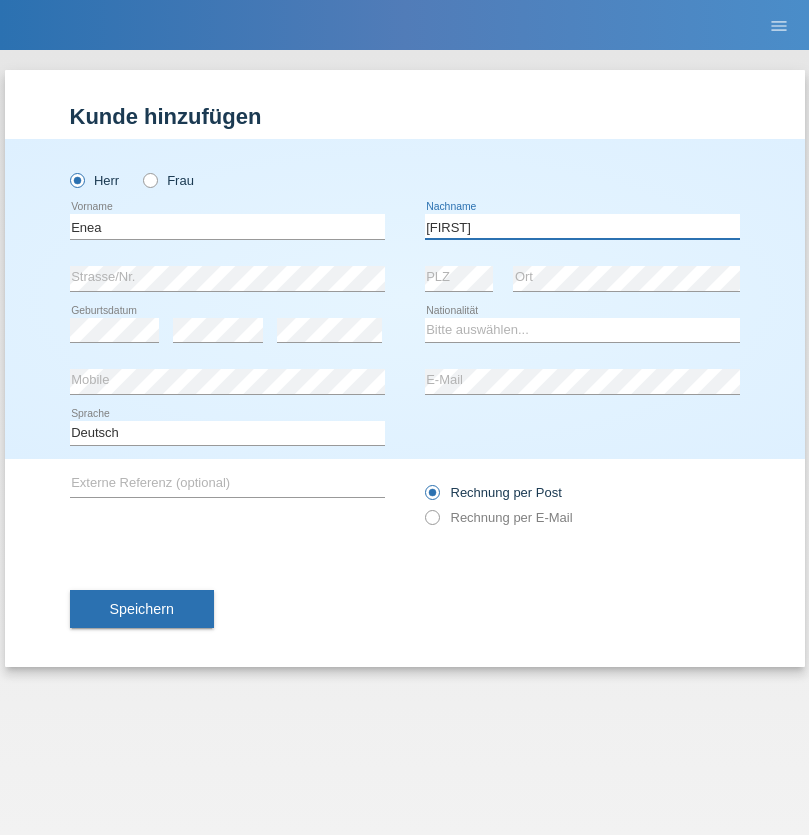 type on "Andrei" 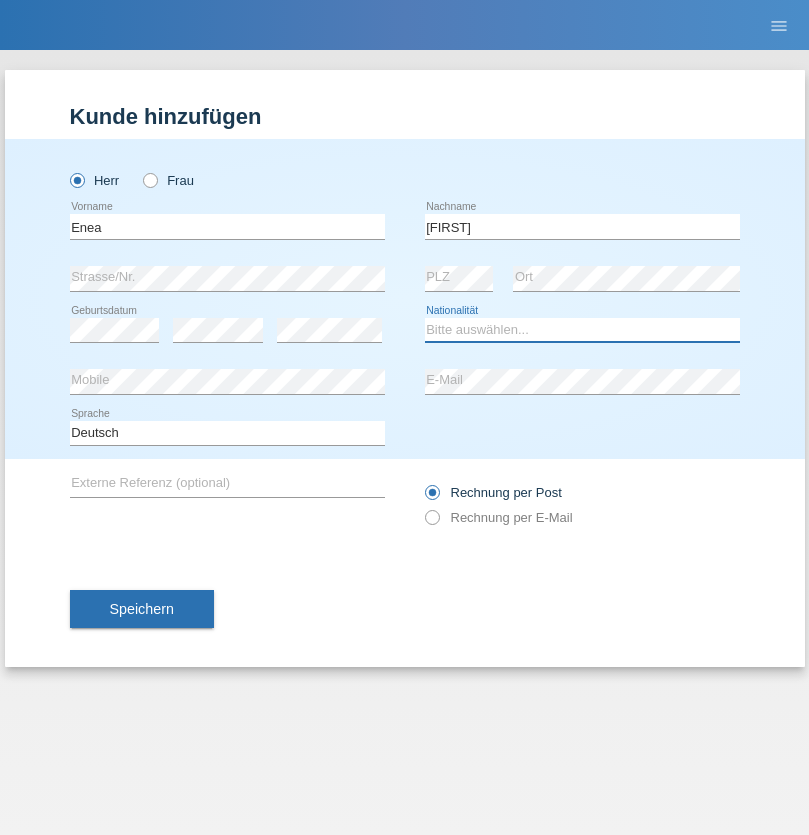 select on "OM" 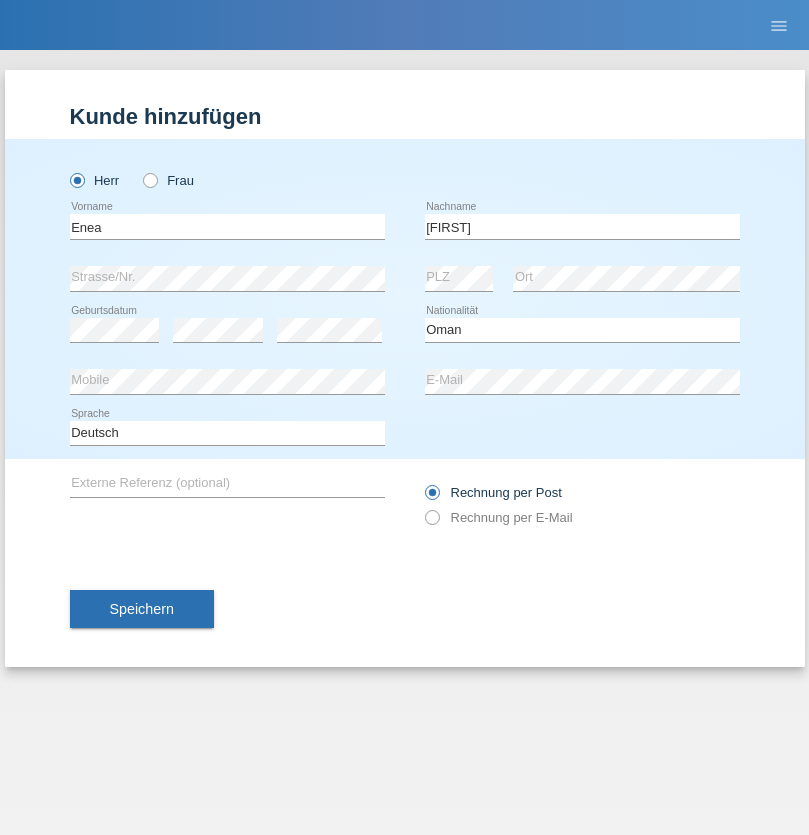 select on "C" 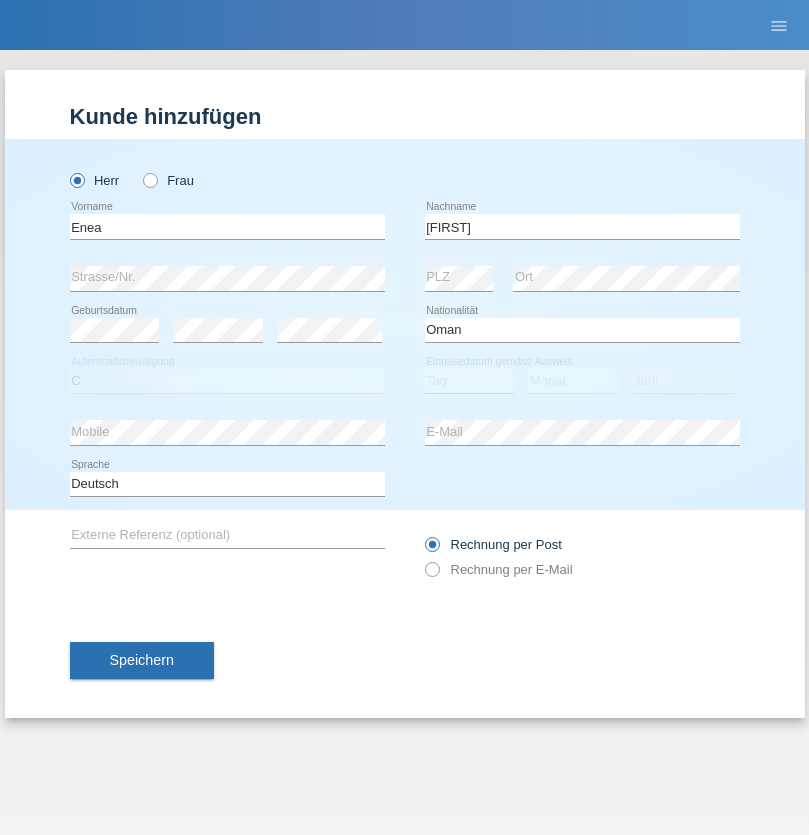 select on "17" 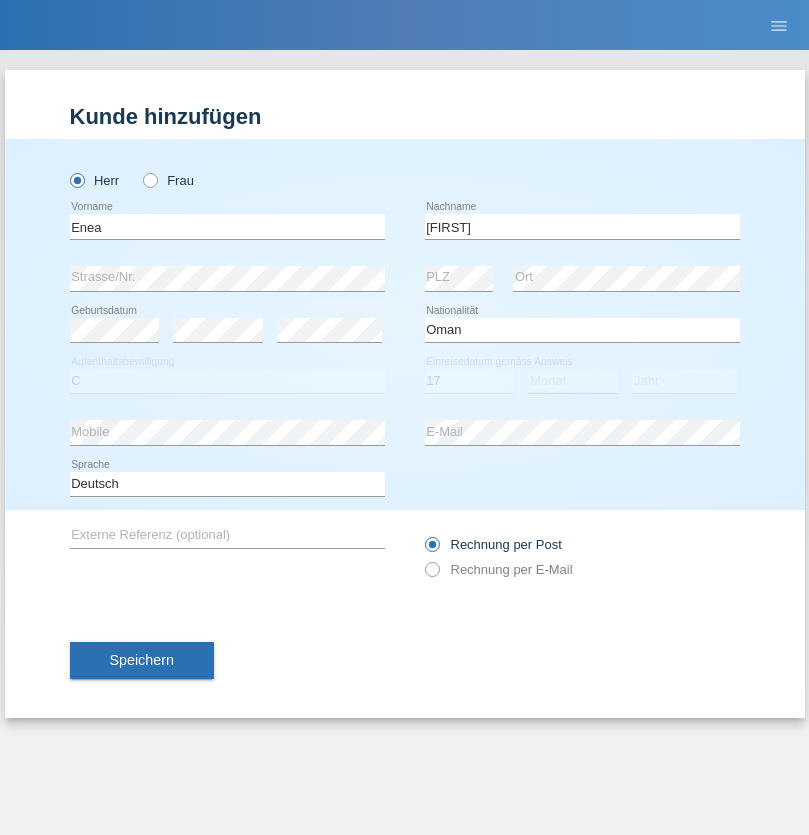 select on "06" 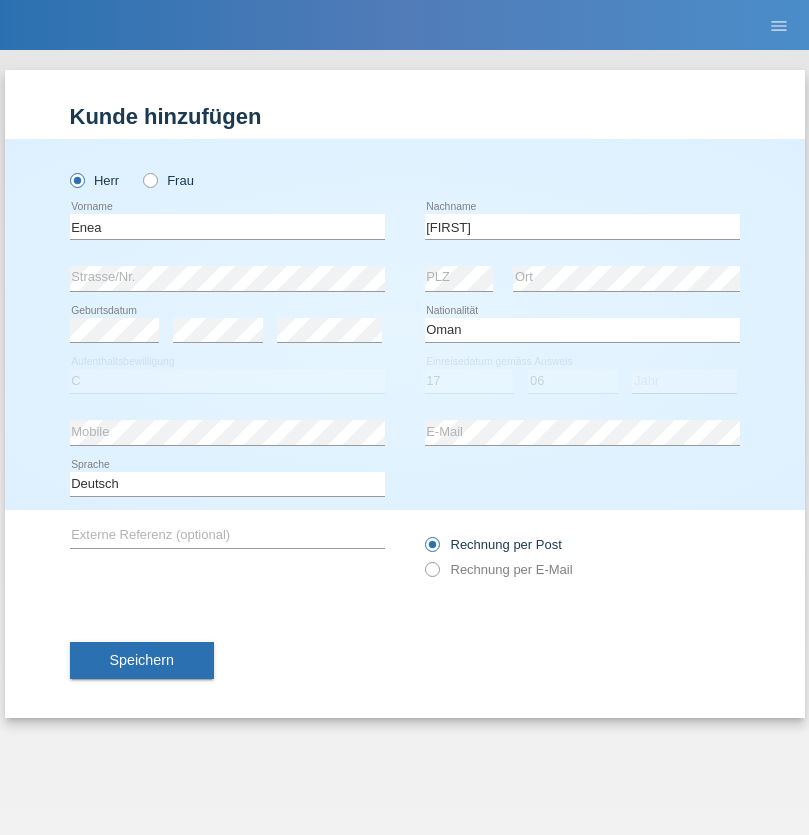 select on "2021" 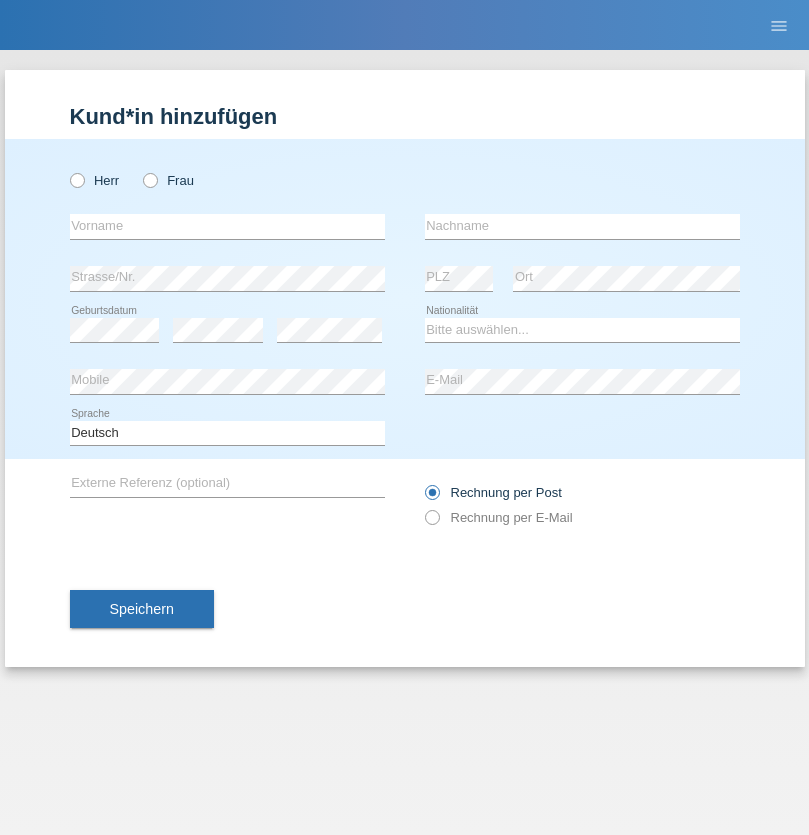 scroll, scrollTop: 0, scrollLeft: 0, axis: both 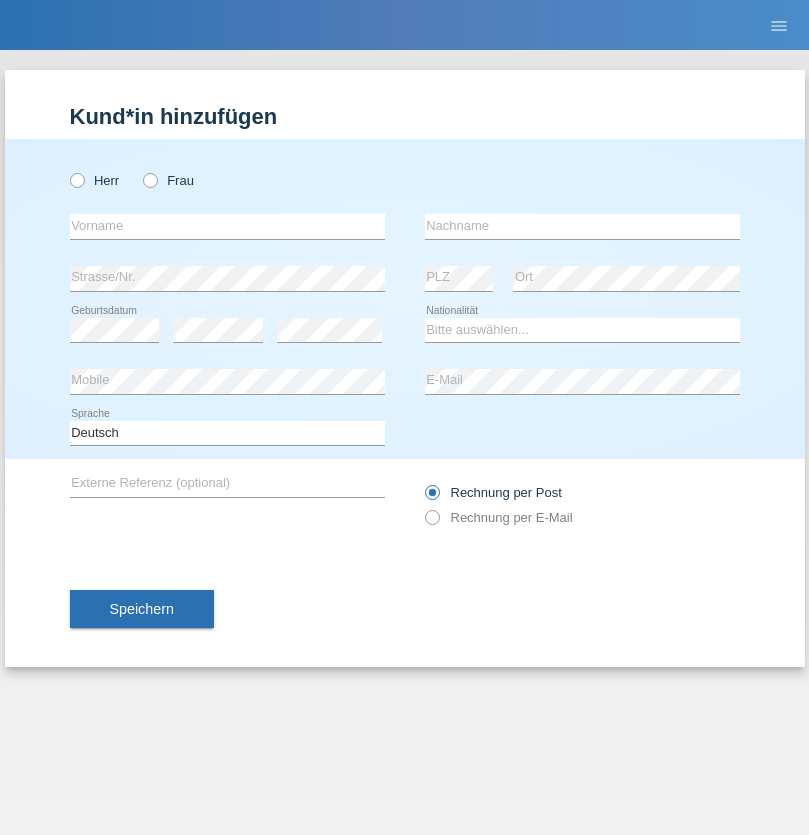 radio on "true" 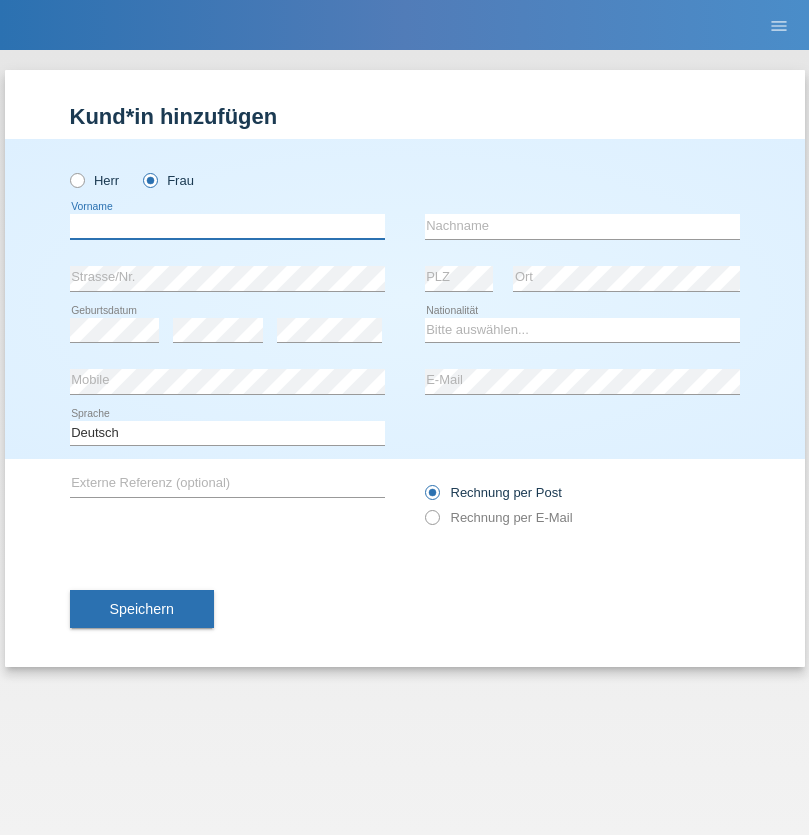 click at bounding box center [227, 226] 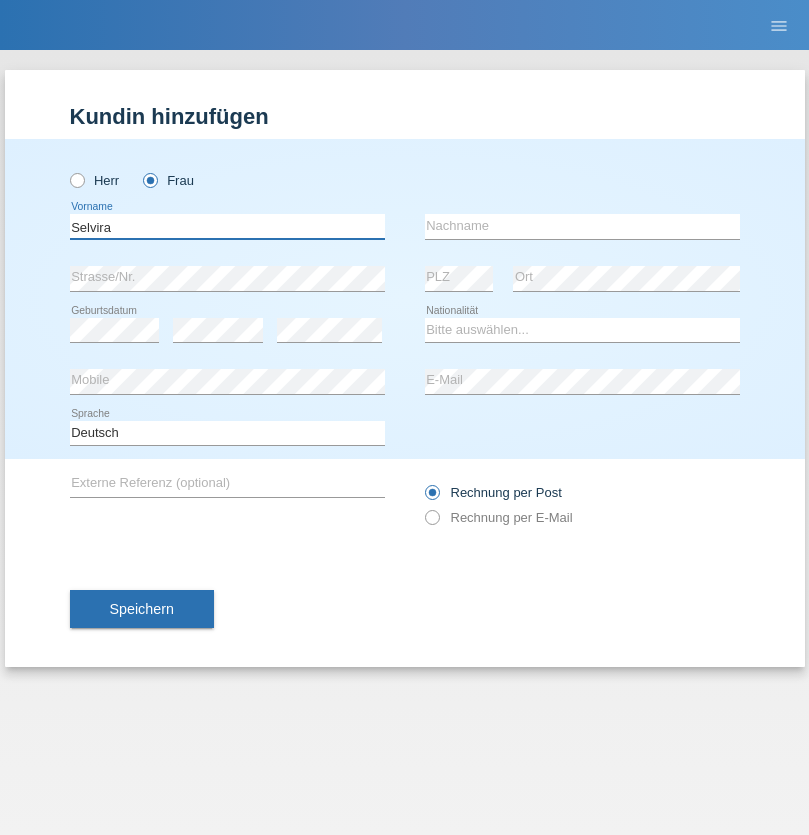 type on "Selvira" 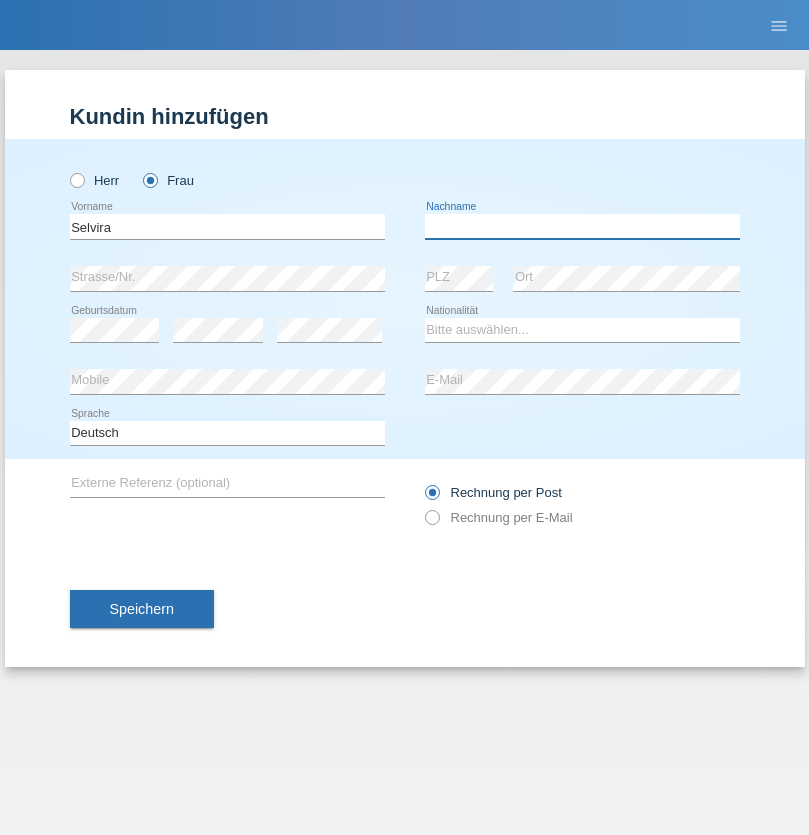 click at bounding box center [582, 226] 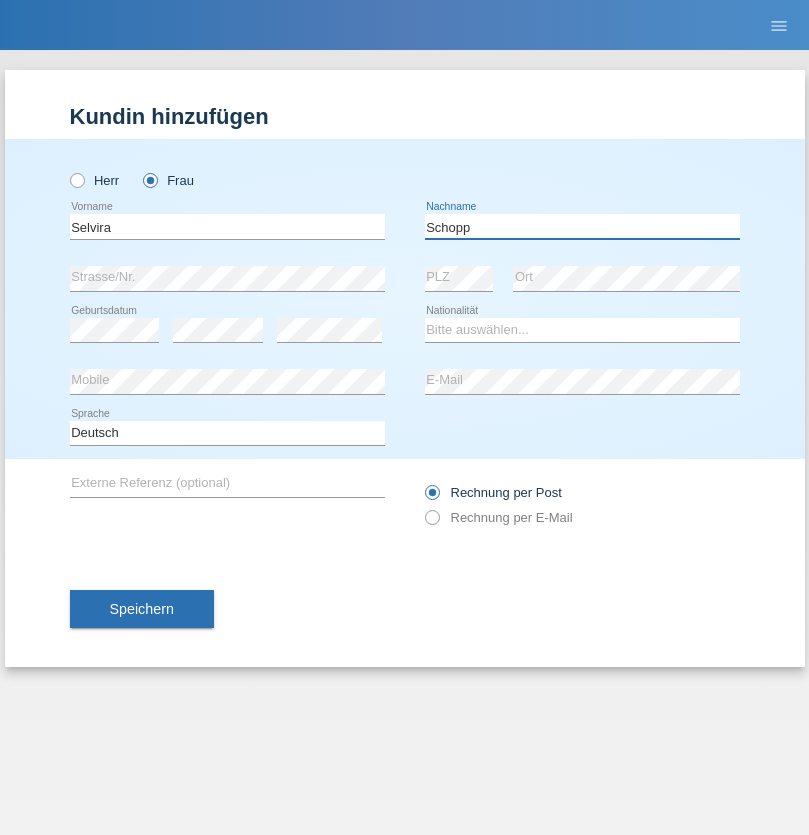 type on "Schopp" 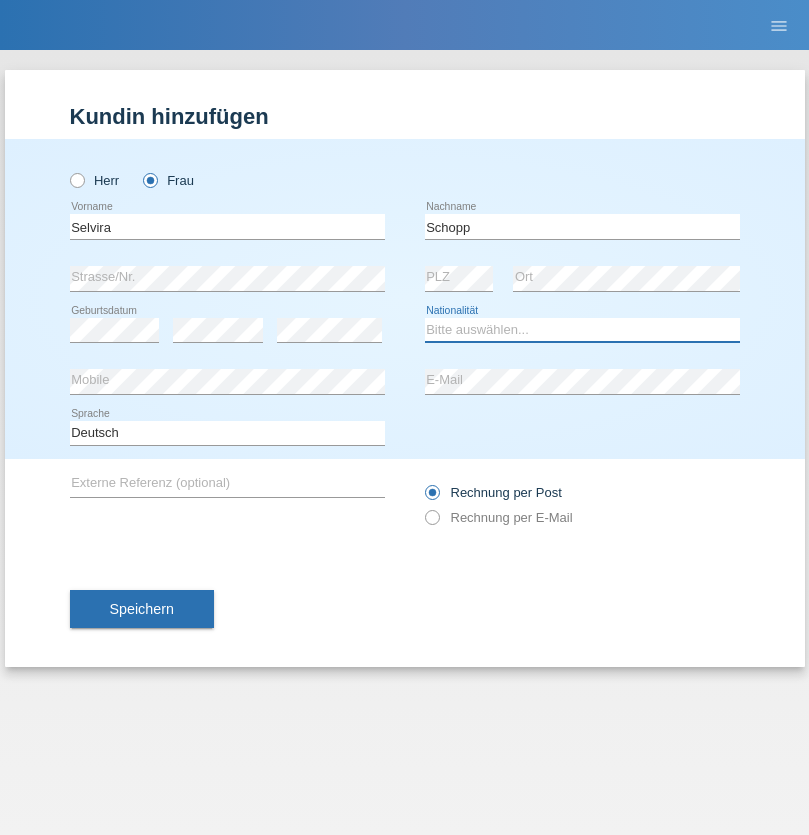 select on "CH" 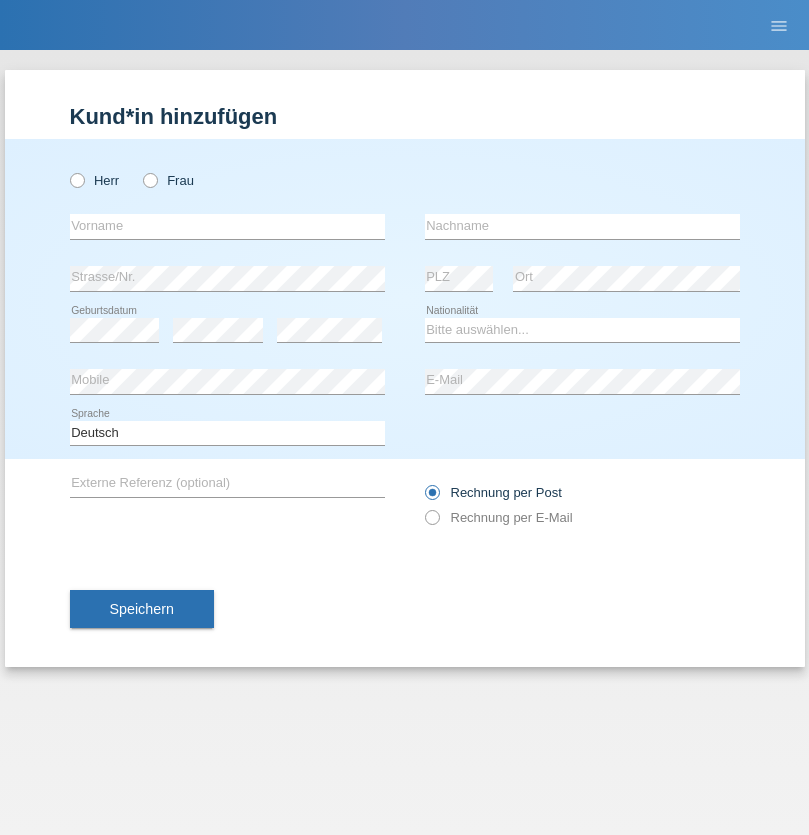 scroll, scrollTop: 0, scrollLeft: 0, axis: both 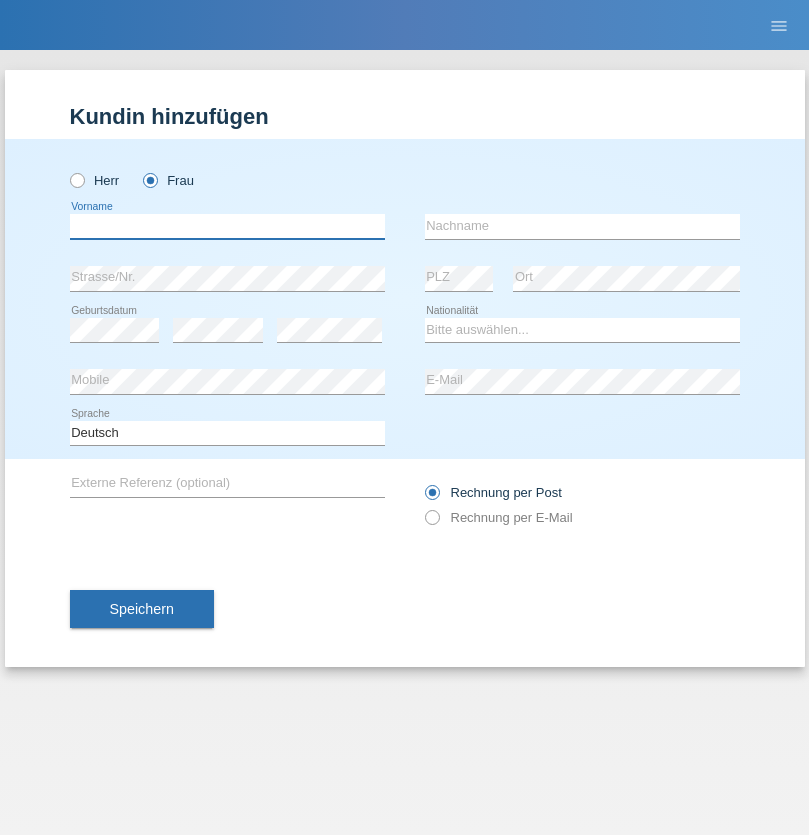click at bounding box center [227, 226] 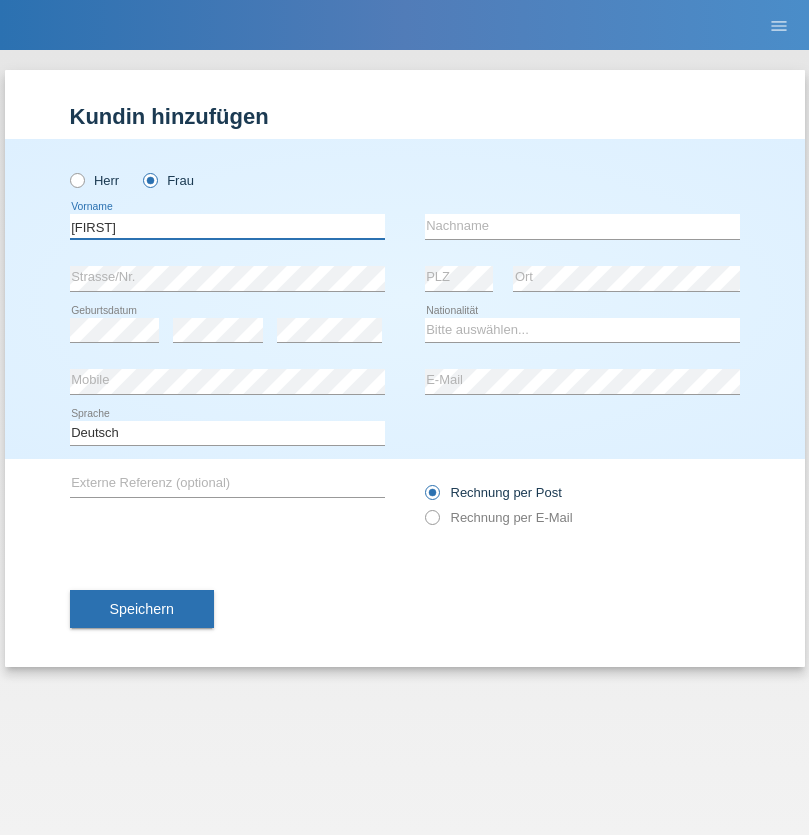 type on "MICHAELA" 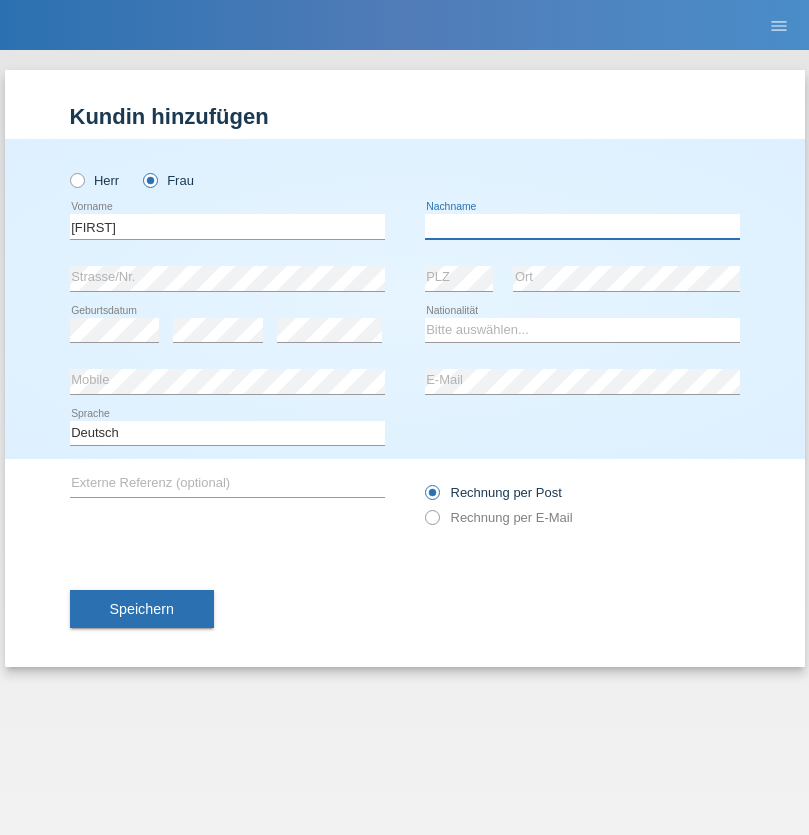 click at bounding box center [582, 226] 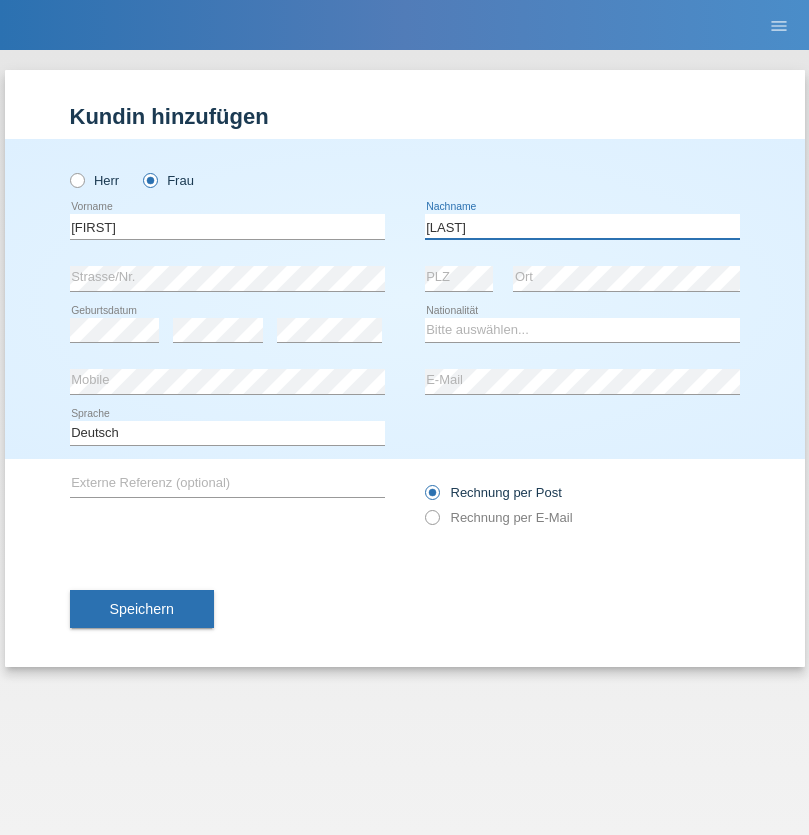 type on "BERNATOVA" 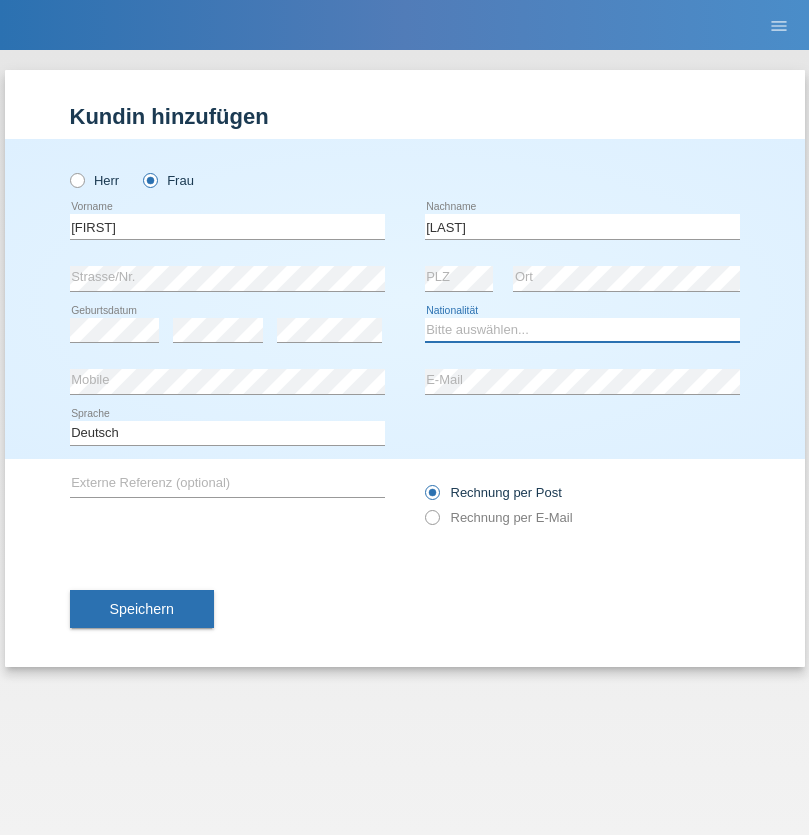 select on "SK" 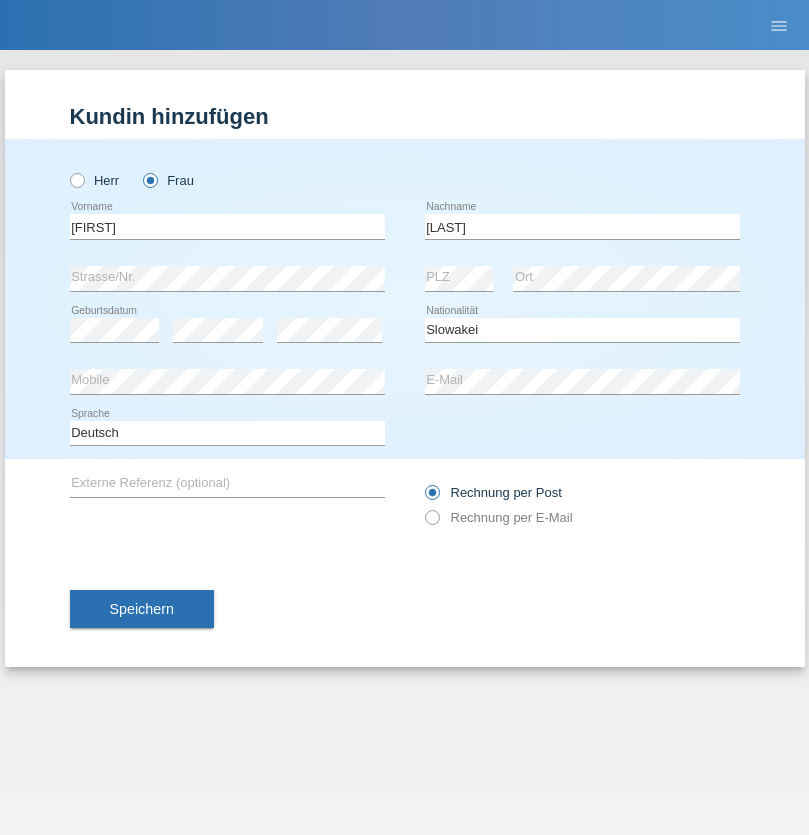 select on "C" 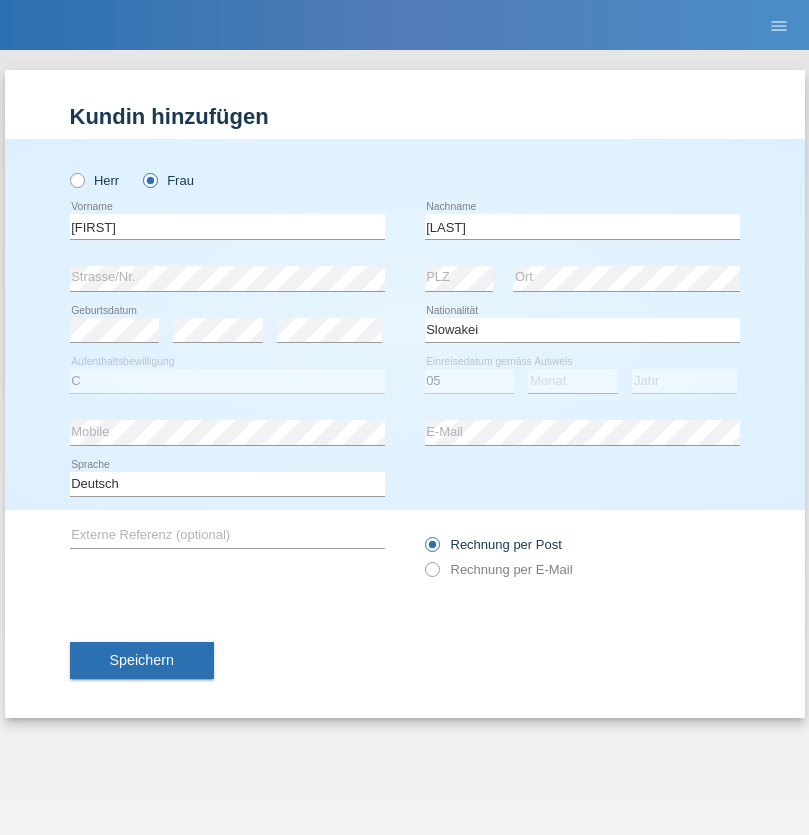 select on "04" 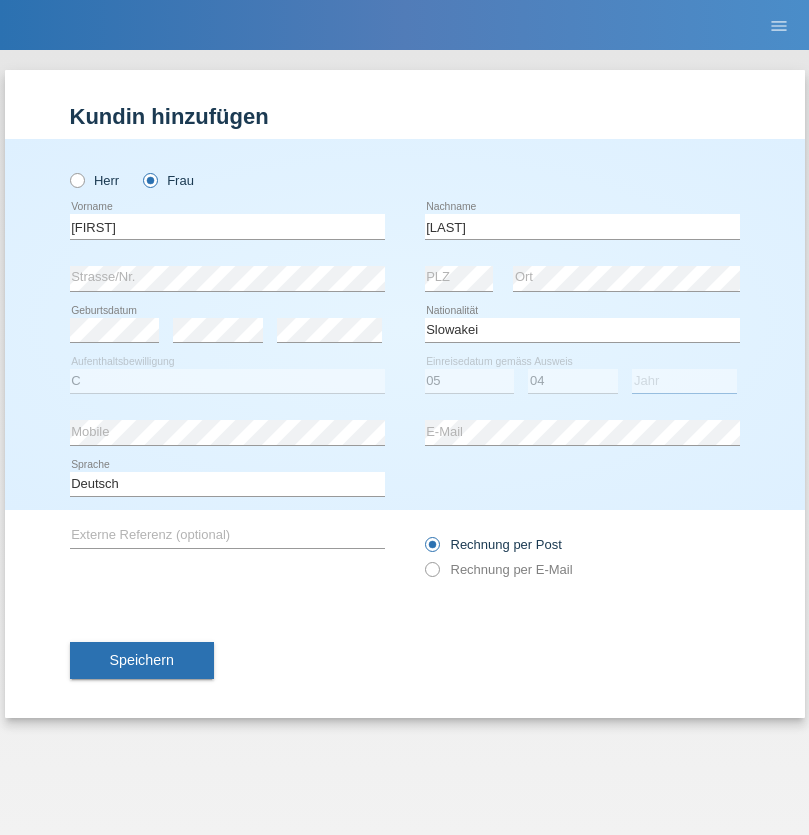 select on "2014" 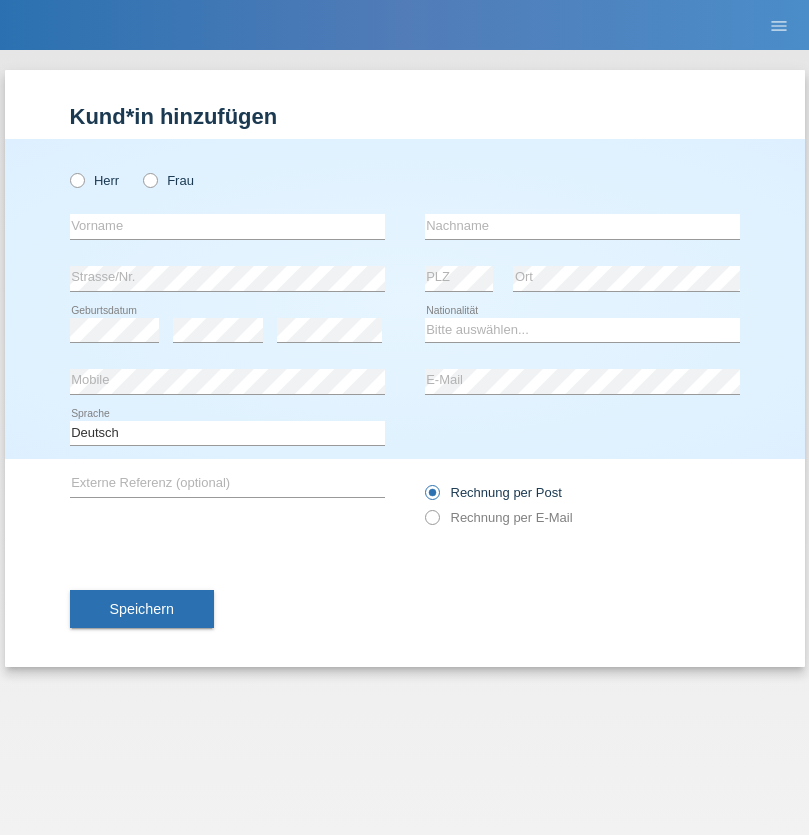 scroll, scrollTop: 0, scrollLeft: 0, axis: both 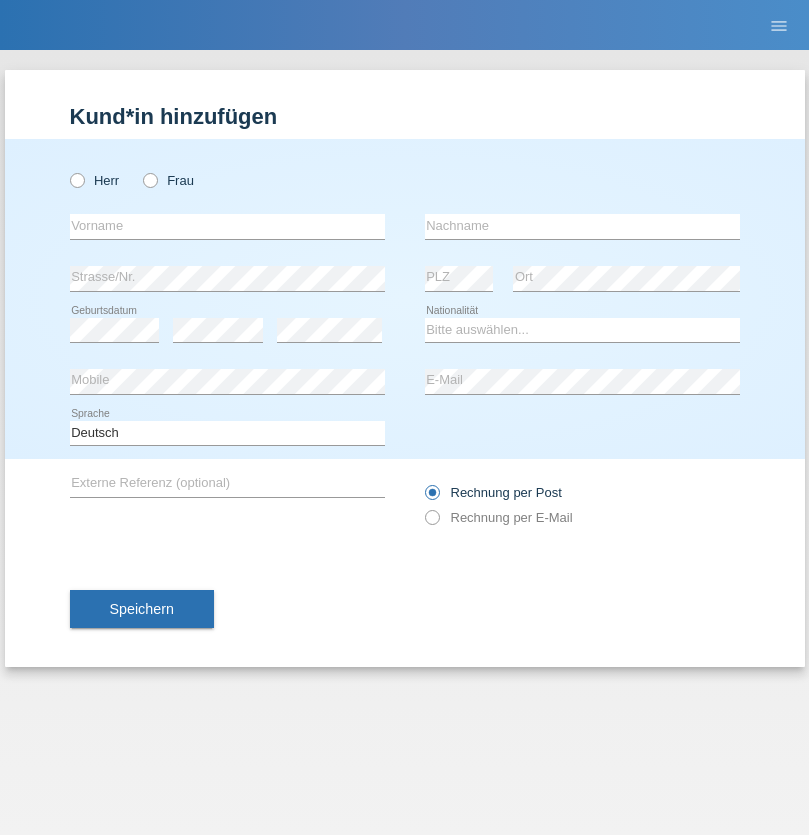 radio on "true" 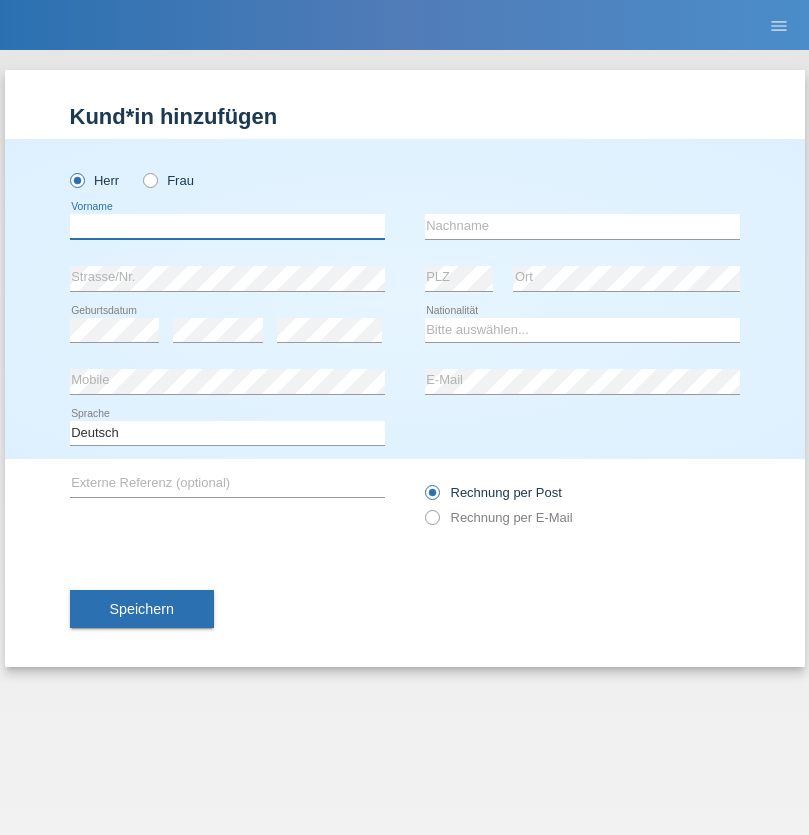 click at bounding box center [227, 226] 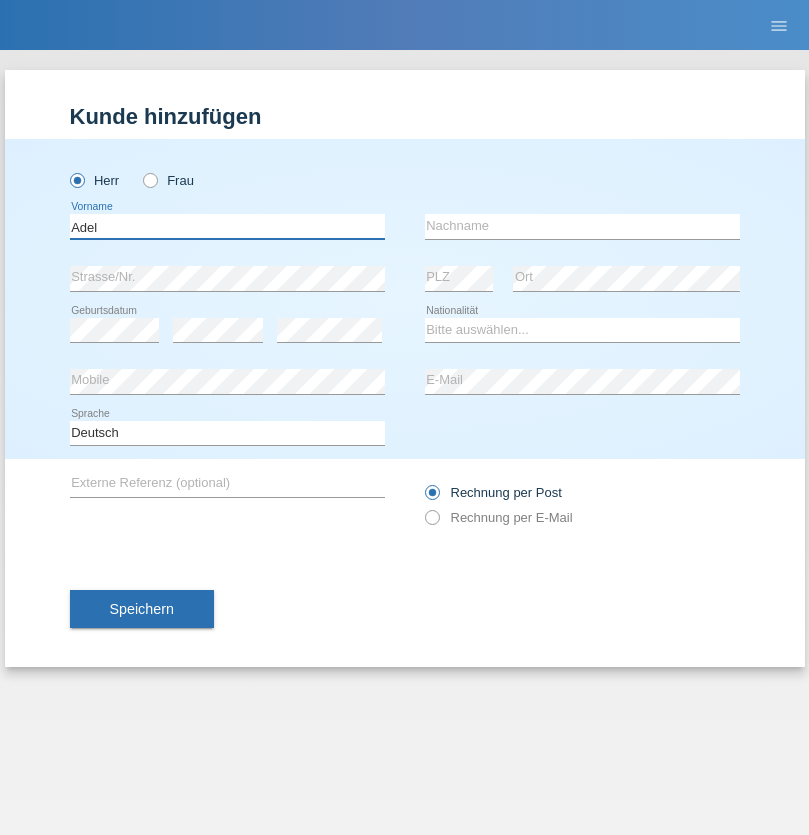 type on "Adel" 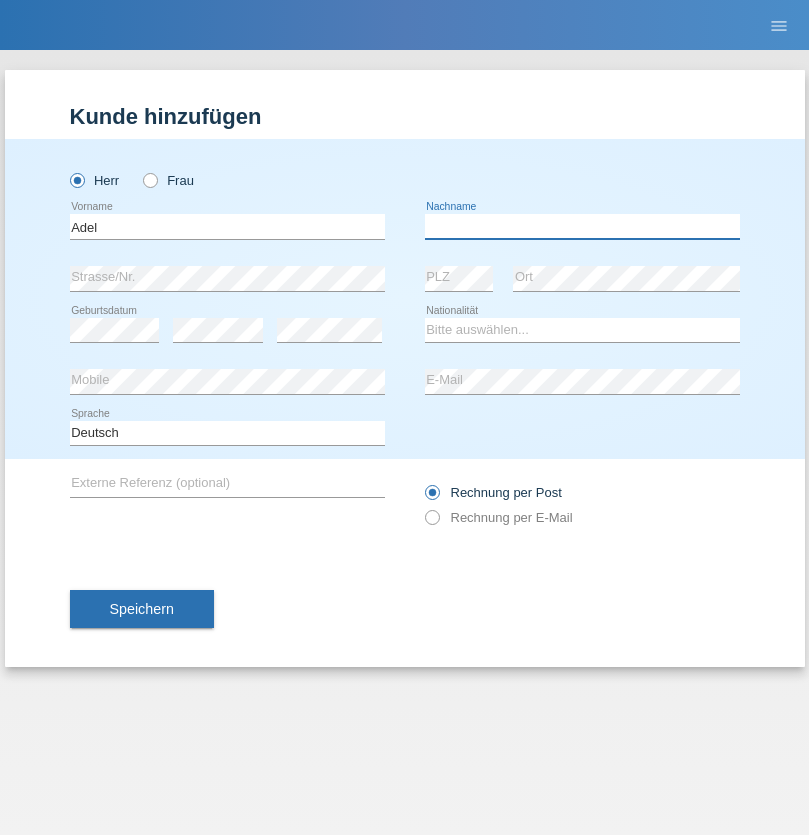click at bounding box center (582, 226) 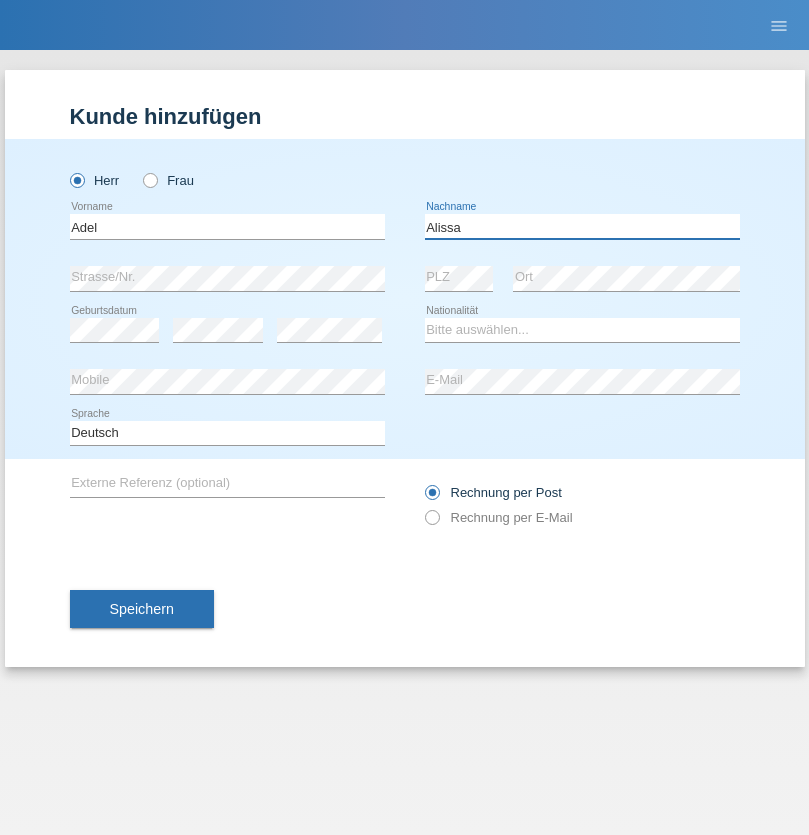 type on "Alissa" 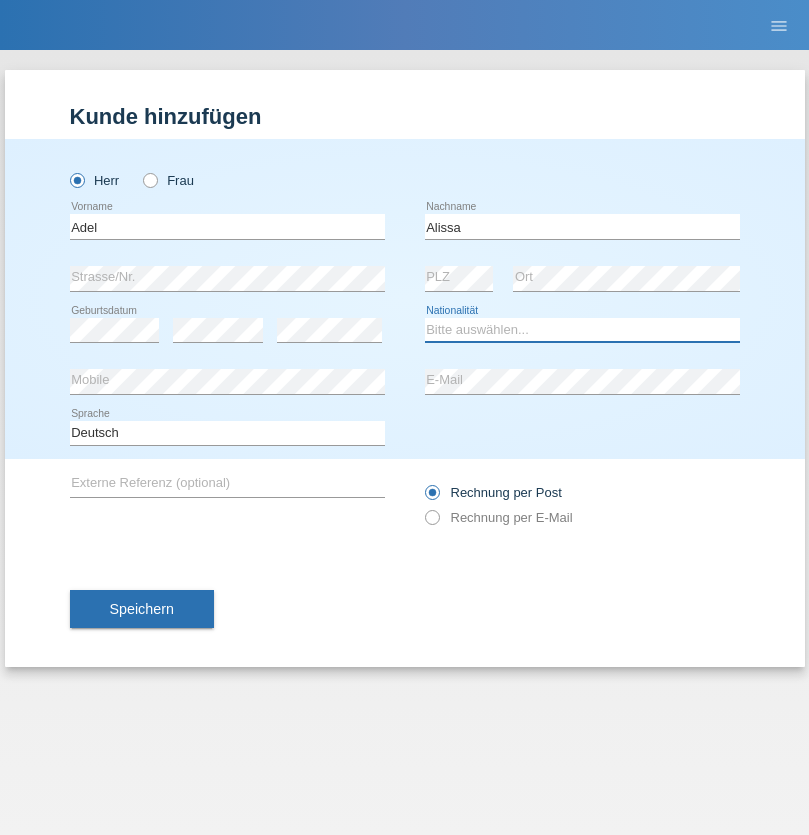 select on "SY" 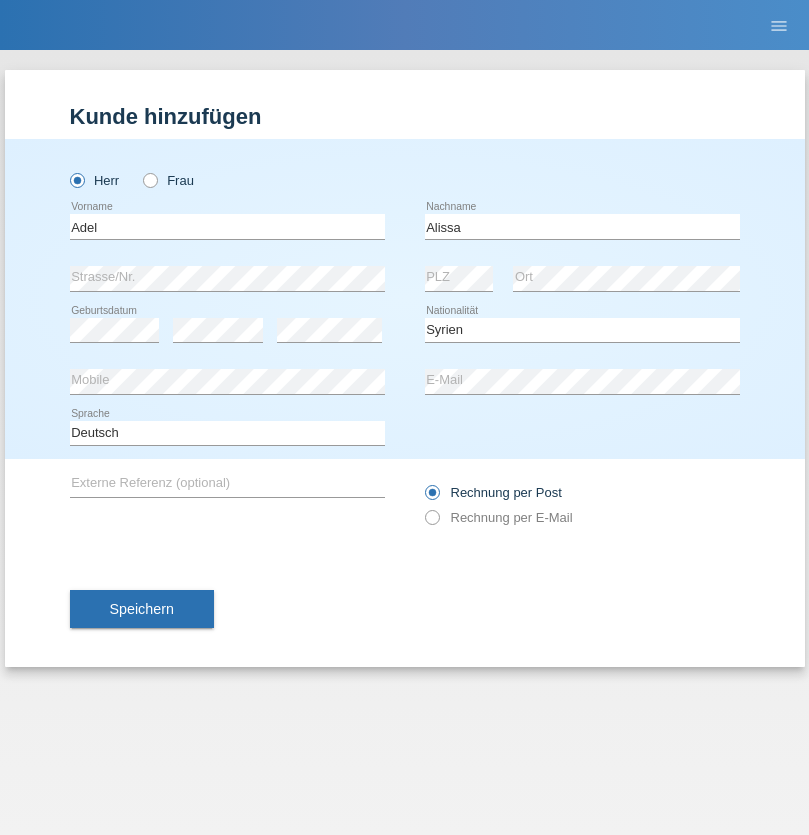 select on "C" 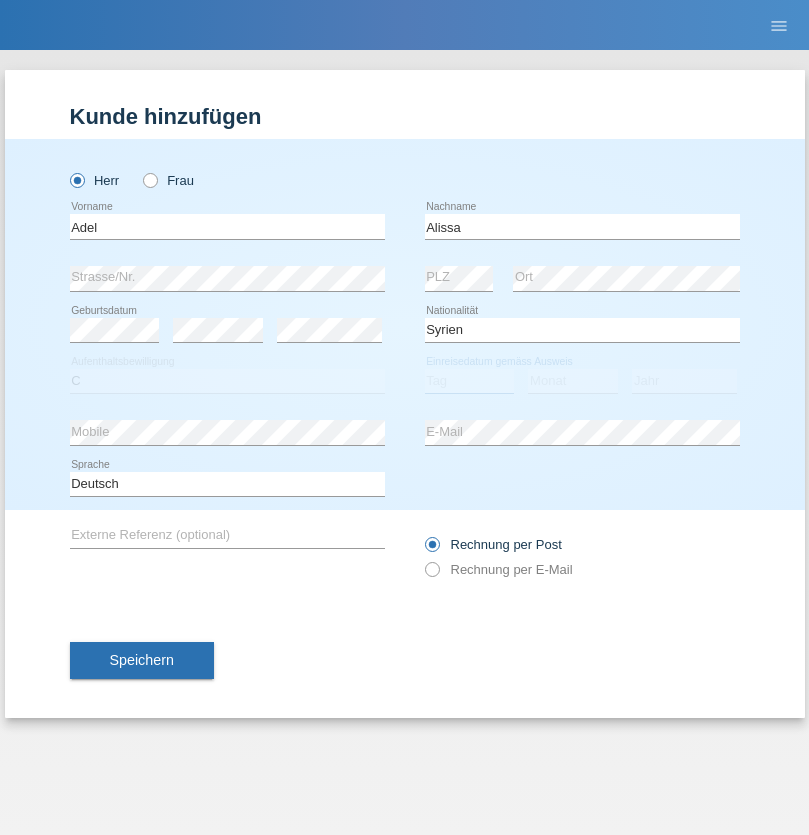 select on "20" 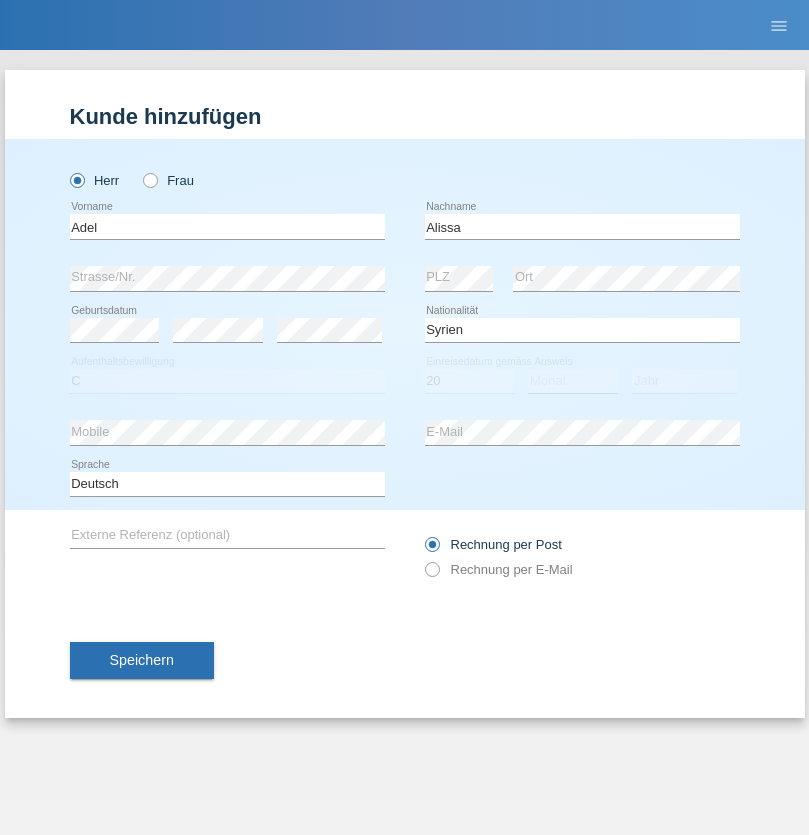 select on "09" 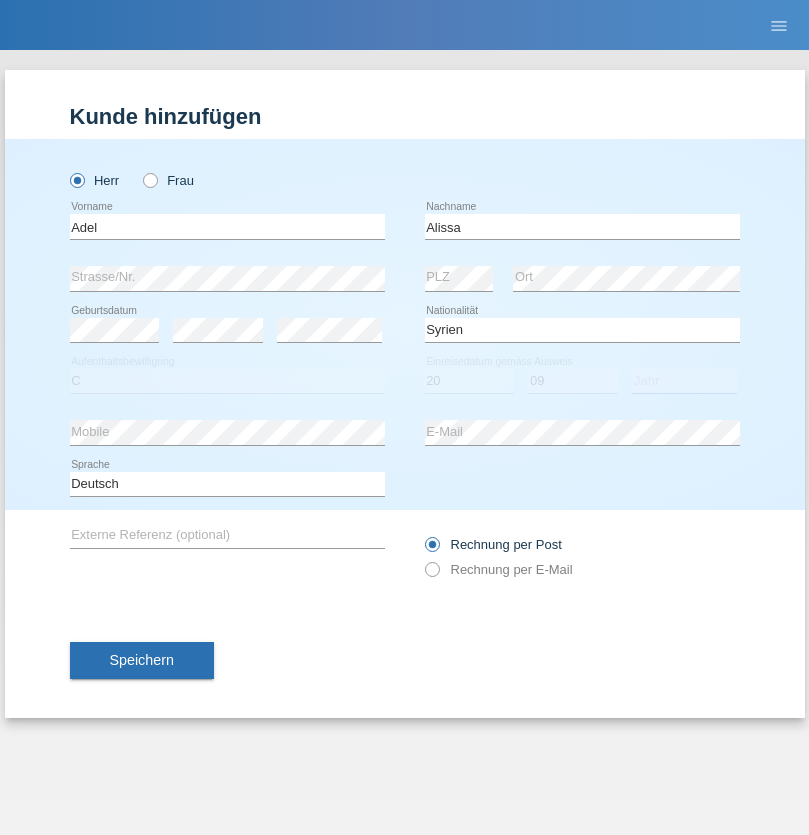select on "2018" 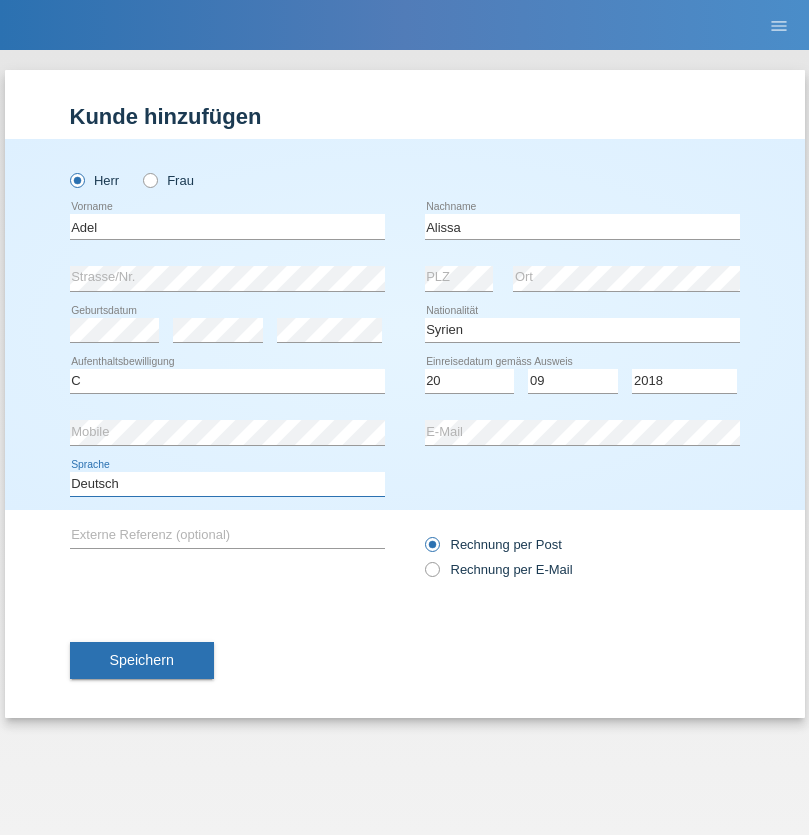 select on "en" 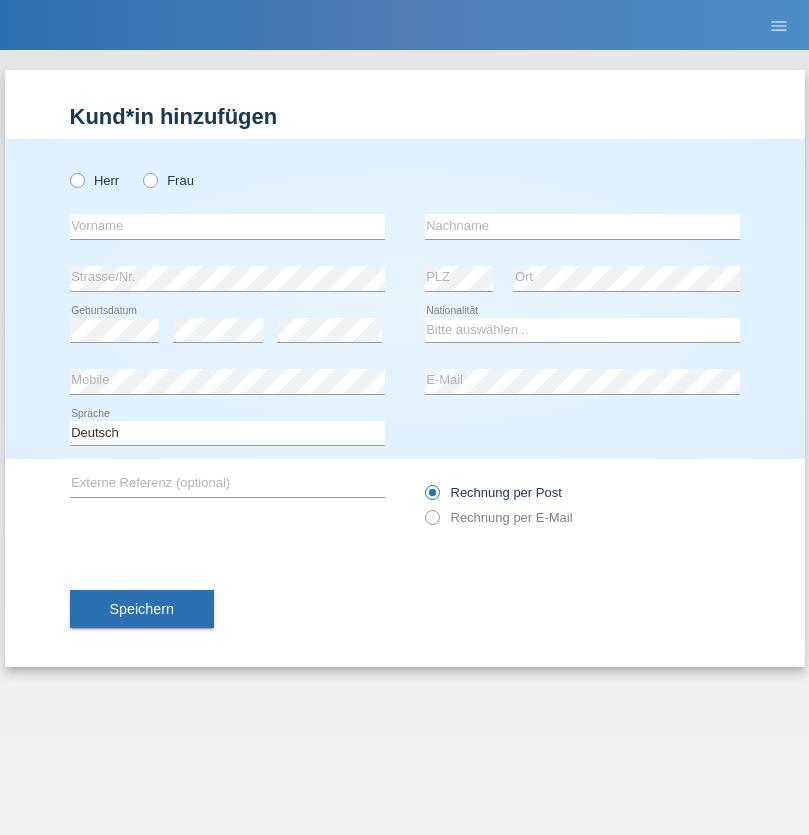 scroll, scrollTop: 0, scrollLeft: 0, axis: both 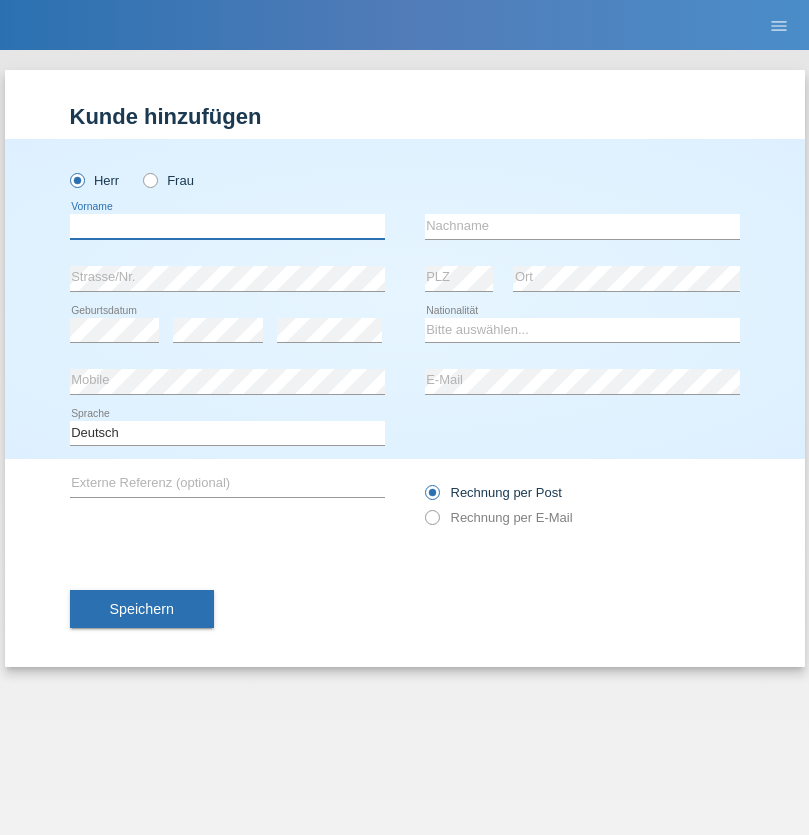click at bounding box center [227, 226] 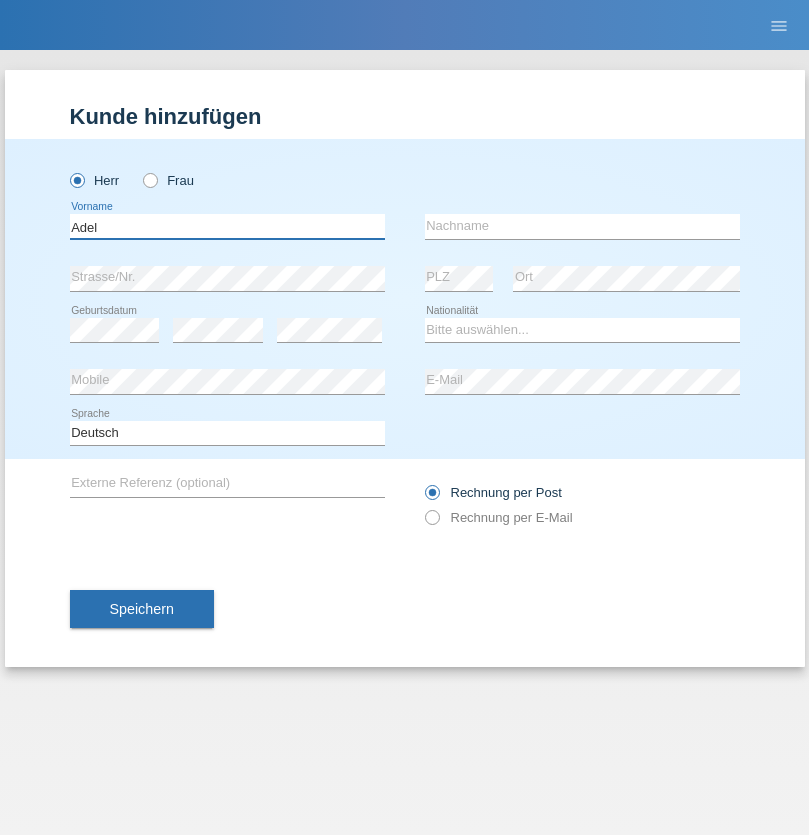 type on "Adel" 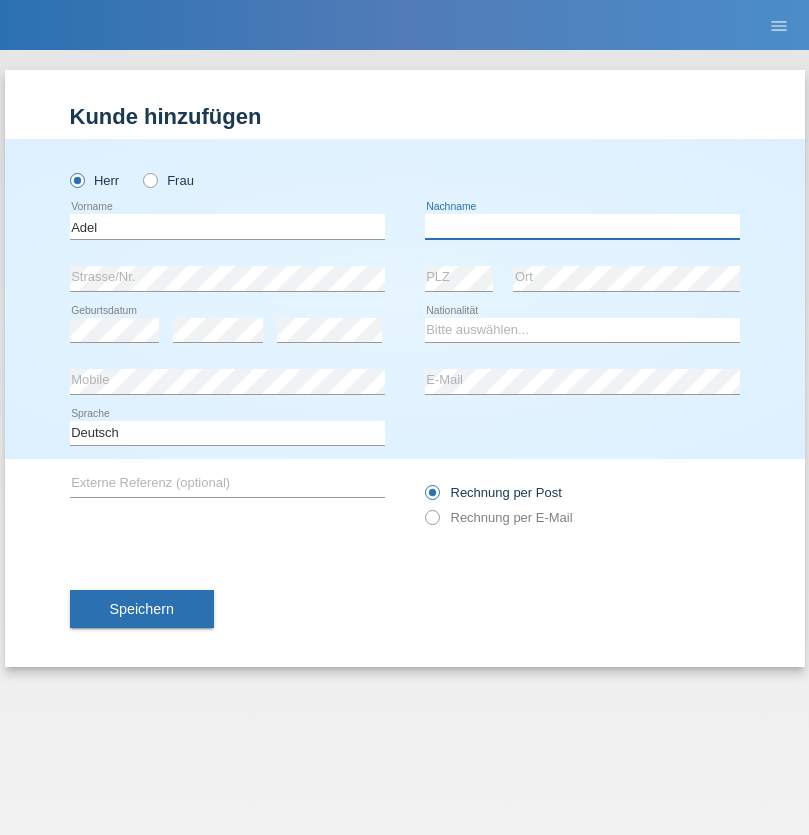 click at bounding box center (582, 226) 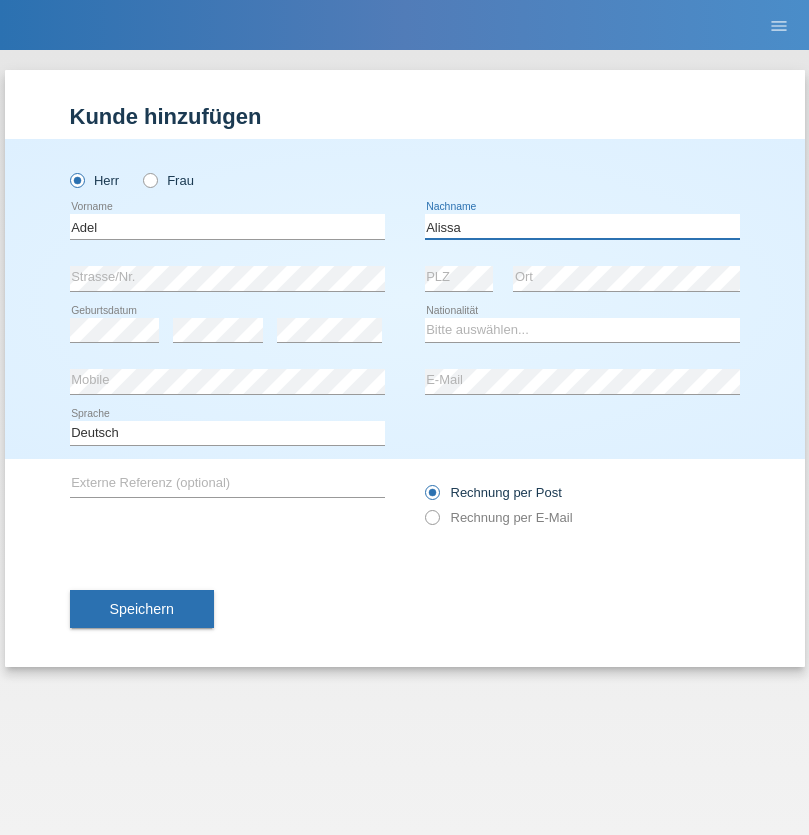 type on "Alissa" 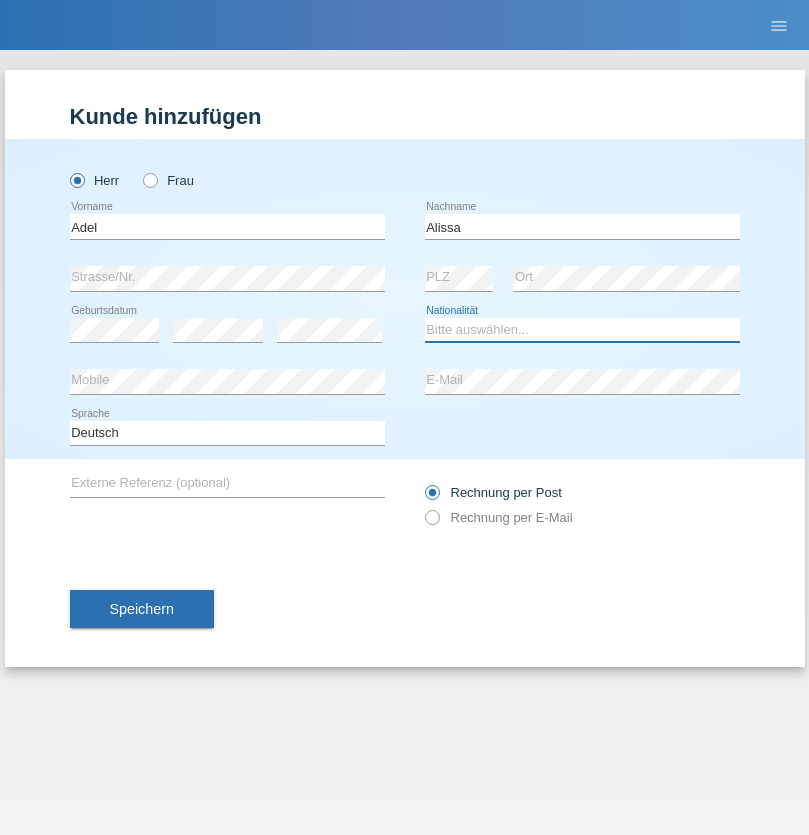 select on "SY" 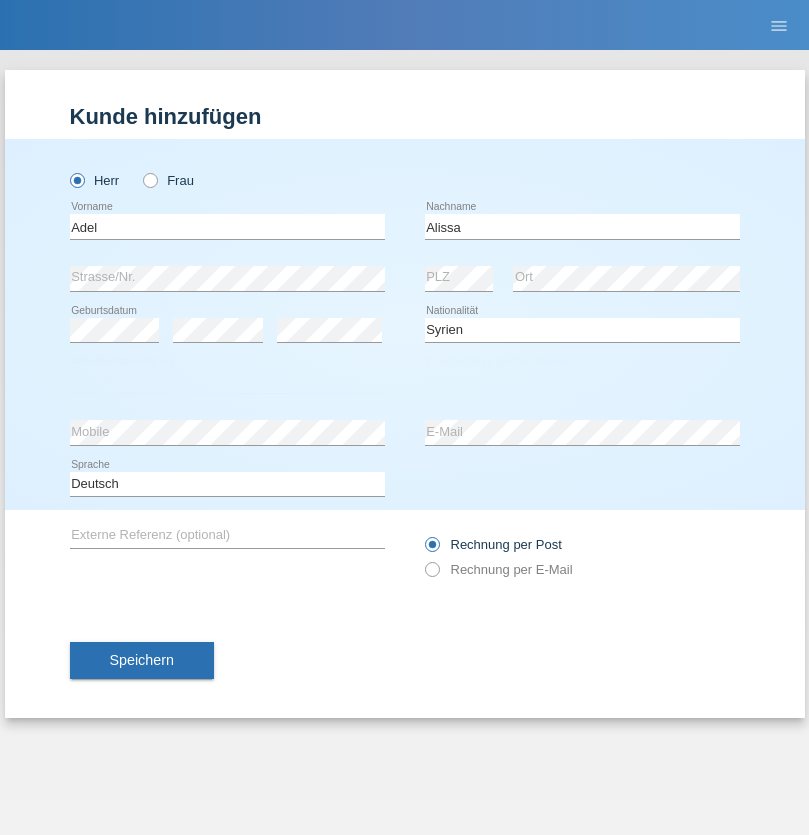 select on "C" 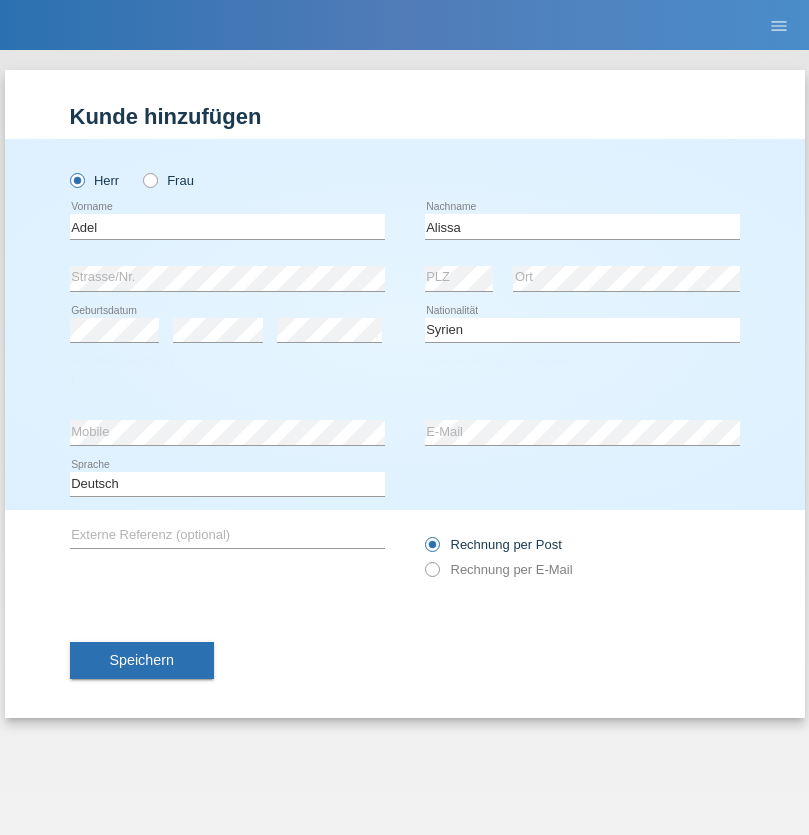 select on "20" 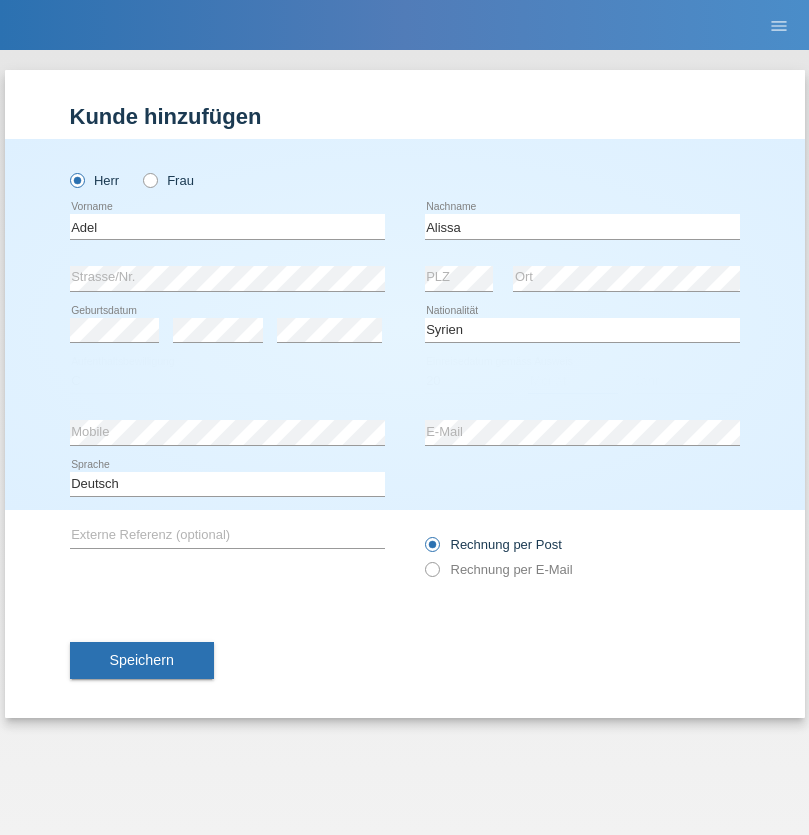 select on "09" 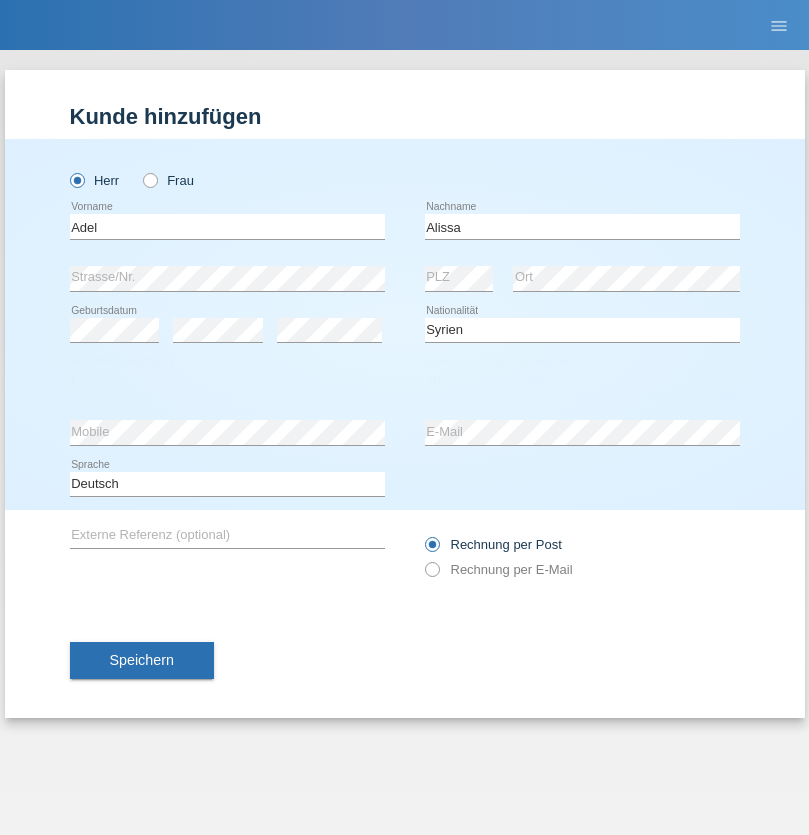 select on "2018" 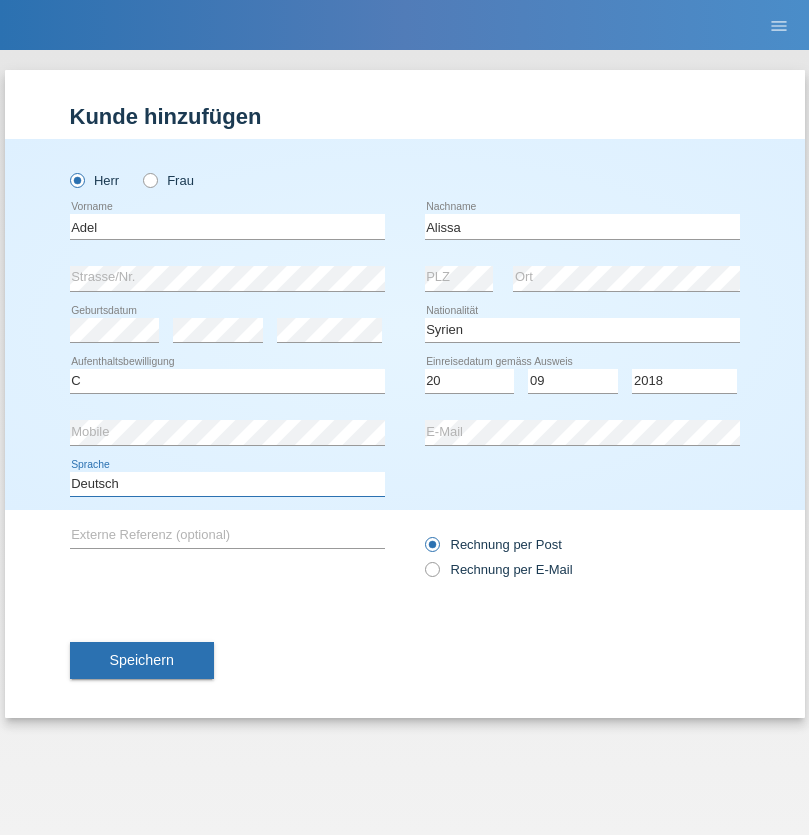 select on "en" 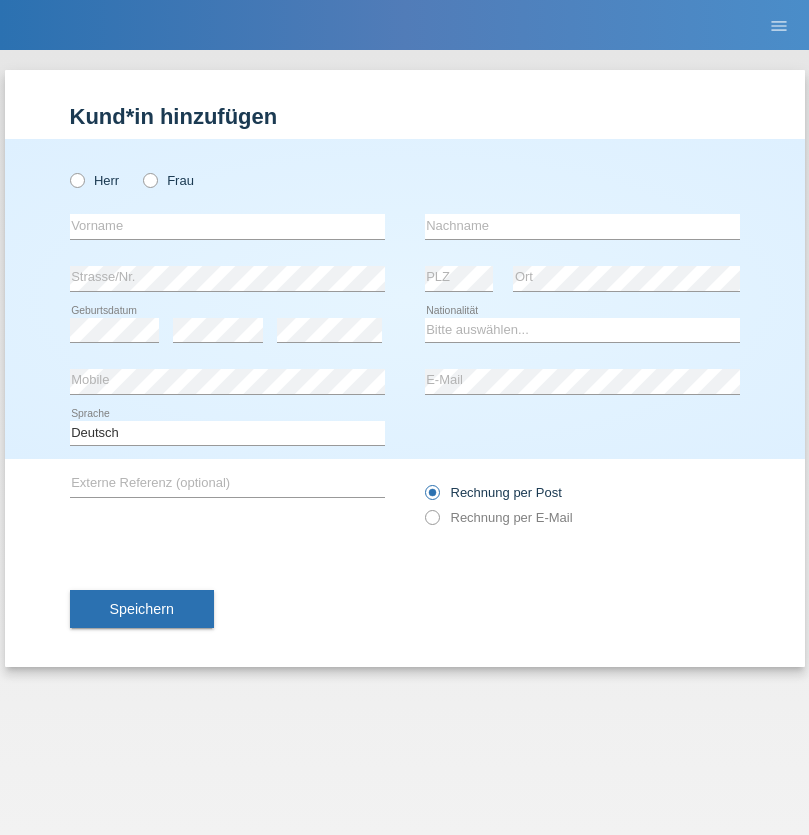 scroll, scrollTop: 0, scrollLeft: 0, axis: both 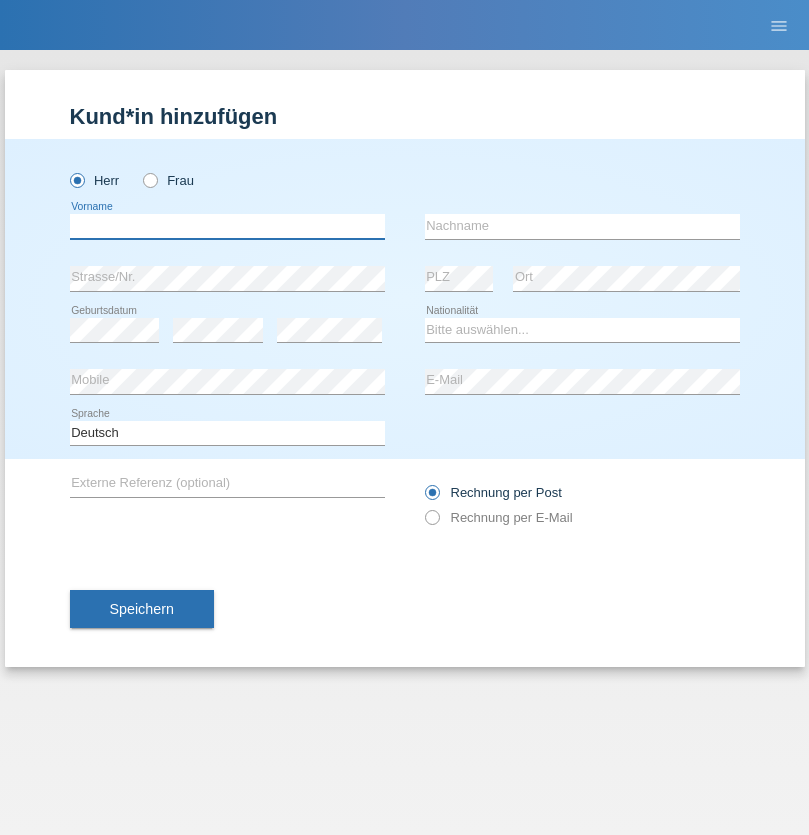 click at bounding box center (227, 226) 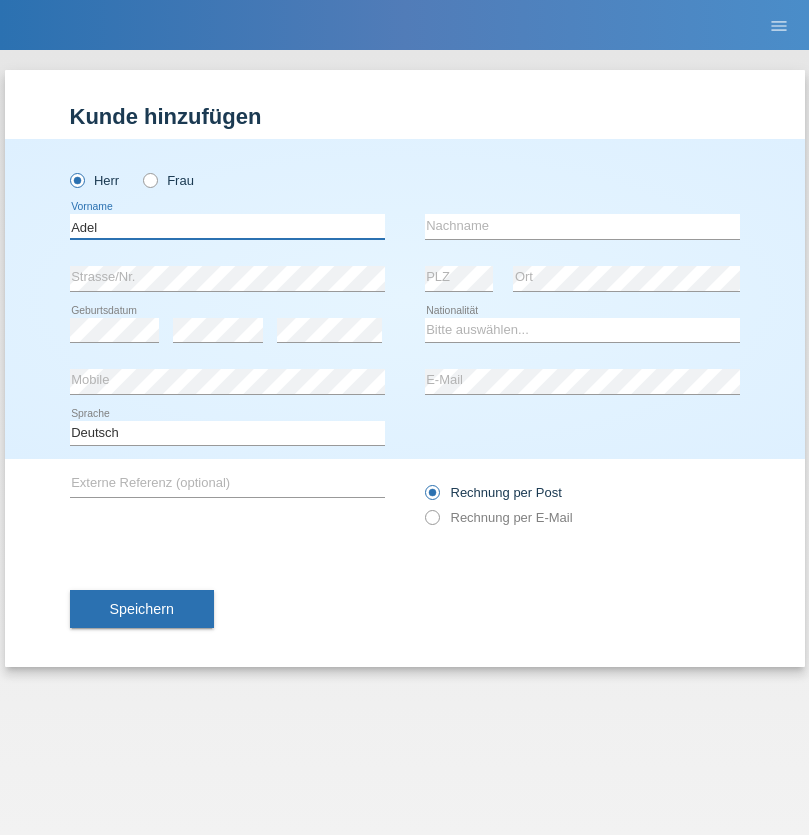 type on "Adel" 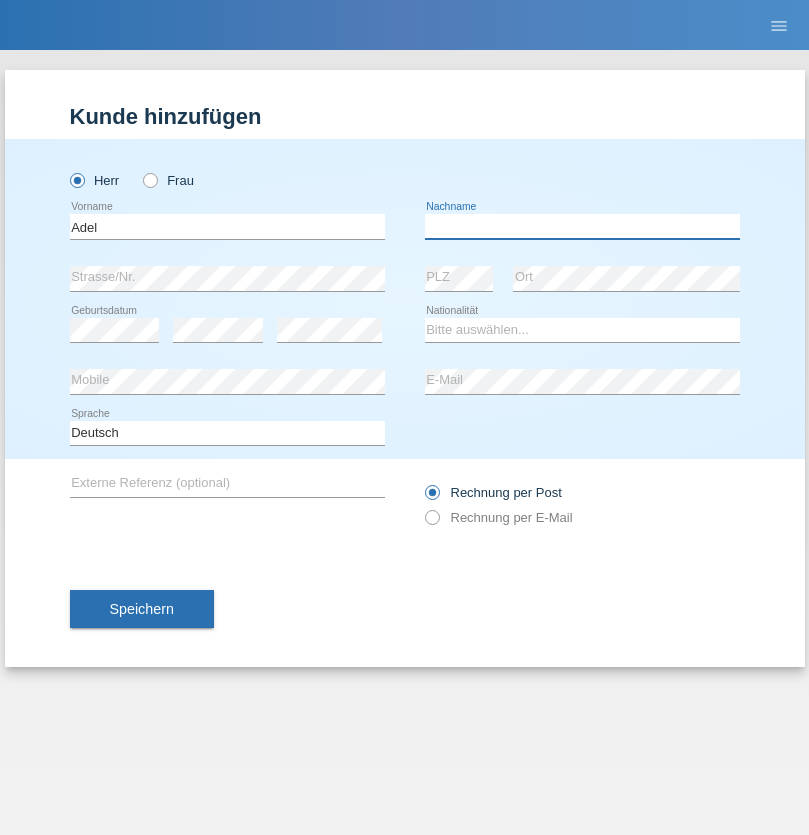 click at bounding box center (582, 226) 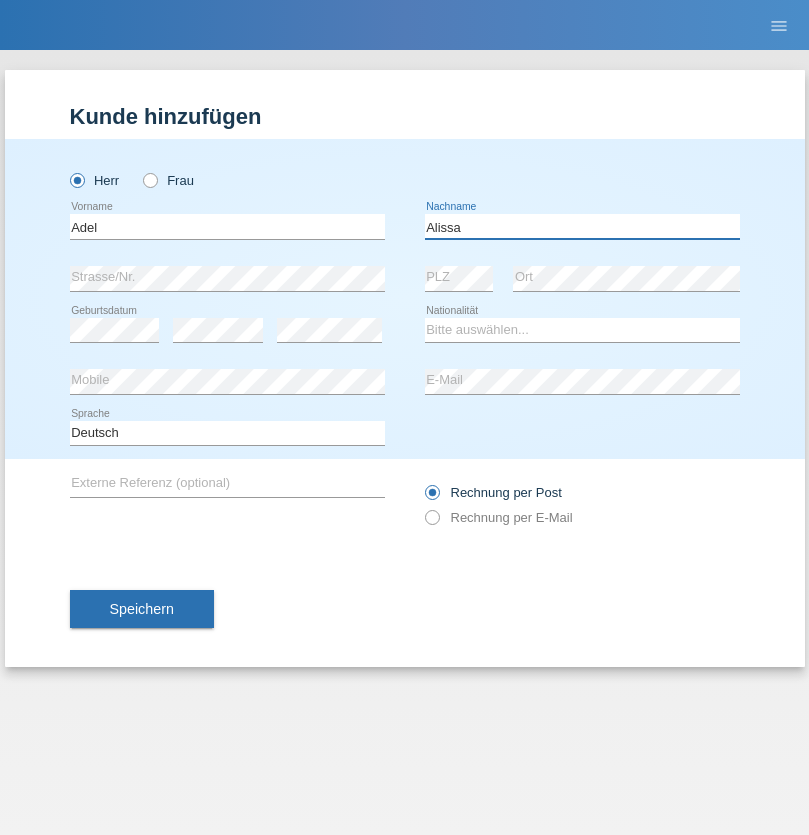 type on "Alissa" 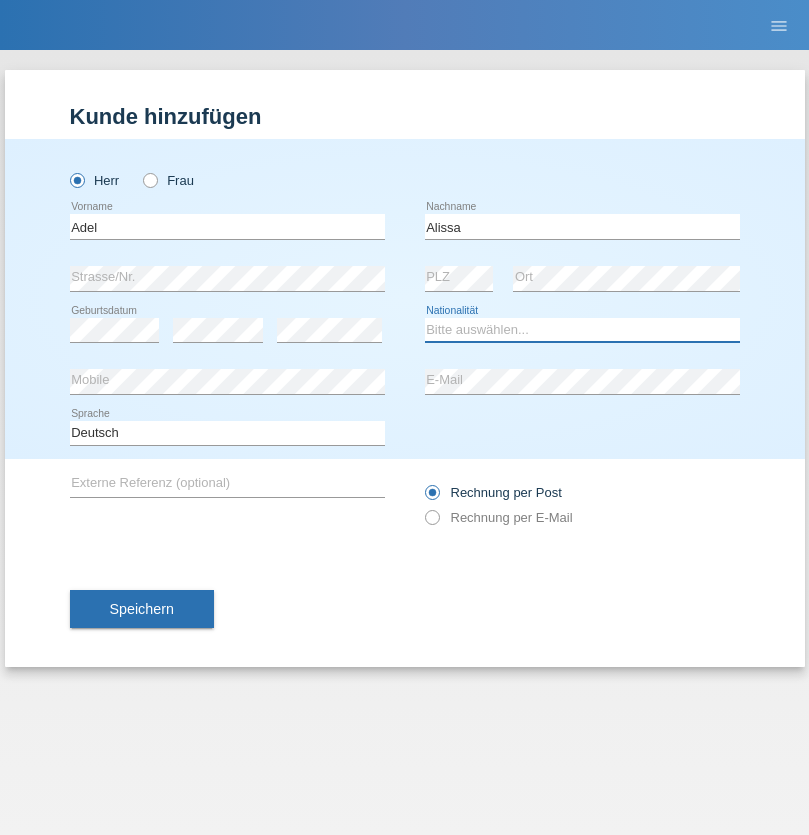 select on "SY" 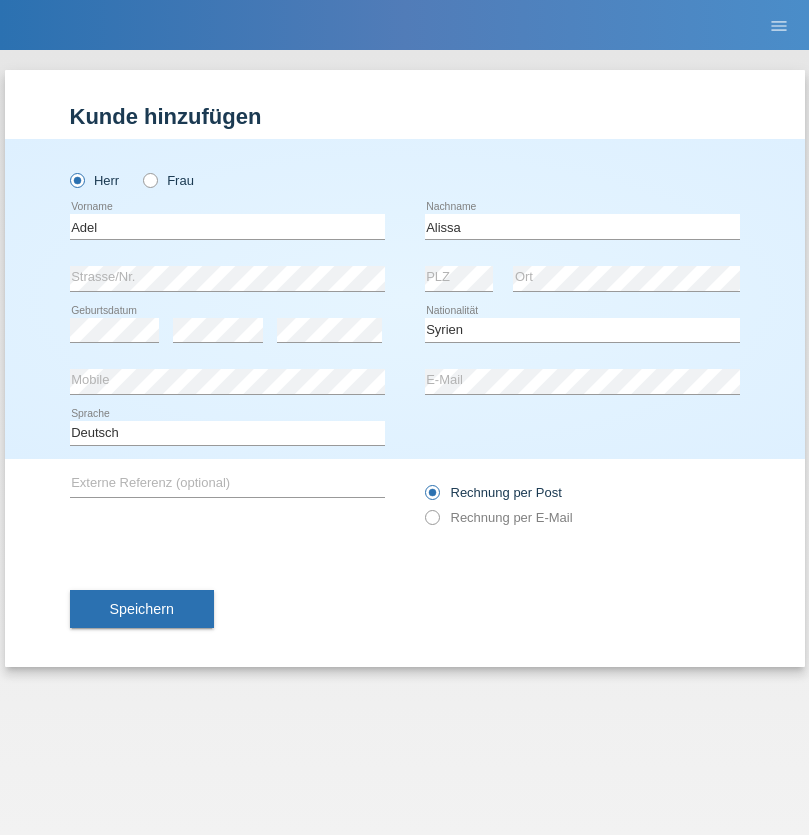 select on "C" 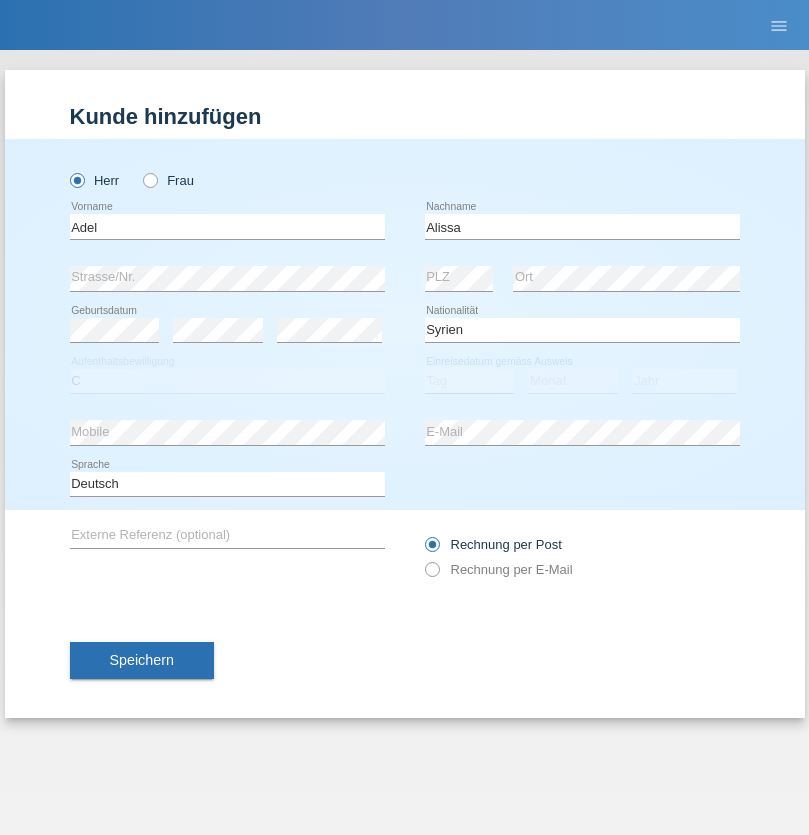 select on "20" 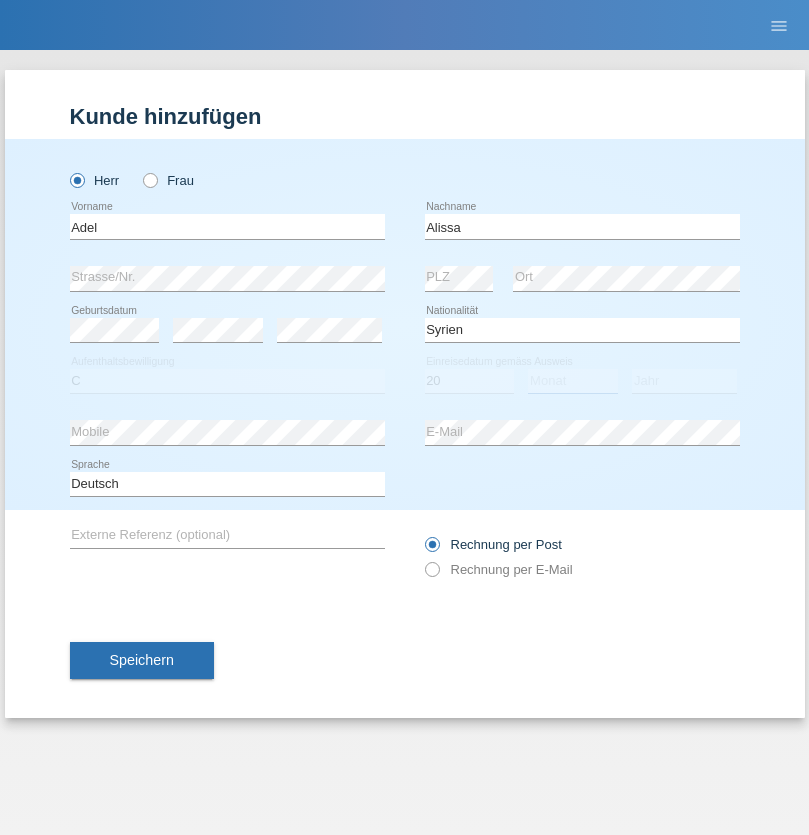 select on "09" 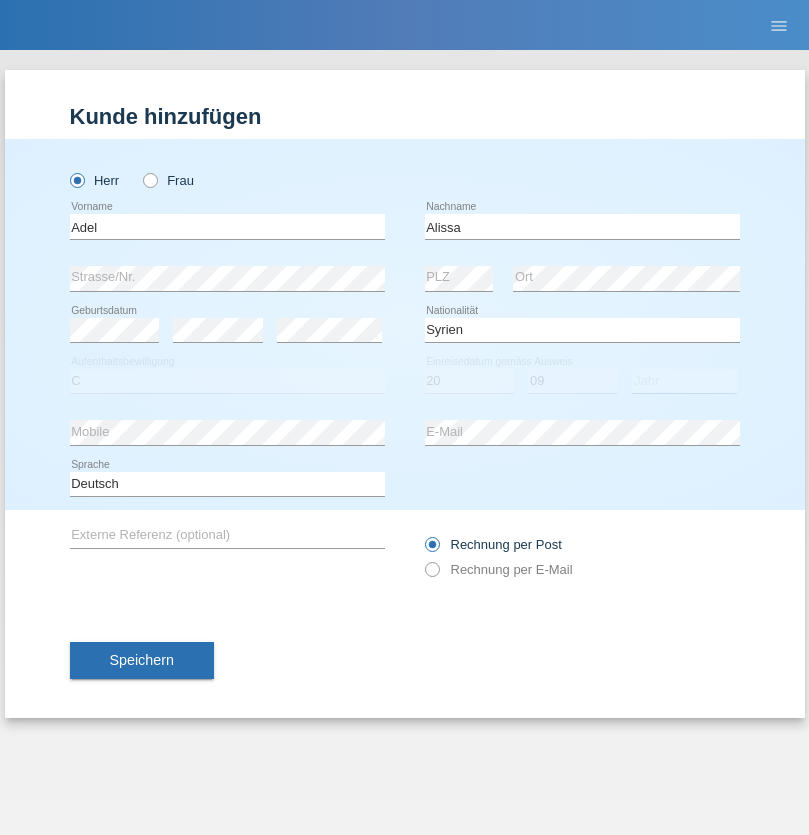 select on "2018" 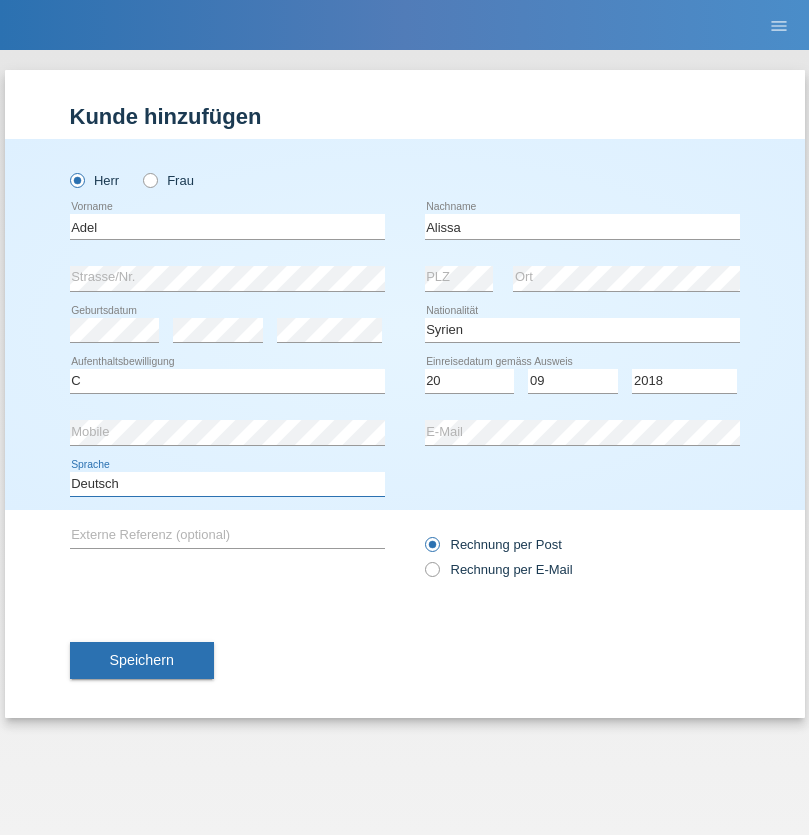 select on "en" 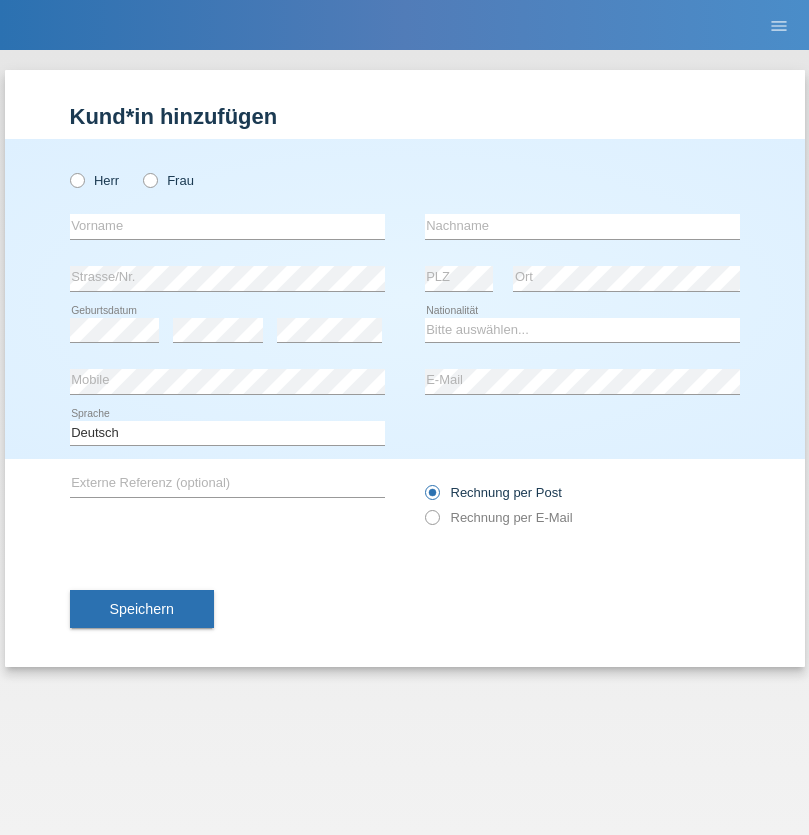 scroll, scrollTop: 0, scrollLeft: 0, axis: both 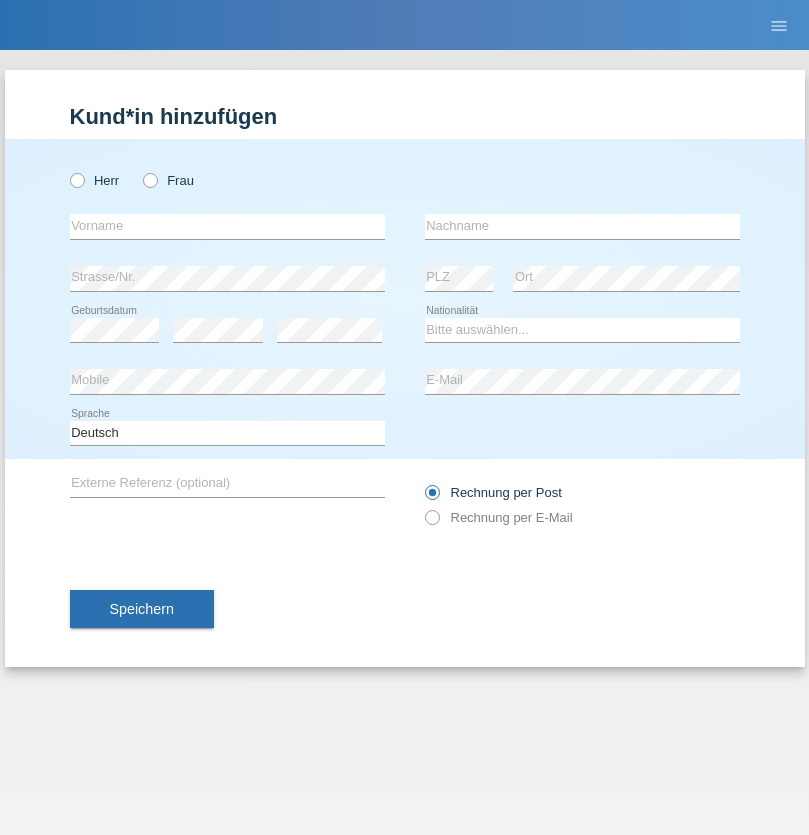 radio on "true" 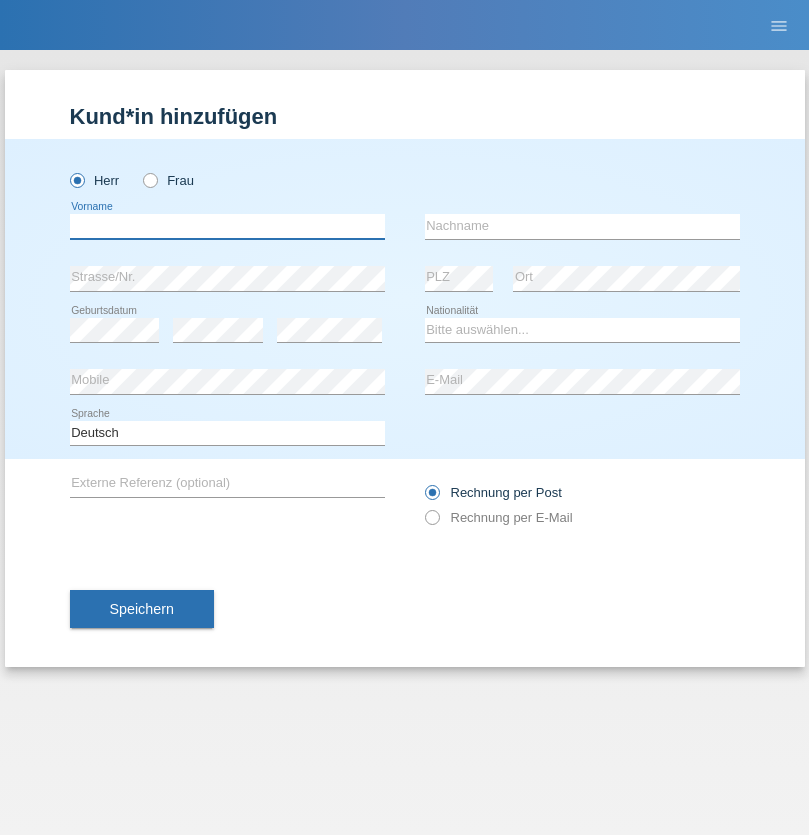 click at bounding box center (227, 226) 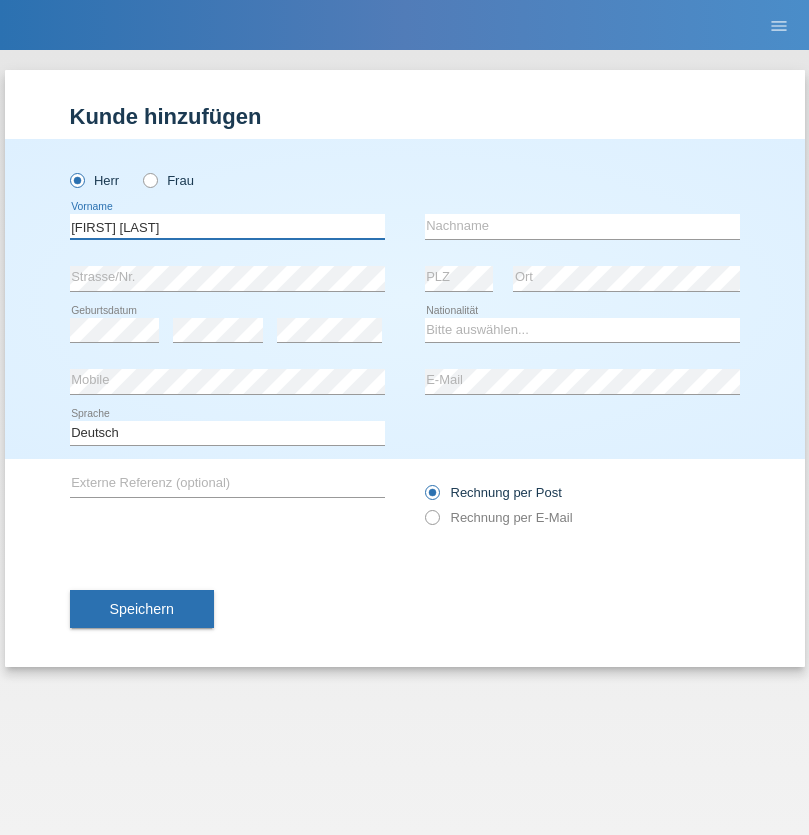 type on "[FIRST] [LAST]" 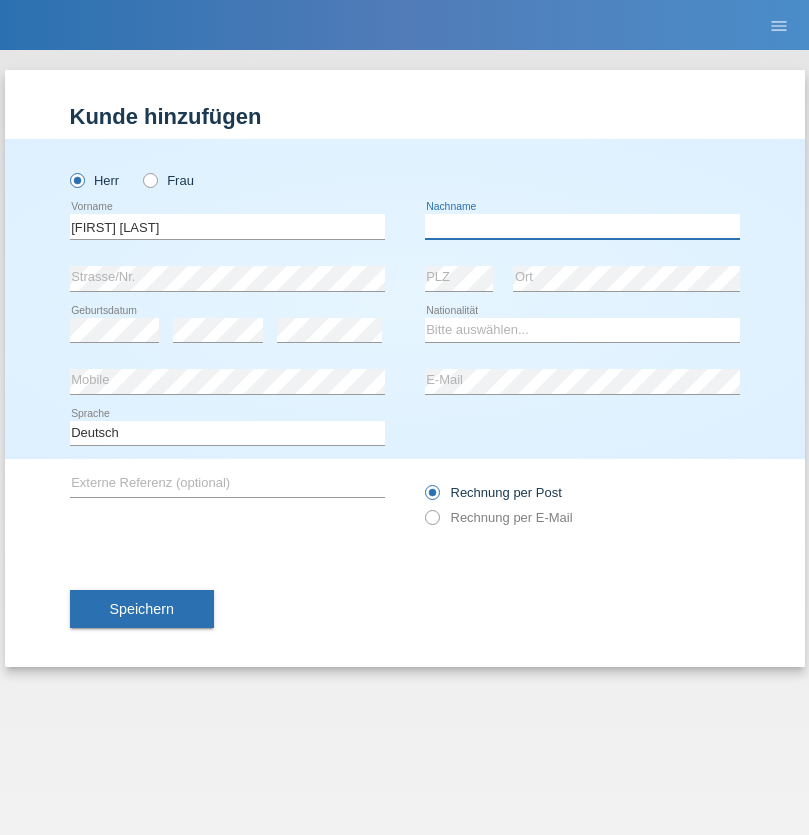 click at bounding box center (582, 226) 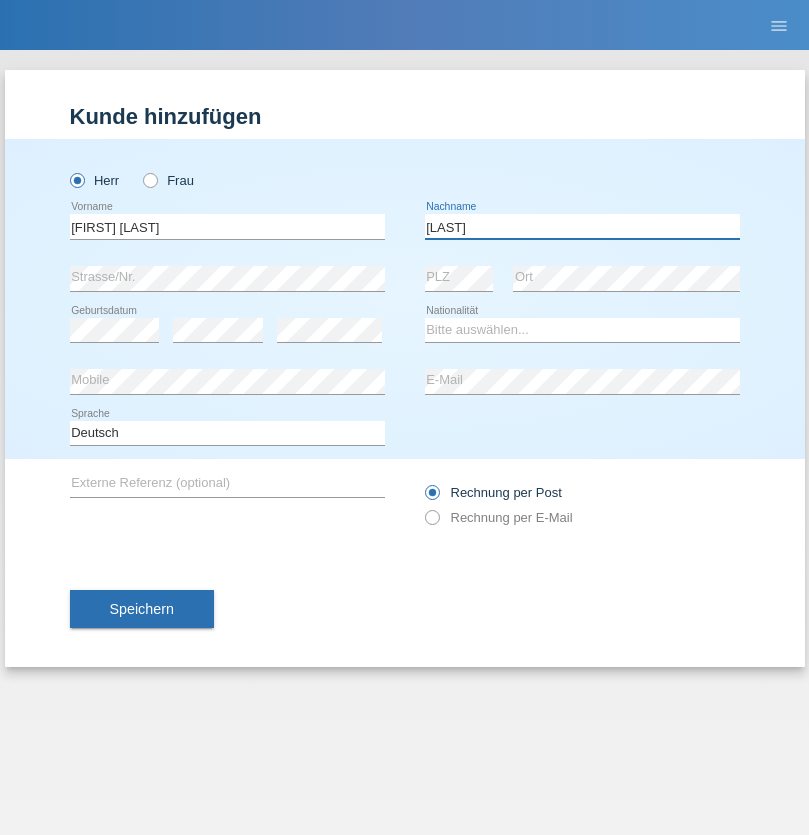 type on "[LAST]" 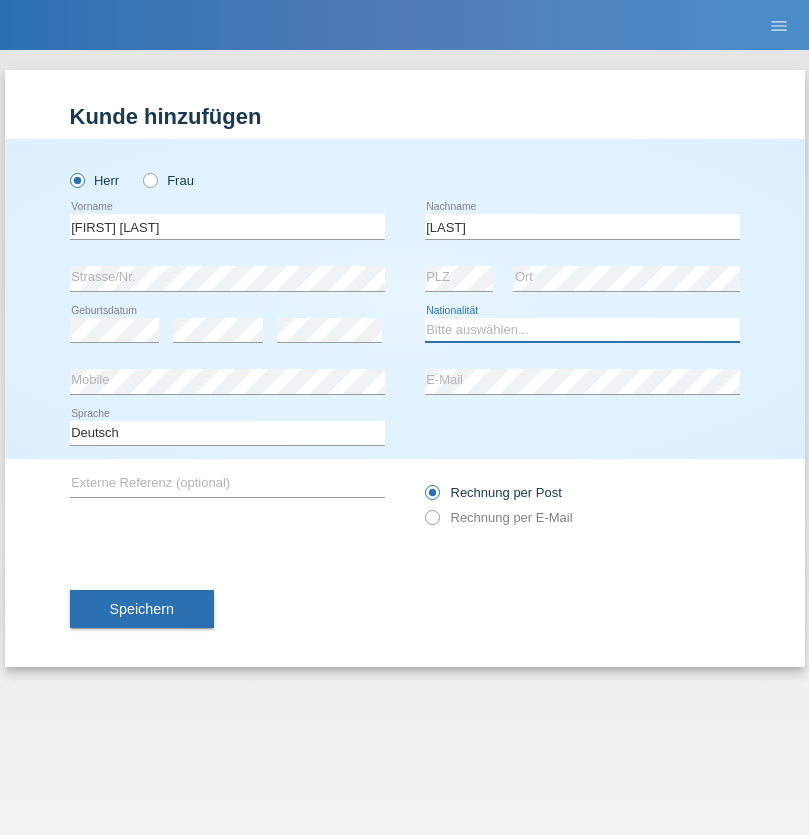 select on "TR" 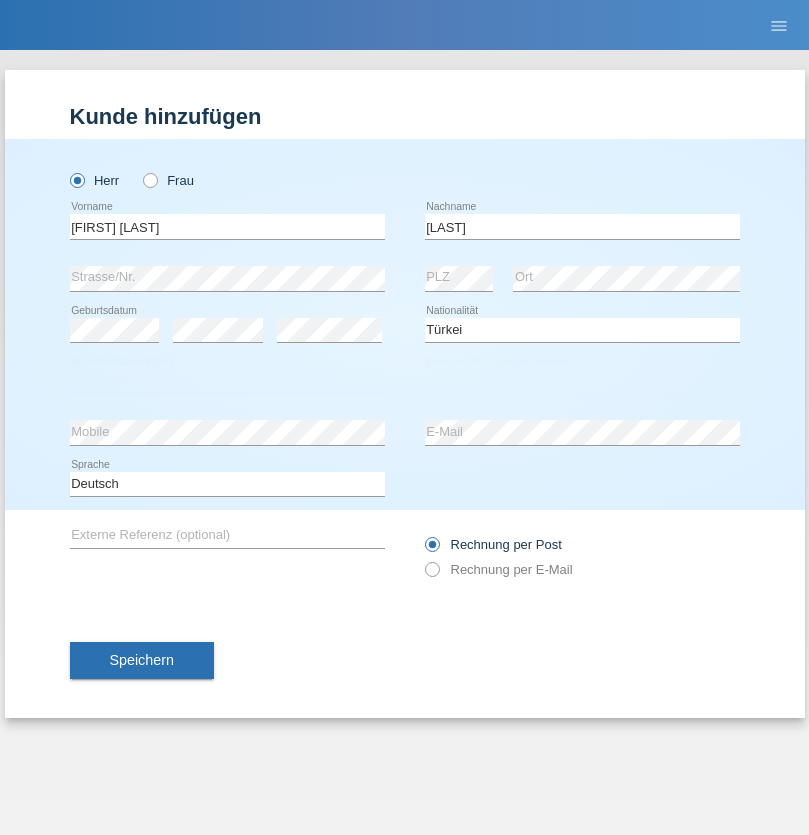 select on "C" 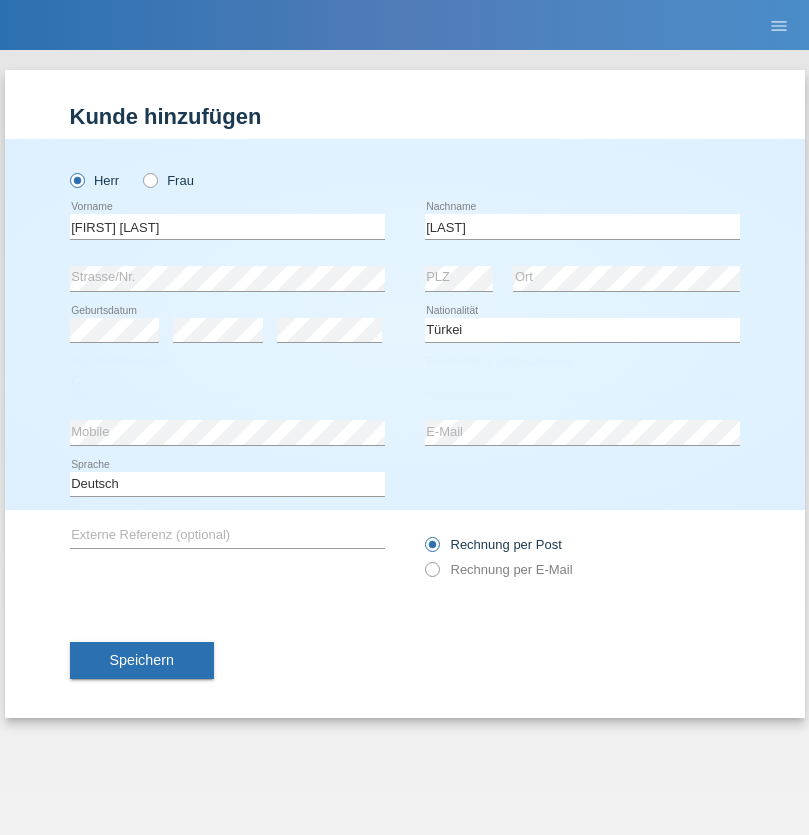 select on "05" 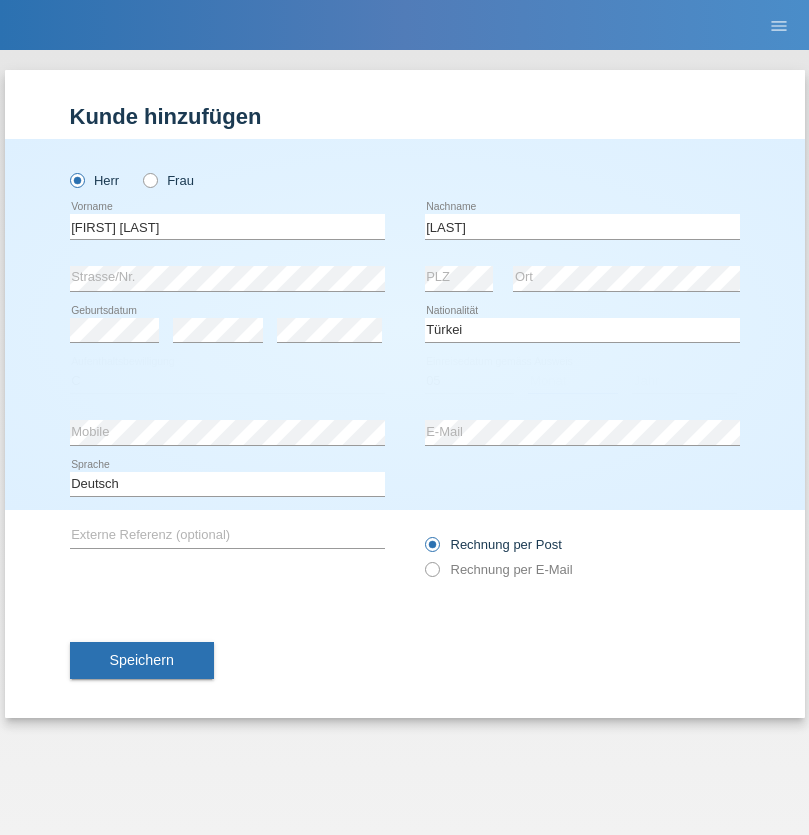 select on "10" 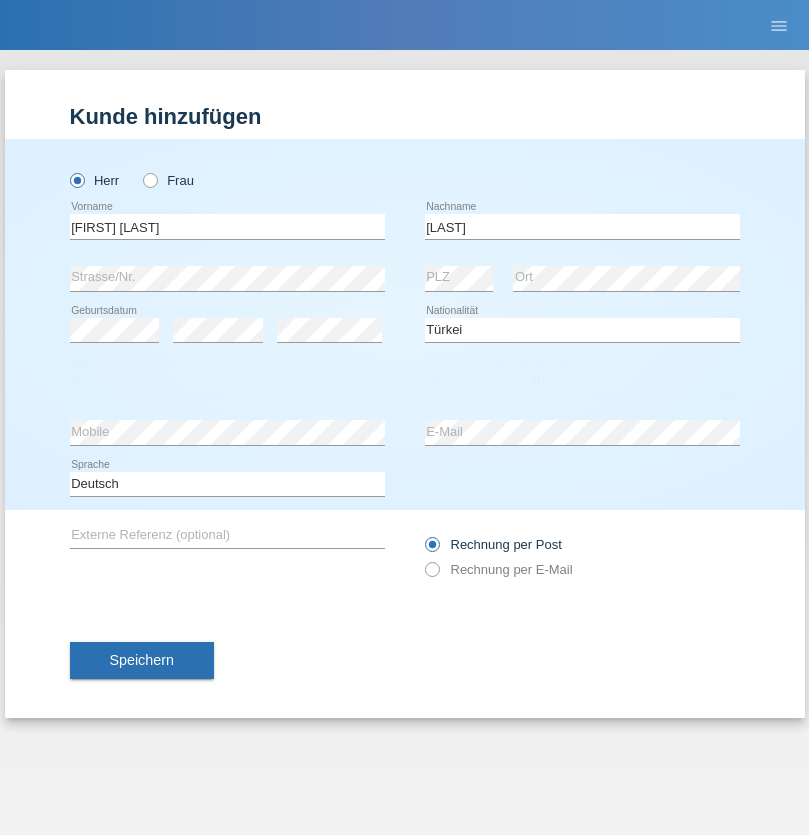 select on "2000" 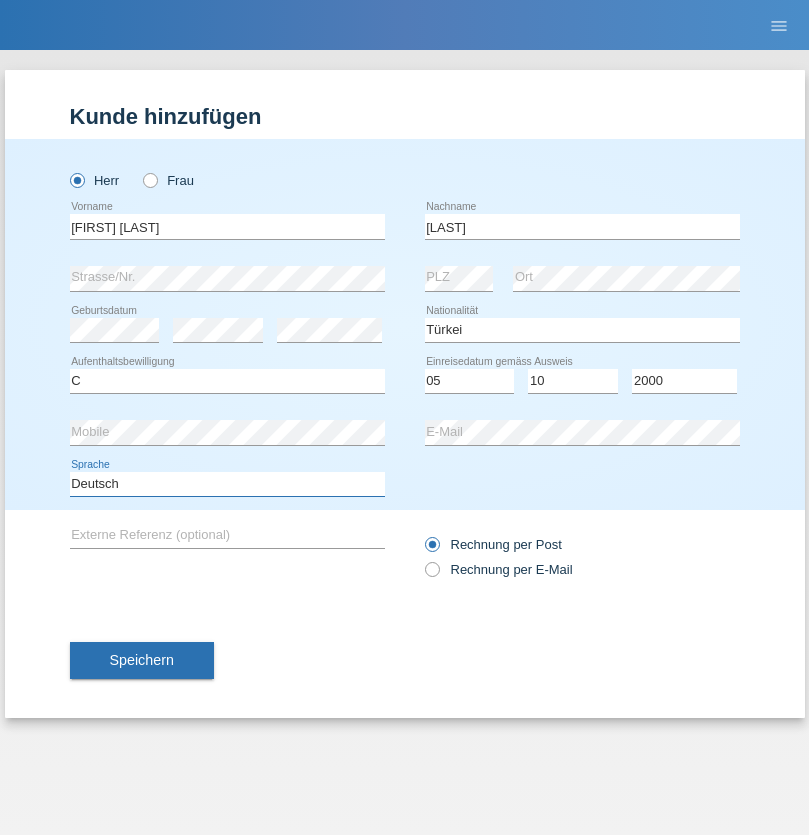 select on "en" 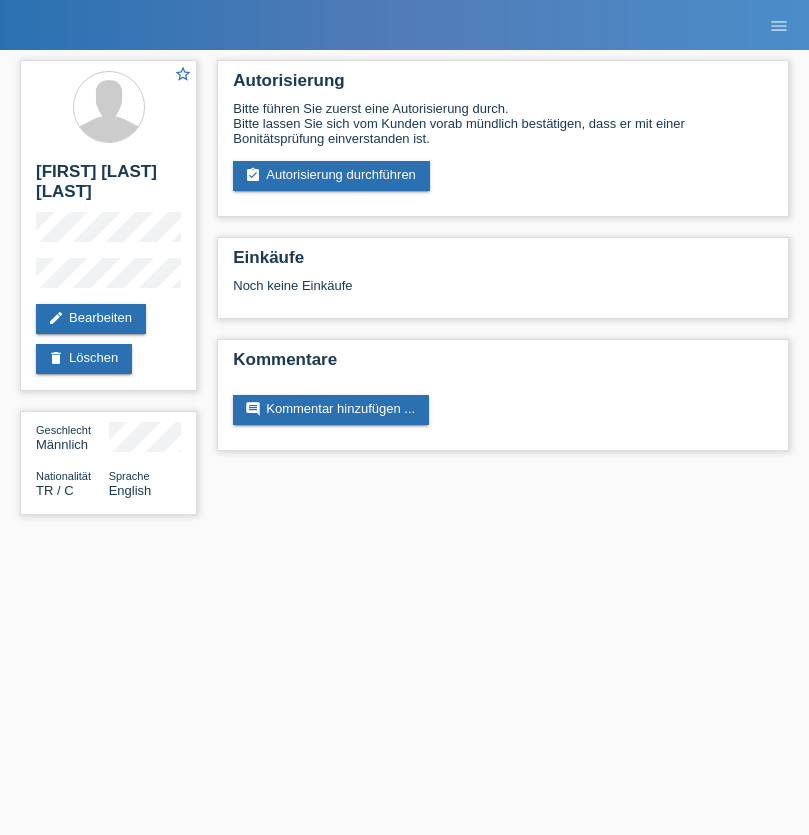 scroll, scrollTop: 0, scrollLeft: 0, axis: both 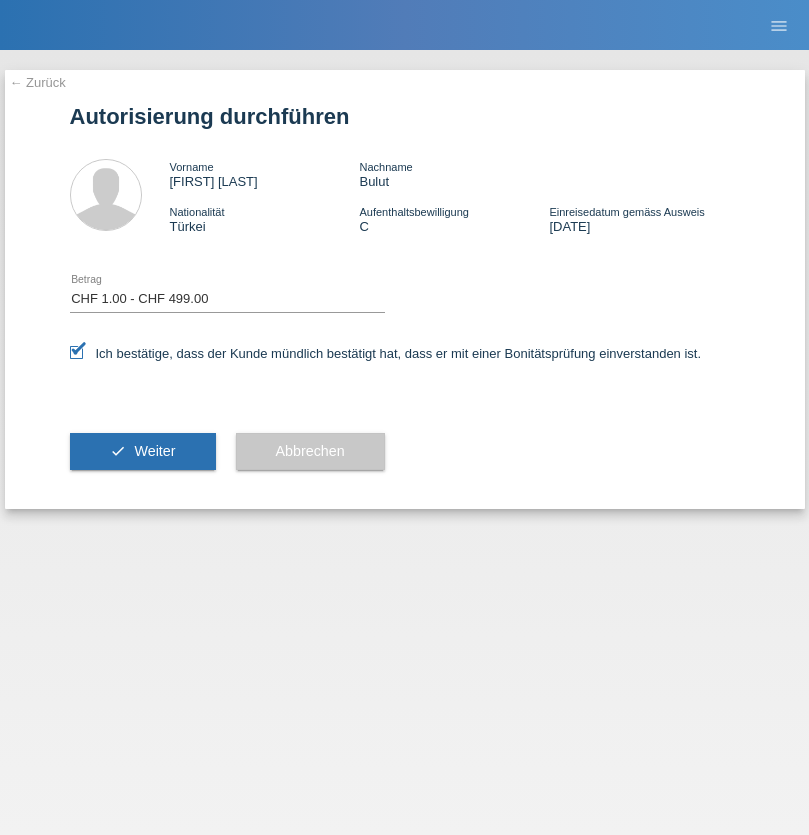 select on "1" 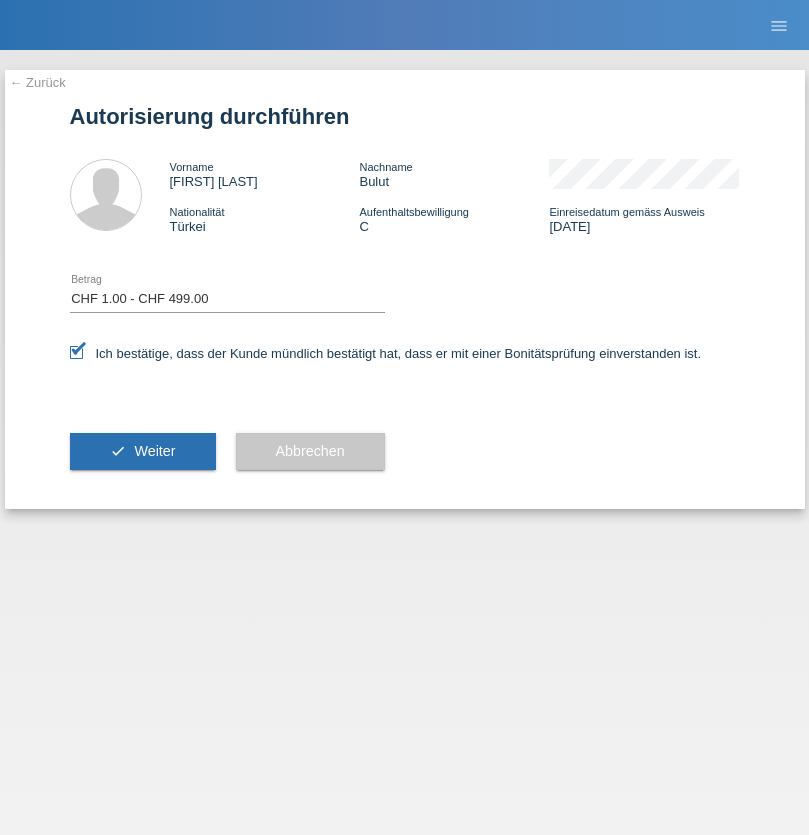 scroll, scrollTop: 0, scrollLeft: 0, axis: both 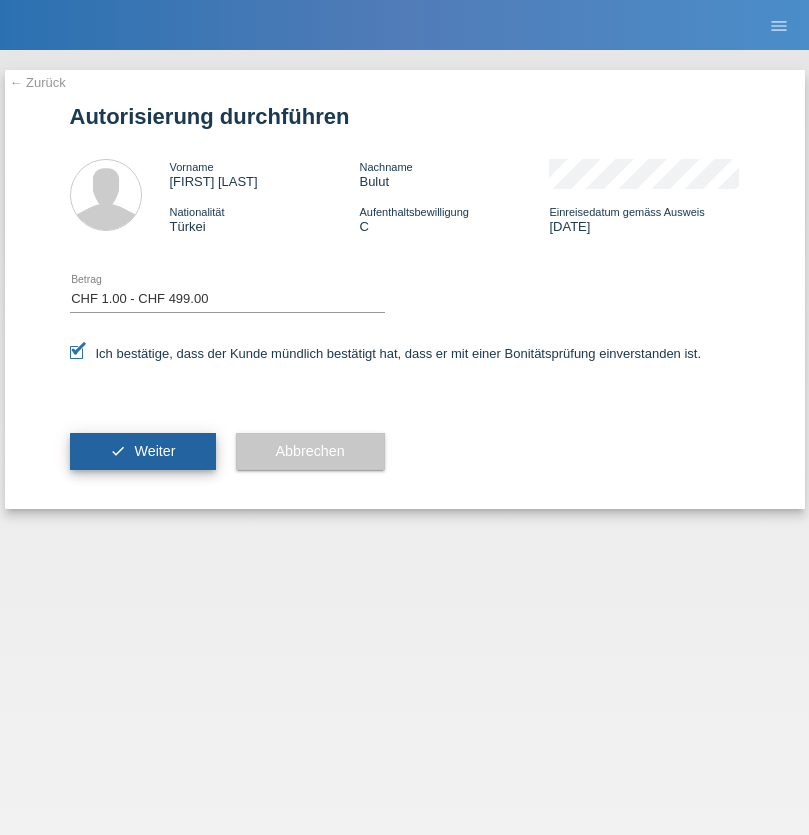 click on "Weiter" at bounding box center (154, 451) 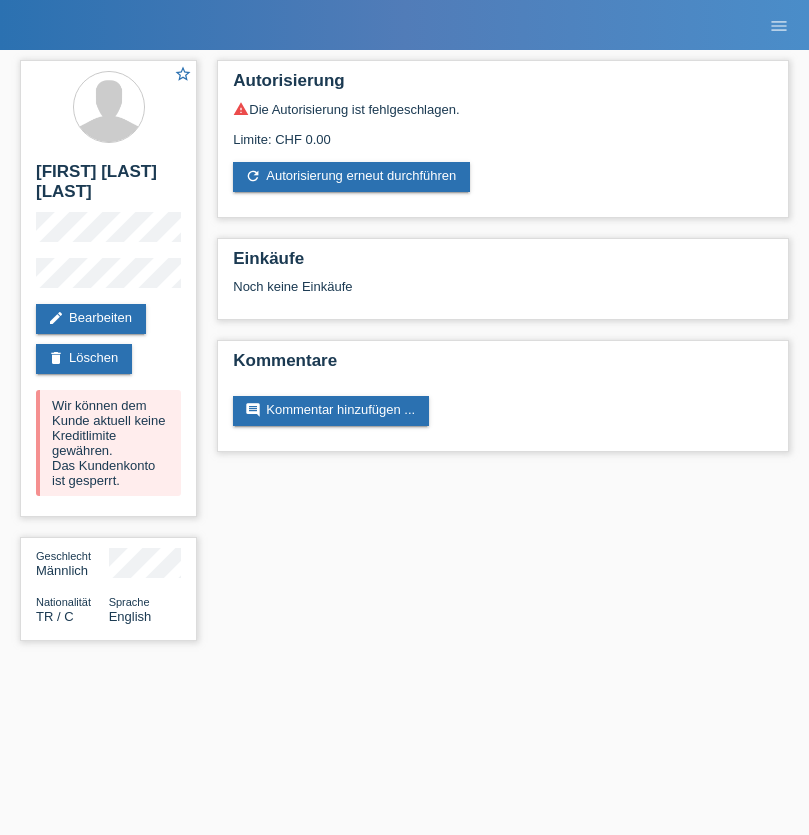 scroll, scrollTop: 0, scrollLeft: 0, axis: both 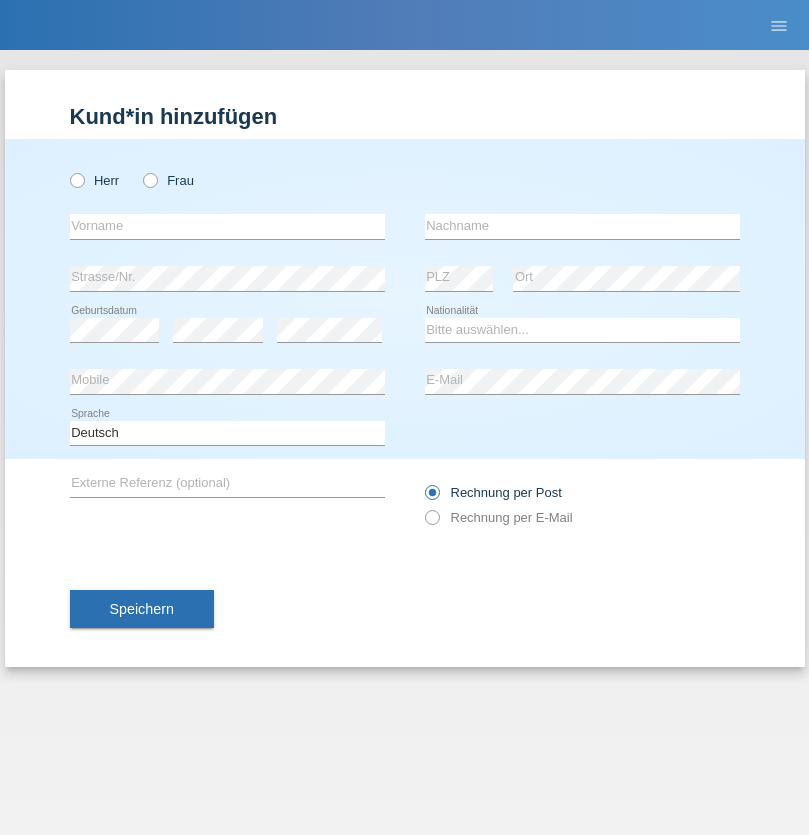 radio on "true" 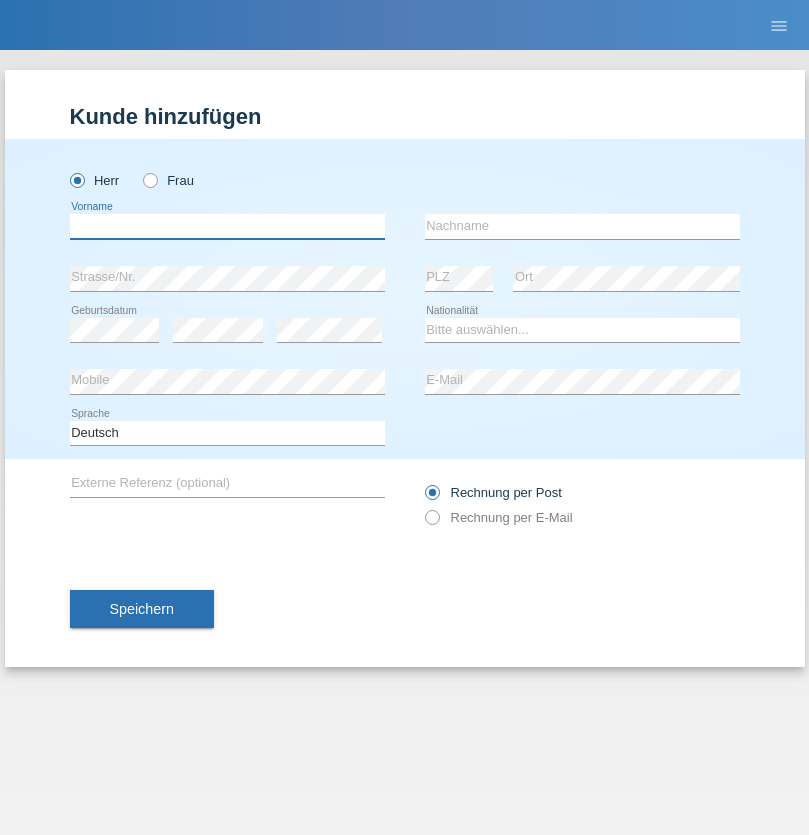 click at bounding box center (227, 226) 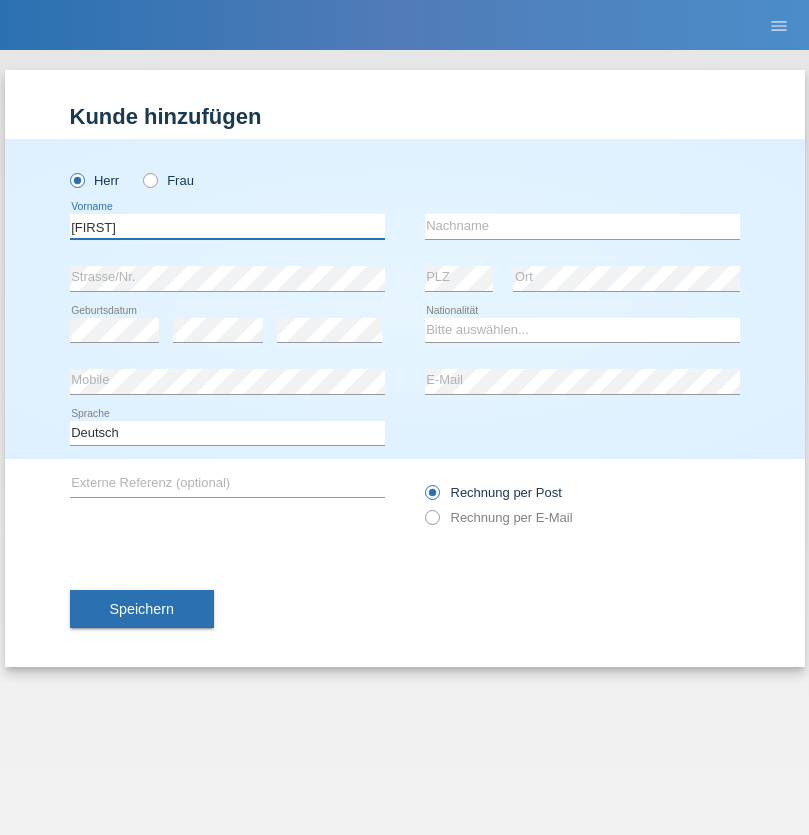 type on "[FIRST]" 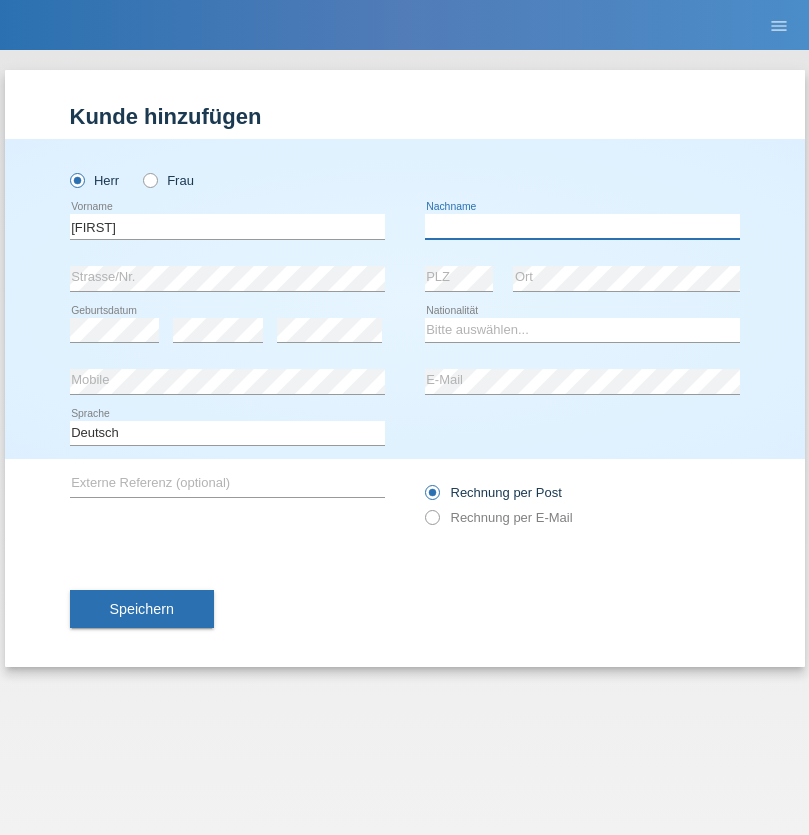 click at bounding box center [582, 226] 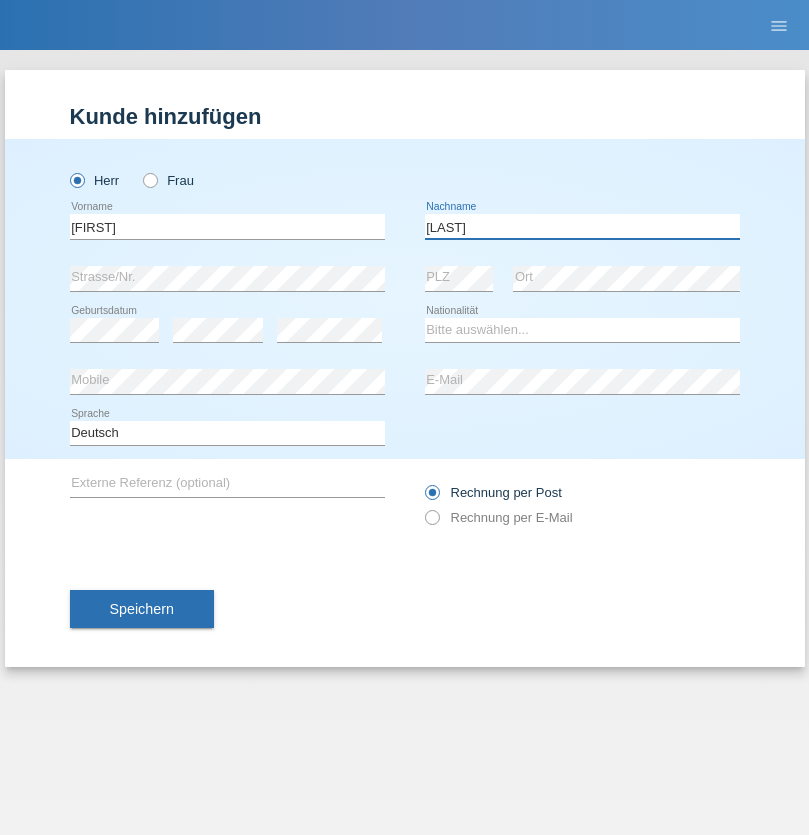 type on "[NAME]" 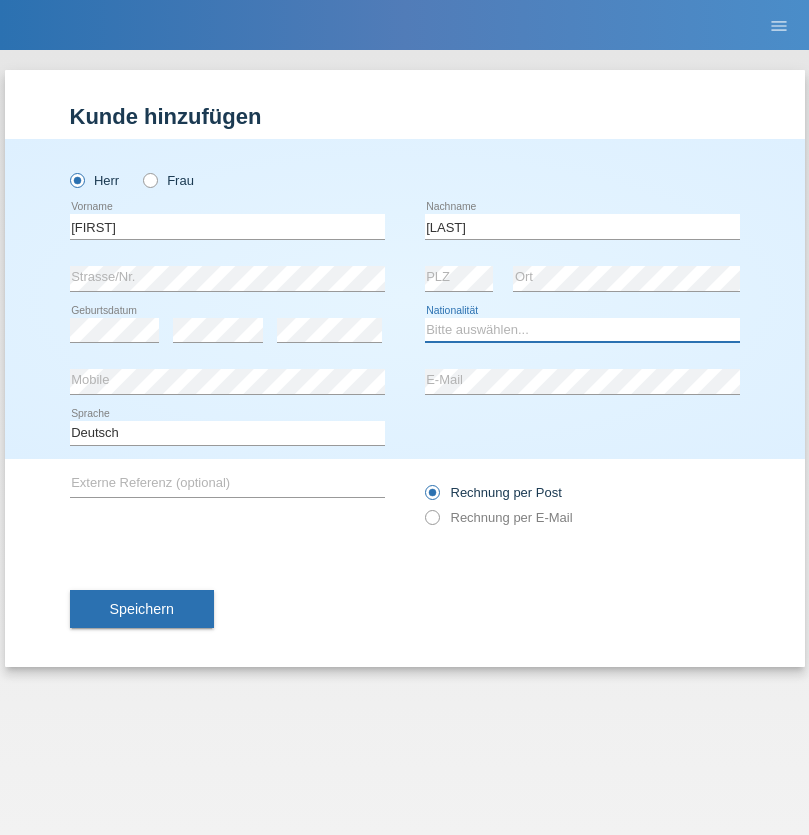 select on "CH" 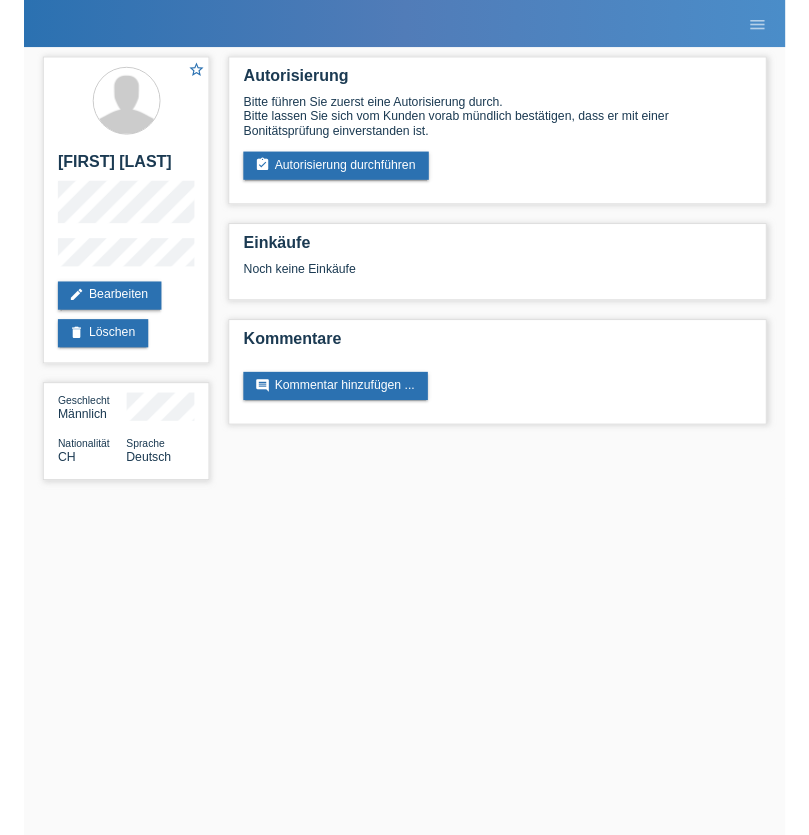 scroll, scrollTop: 0, scrollLeft: 0, axis: both 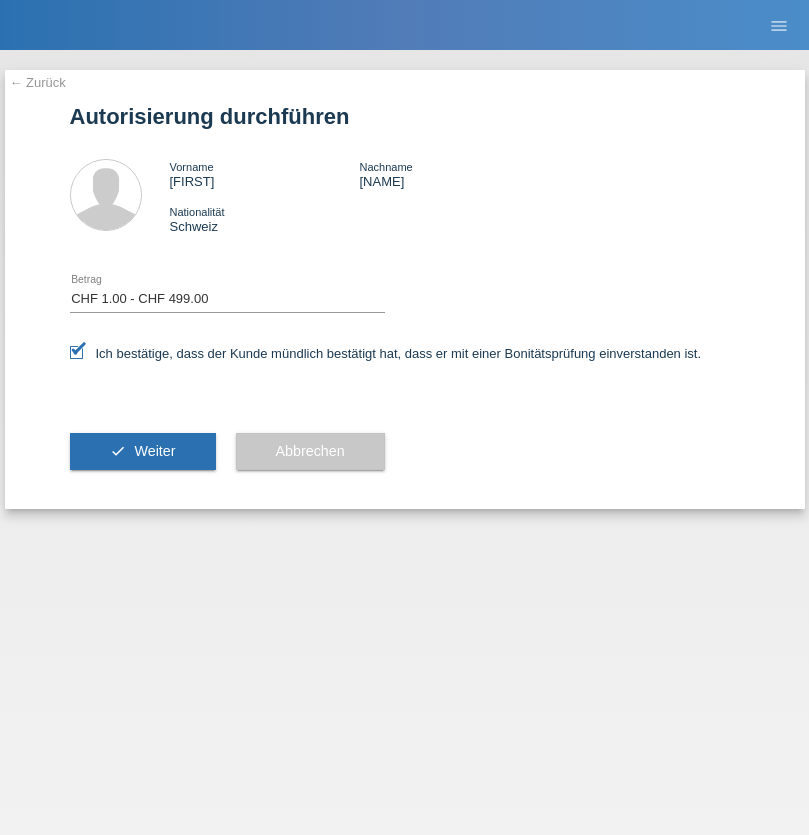 select on "1" 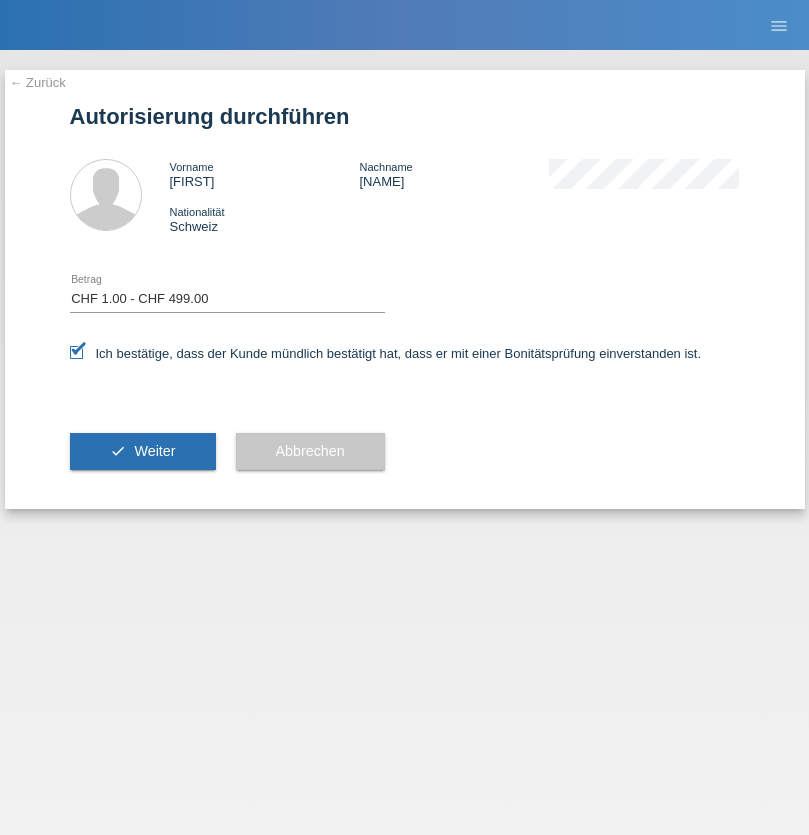 scroll, scrollTop: 0, scrollLeft: 0, axis: both 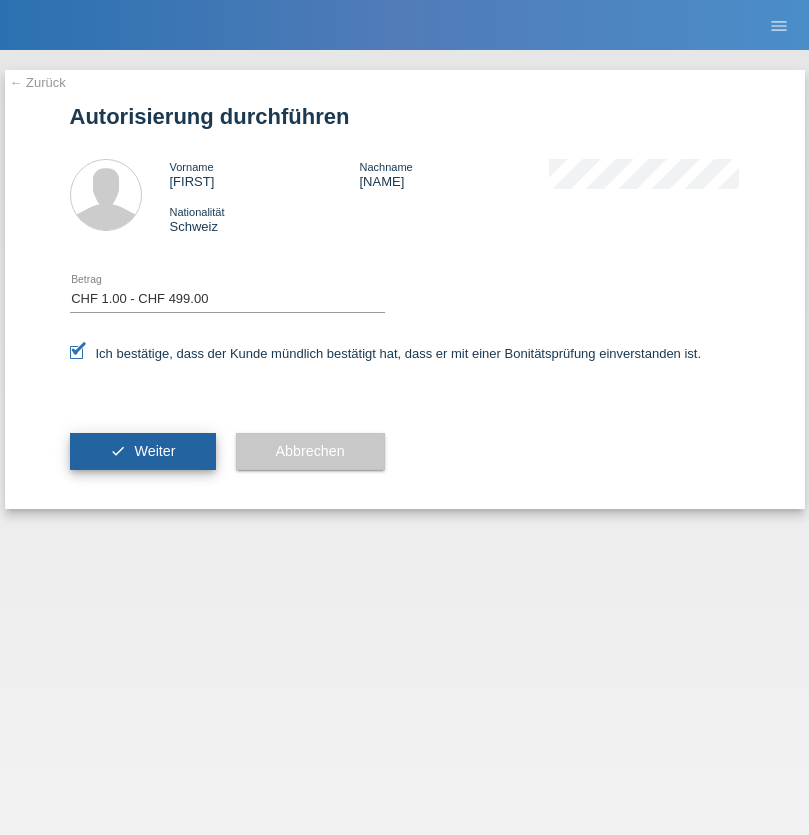 click on "Weiter" at bounding box center (154, 451) 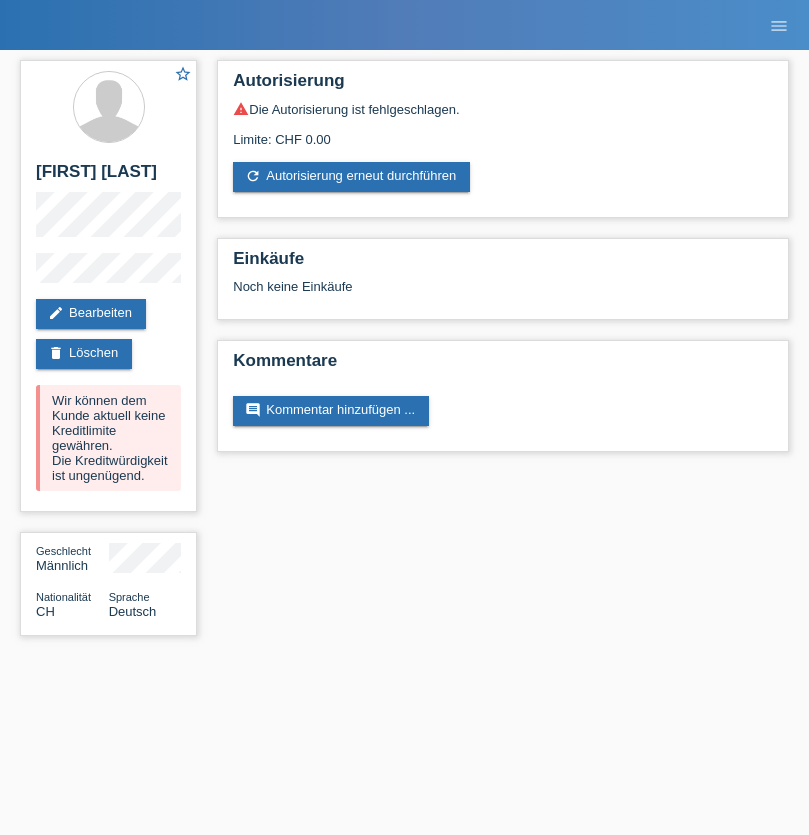 scroll, scrollTop: 0, scrollLeft: 0, axis: both 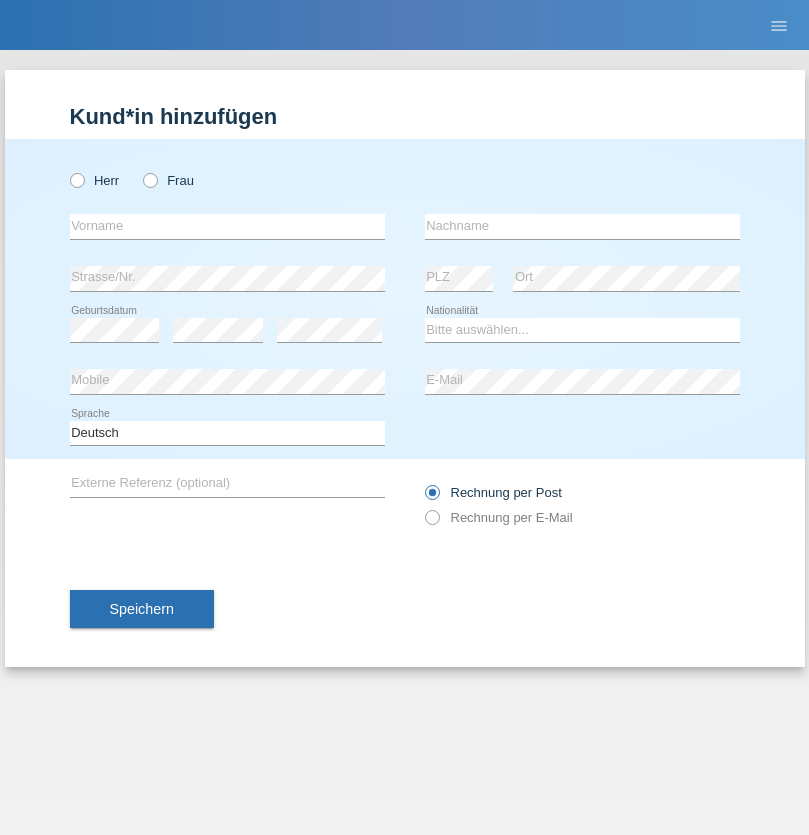 radio on "true" 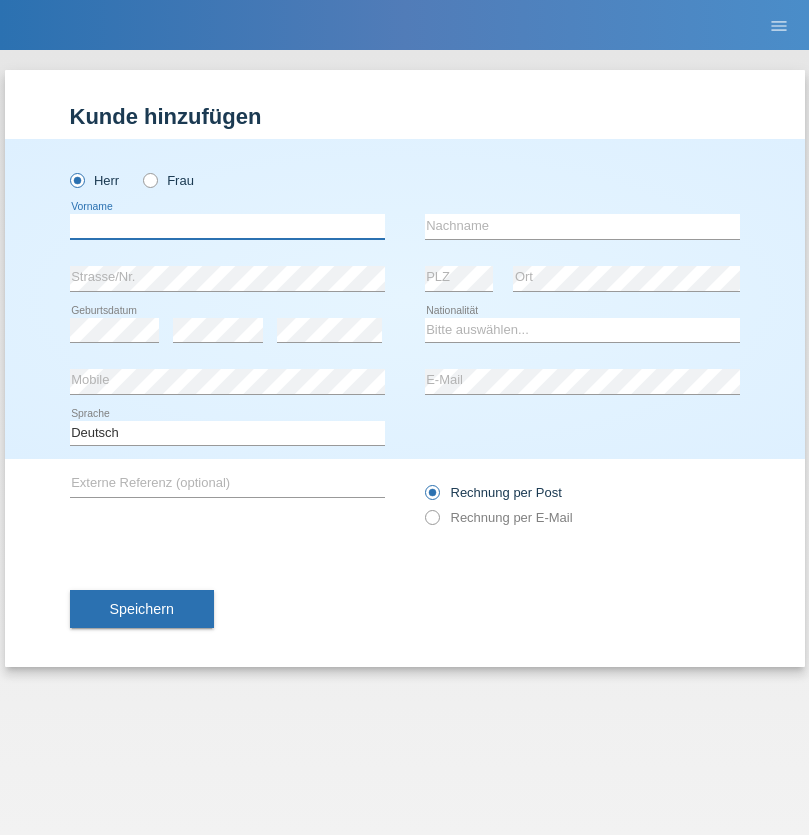 click at bounding box center [227, 226] 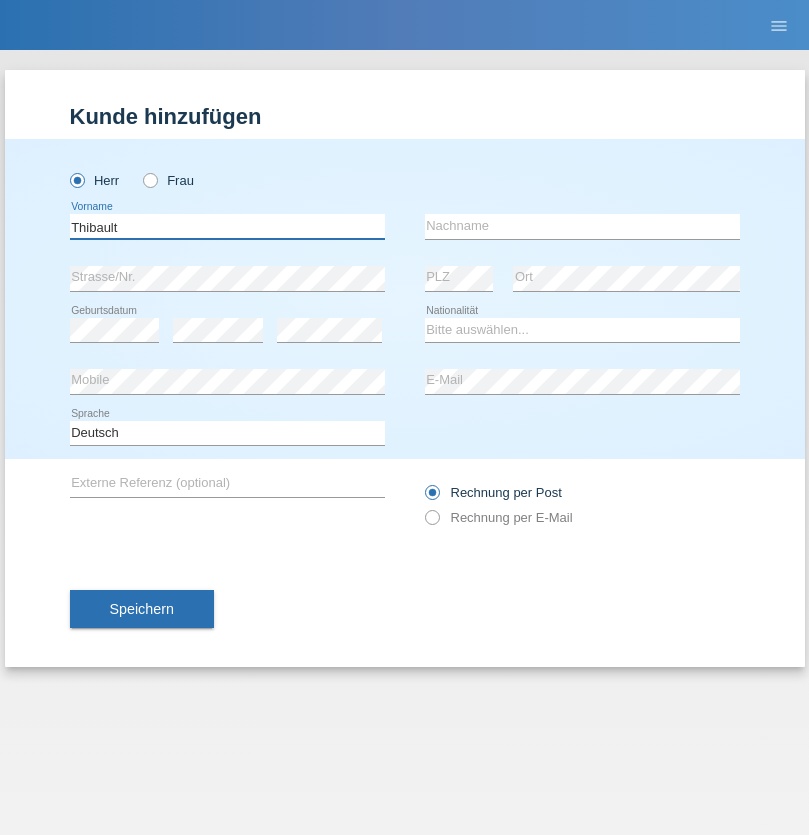 type on "Thibault" 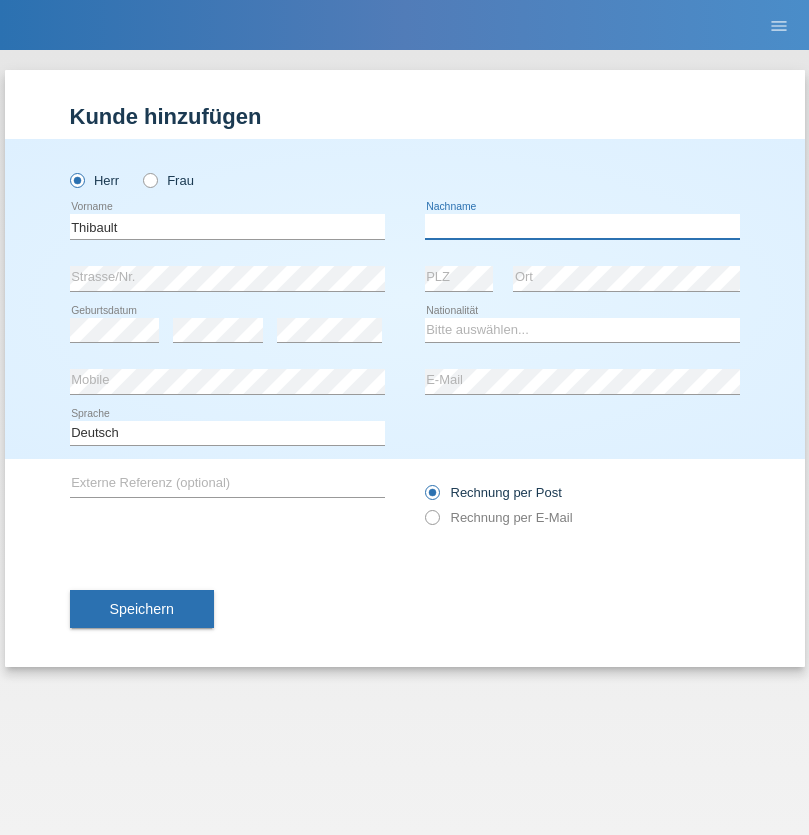 click at bounding box center [582, 226] 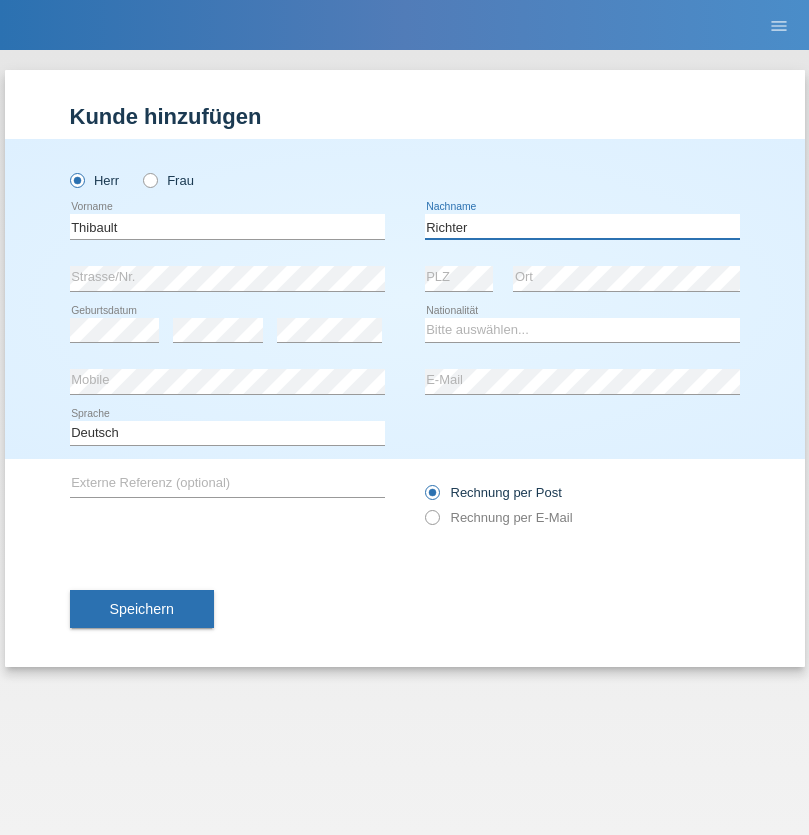 type on "Richter" 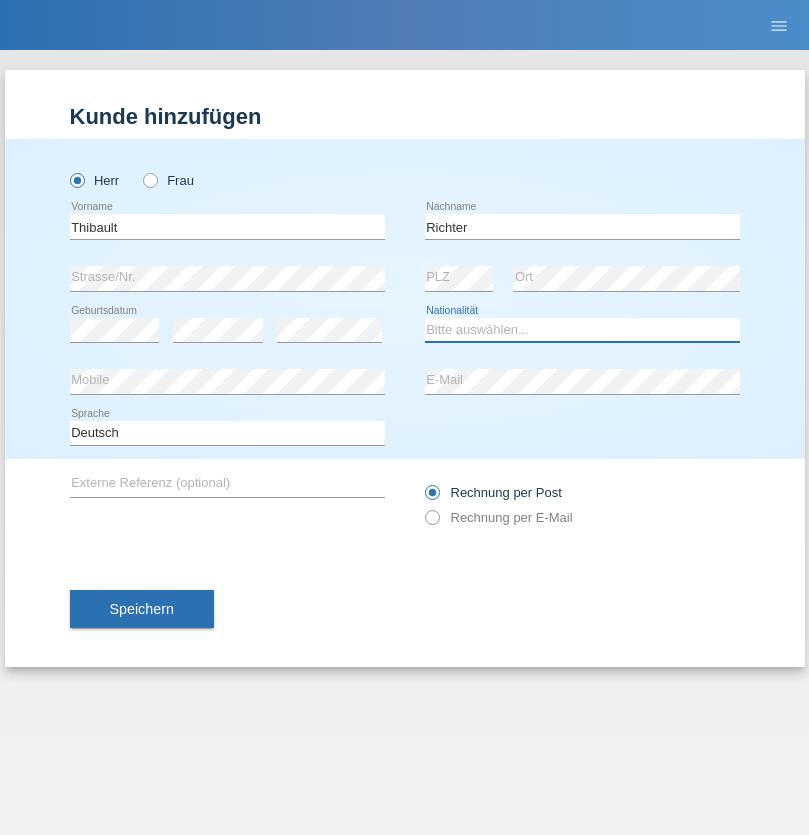 select on "CH" 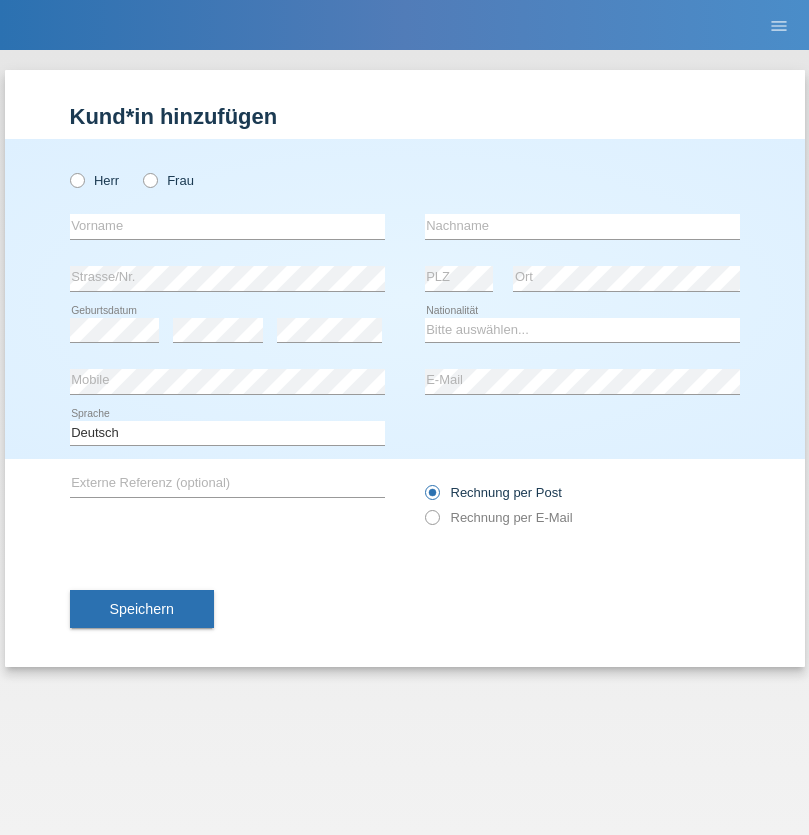 scroll, scrollTop: 0, scrollLeft: 0, axis: both 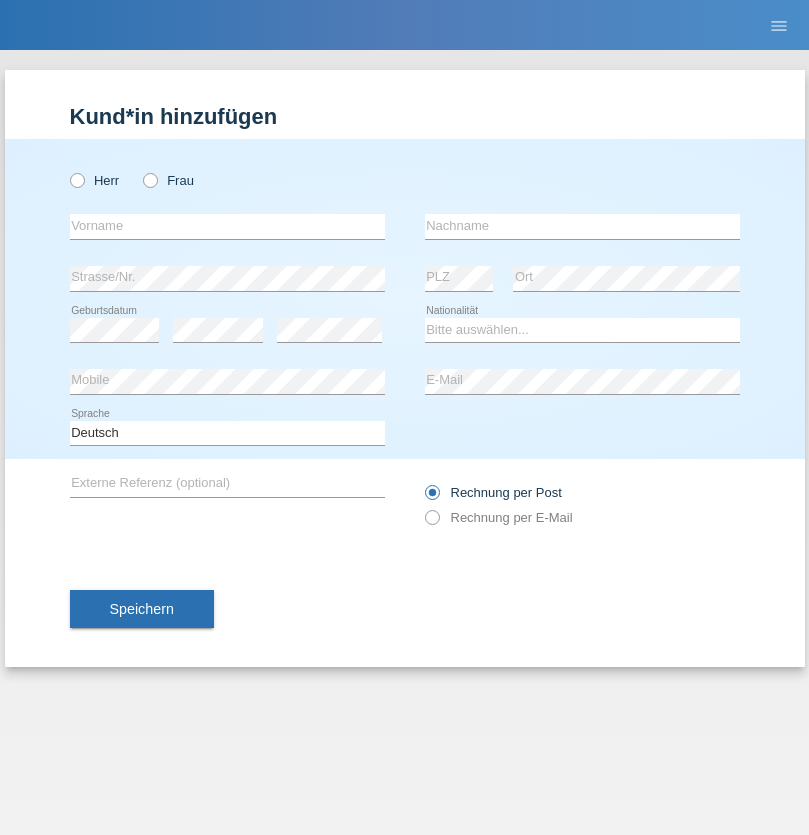 radio on "true" 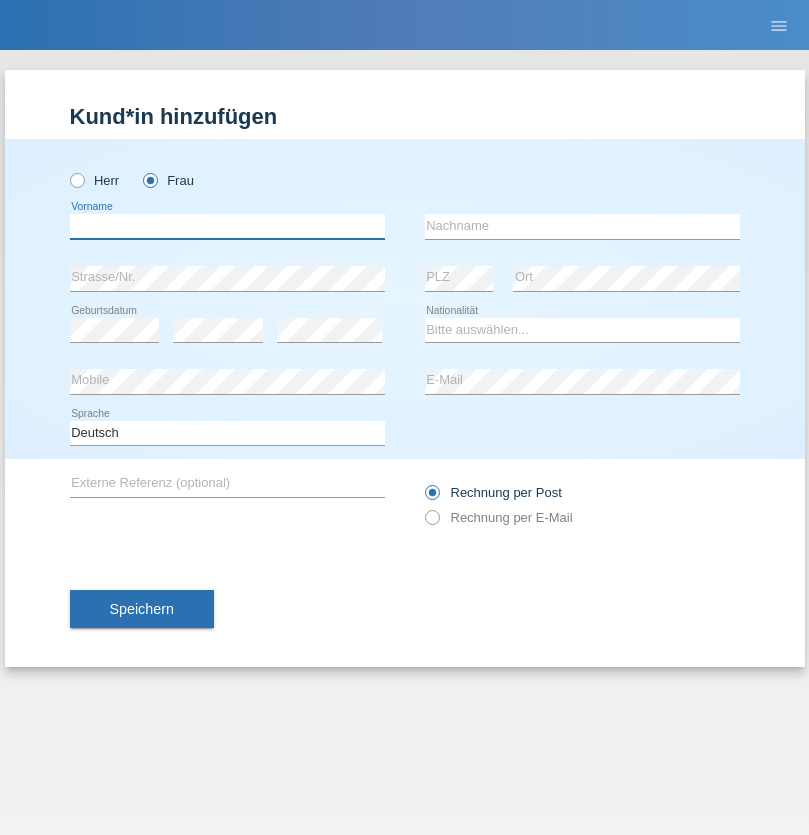 click at bounding box center [227, 226] 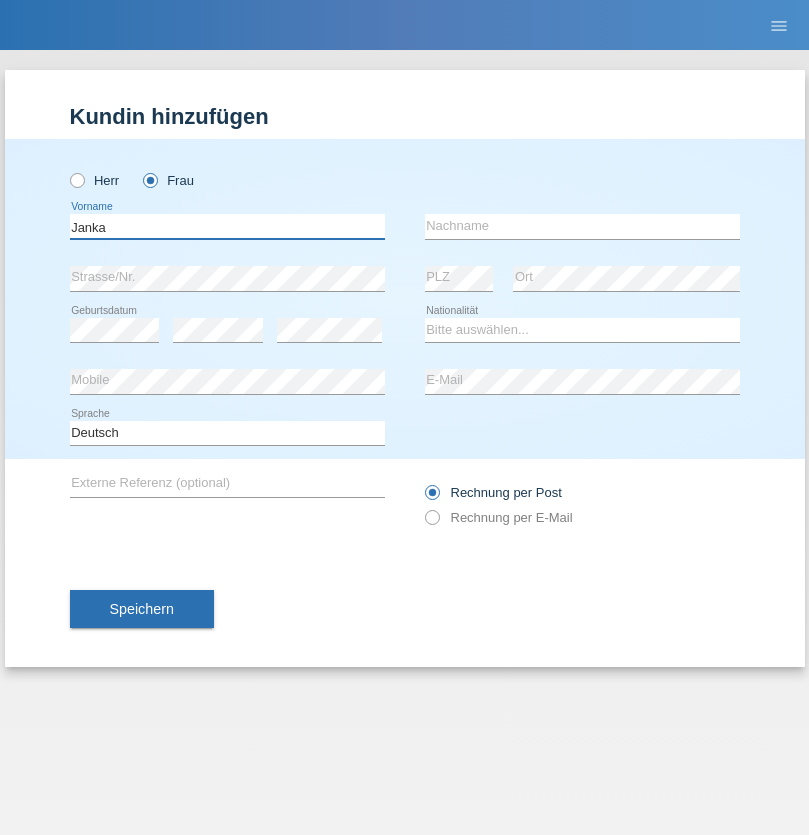 type on "Janka" 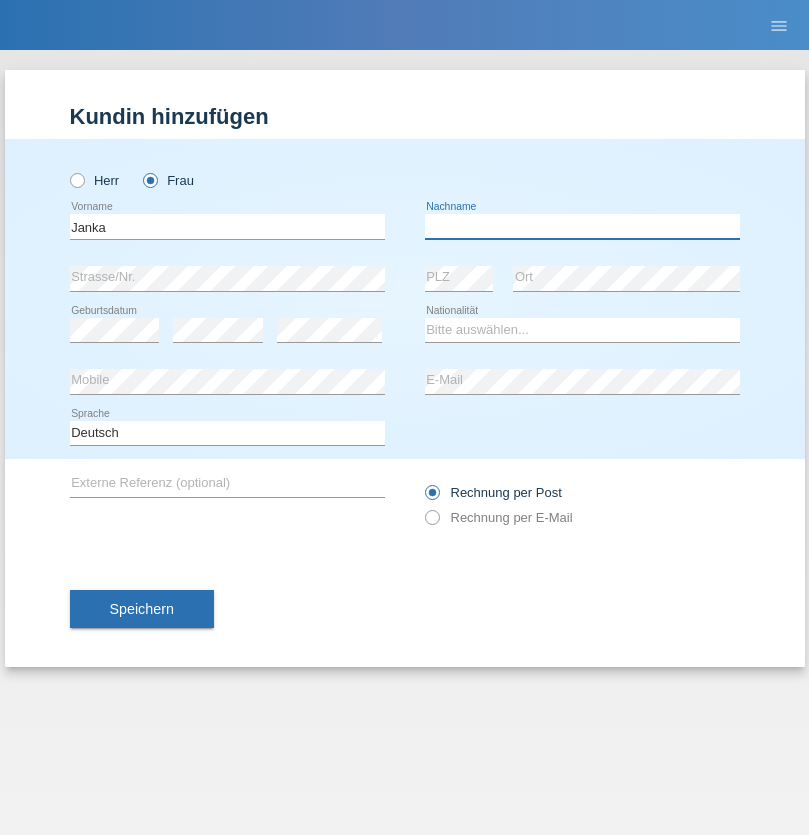 click at bounding box center (582, 226) 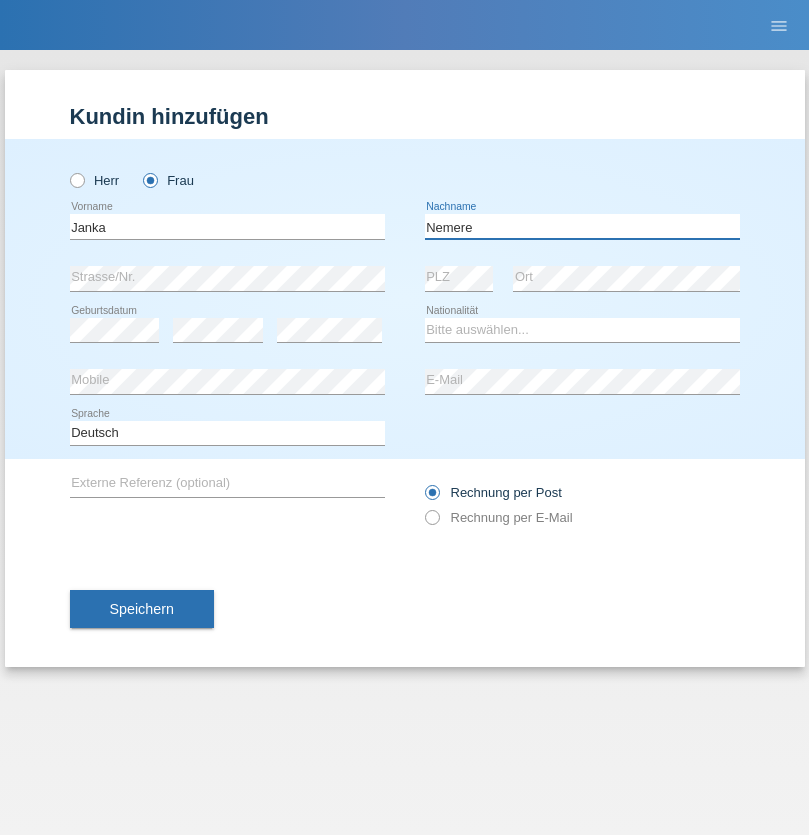 type on "Nemere" 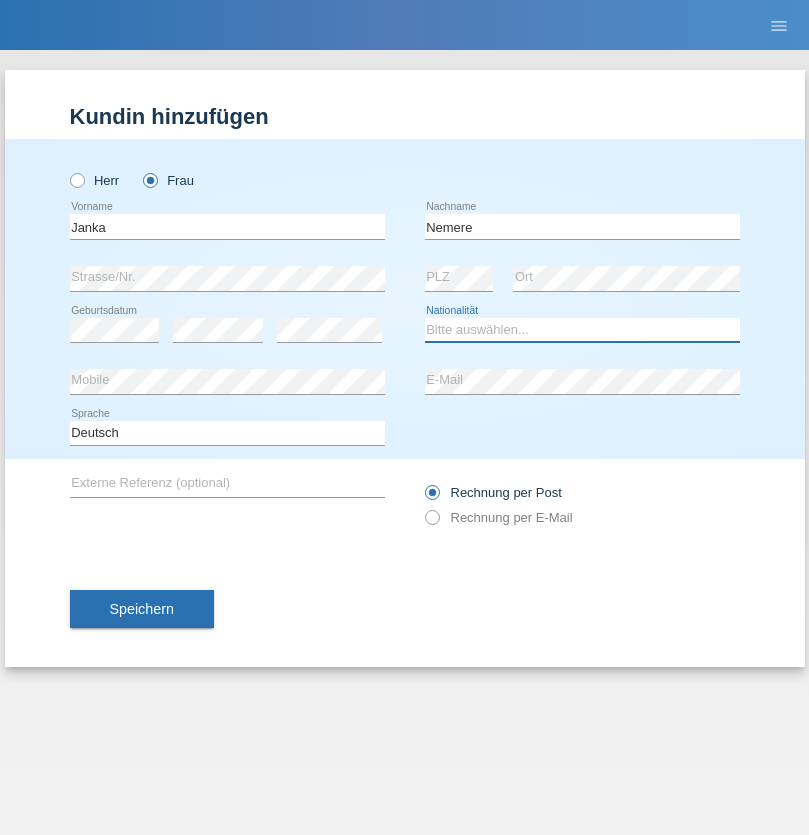 select on "HU" 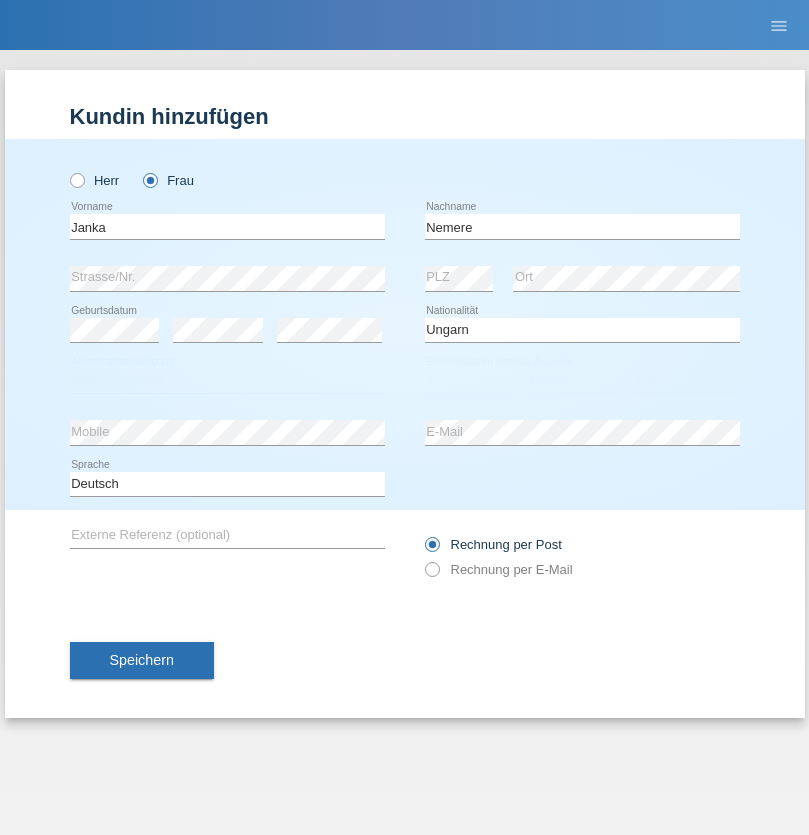 select on "C" 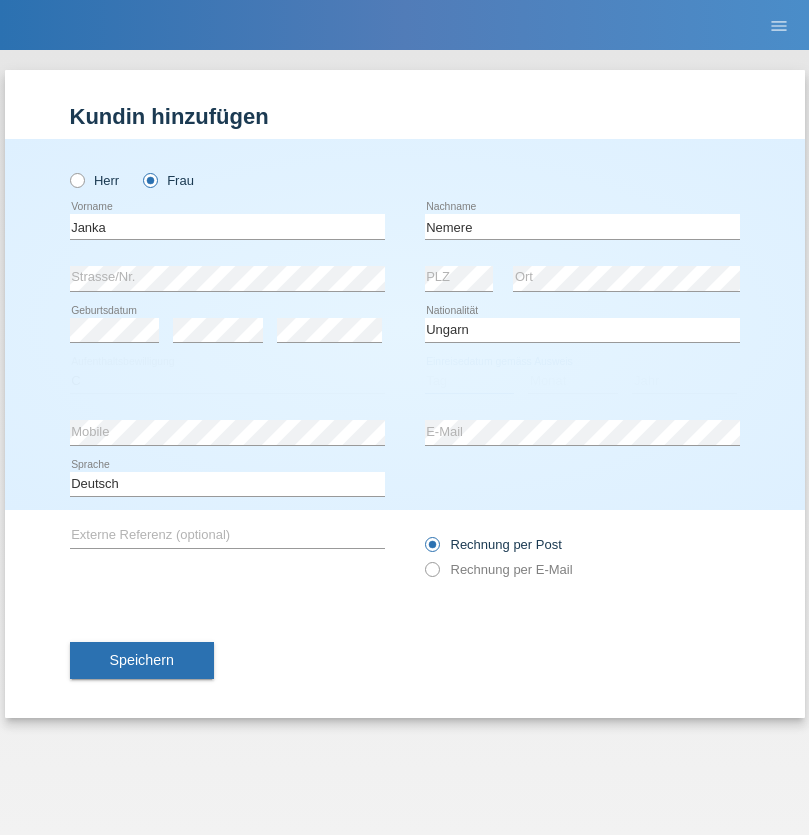 select on "13" 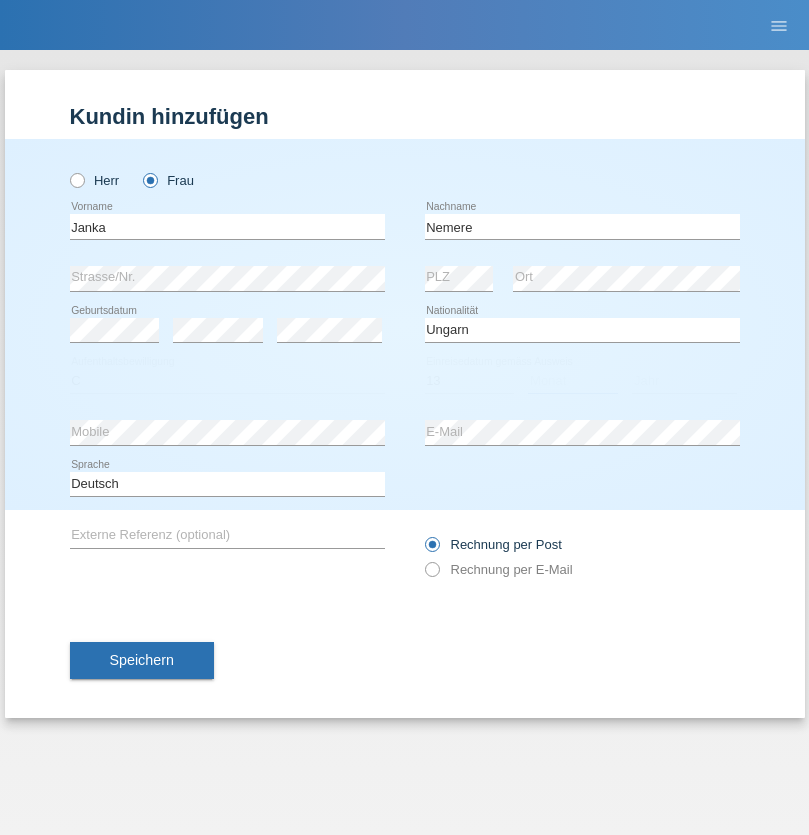 select on "12" 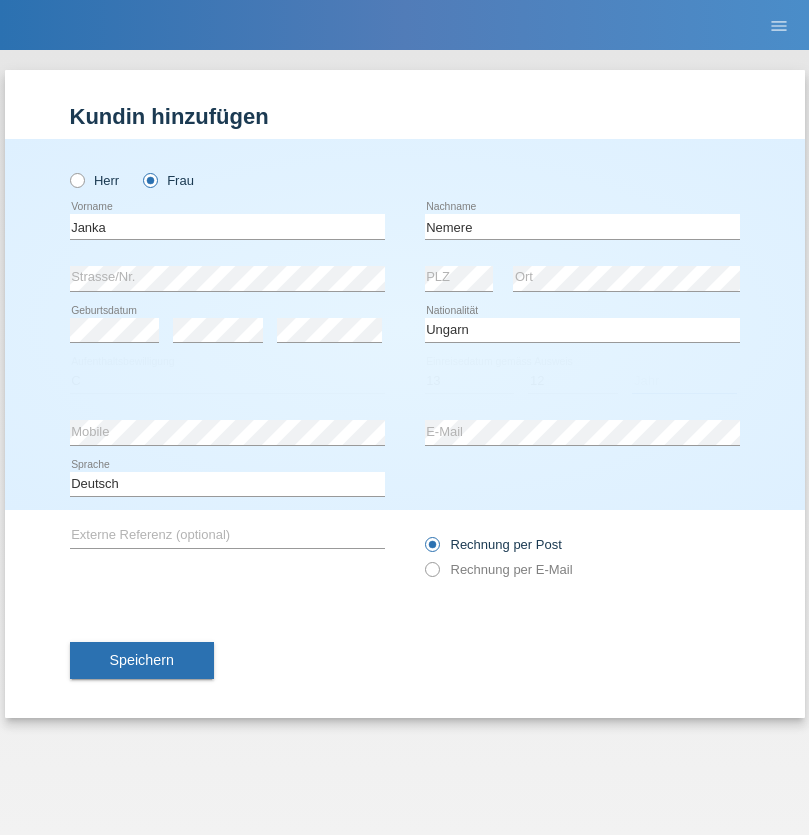 select on "2021" 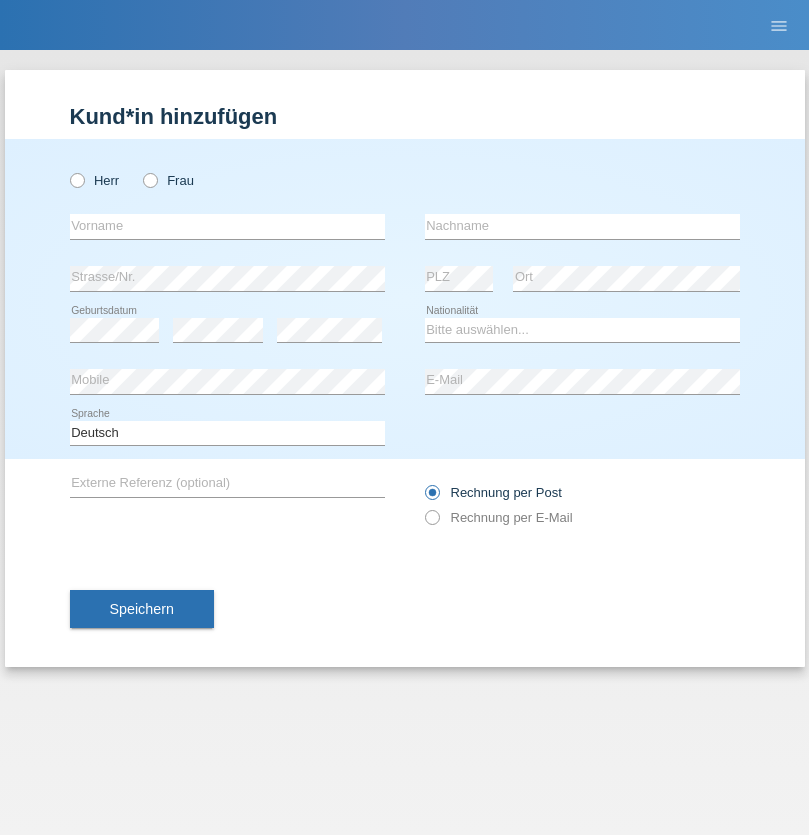 scroll, scrollTop: 0, scrollLeft: 0, axis: both 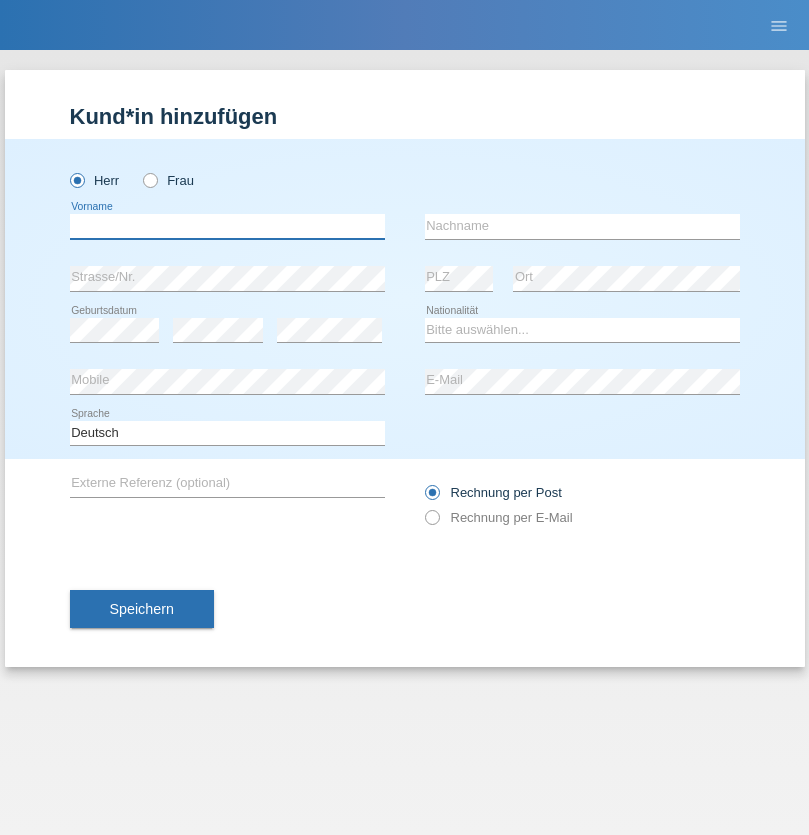 click at bounding box center (227, 226) 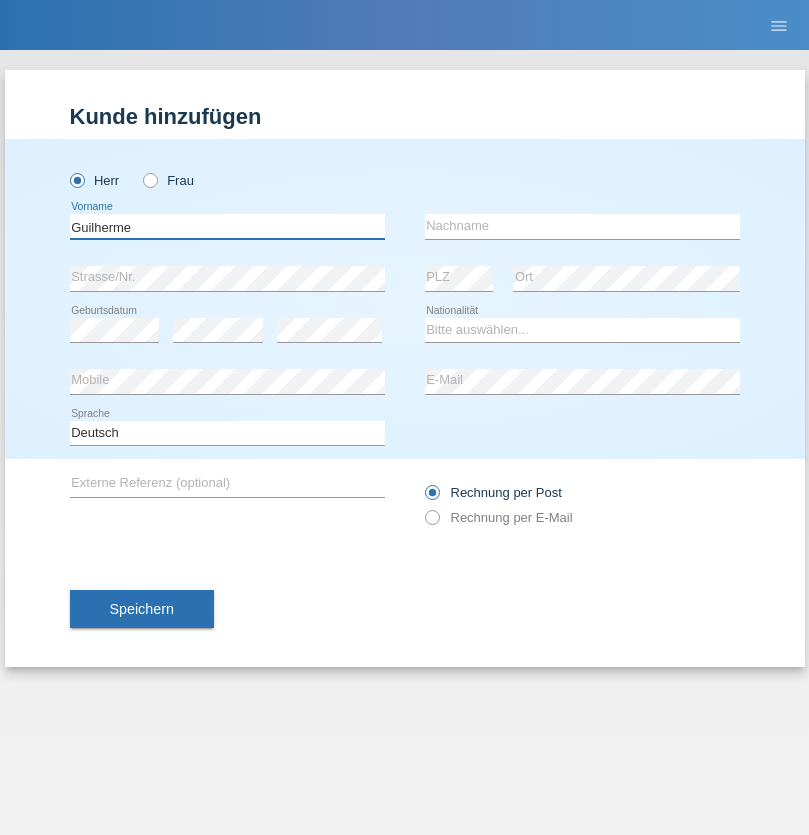 type on "Guilherme" 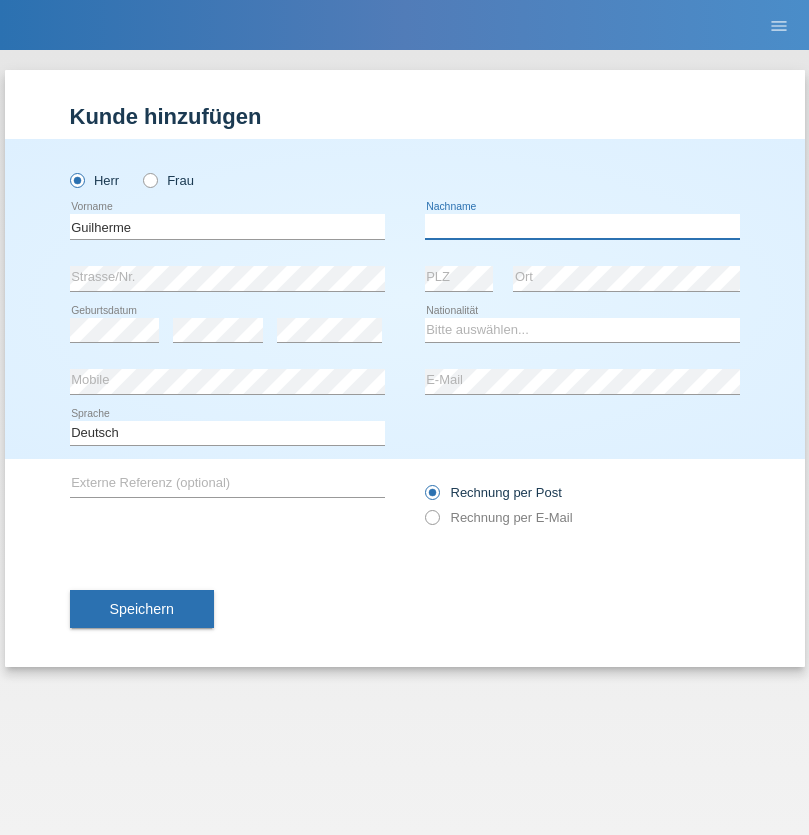 click at bounding box center [582, 226] 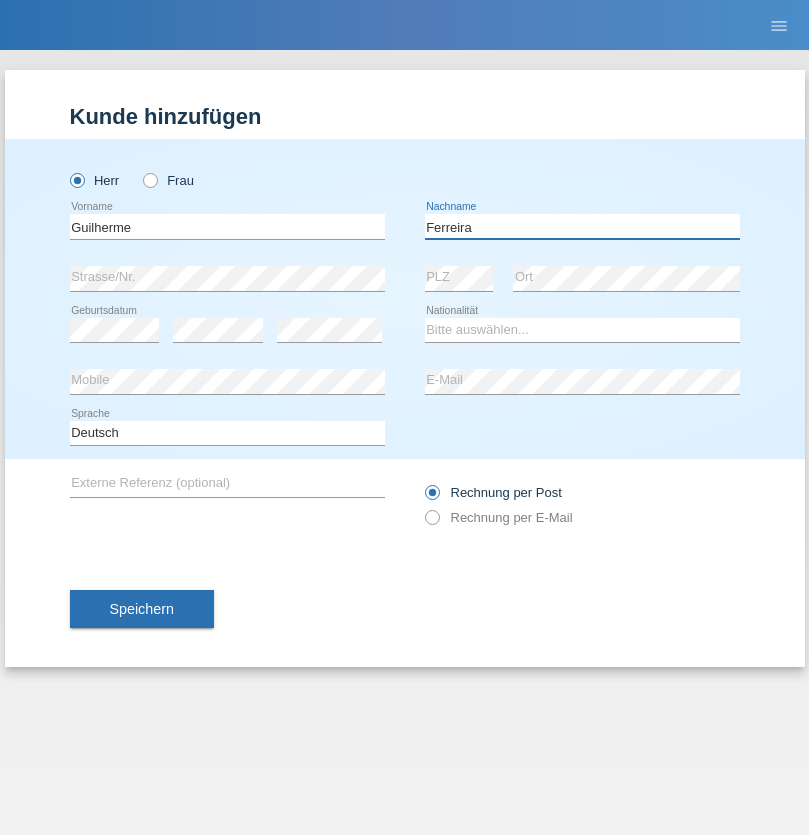 type on "Ferreira" 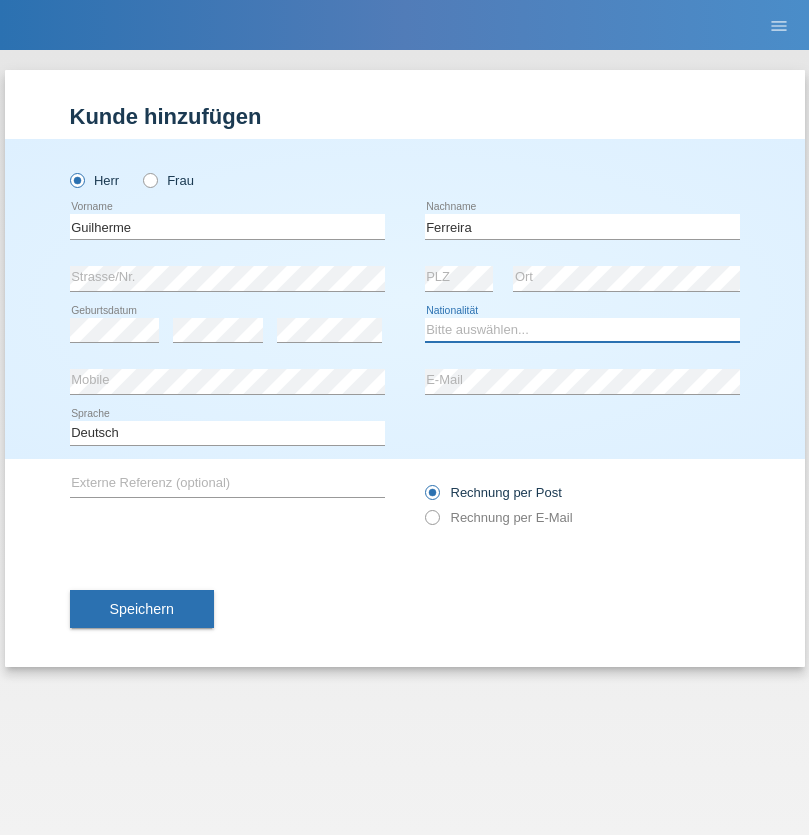 select on "PT" 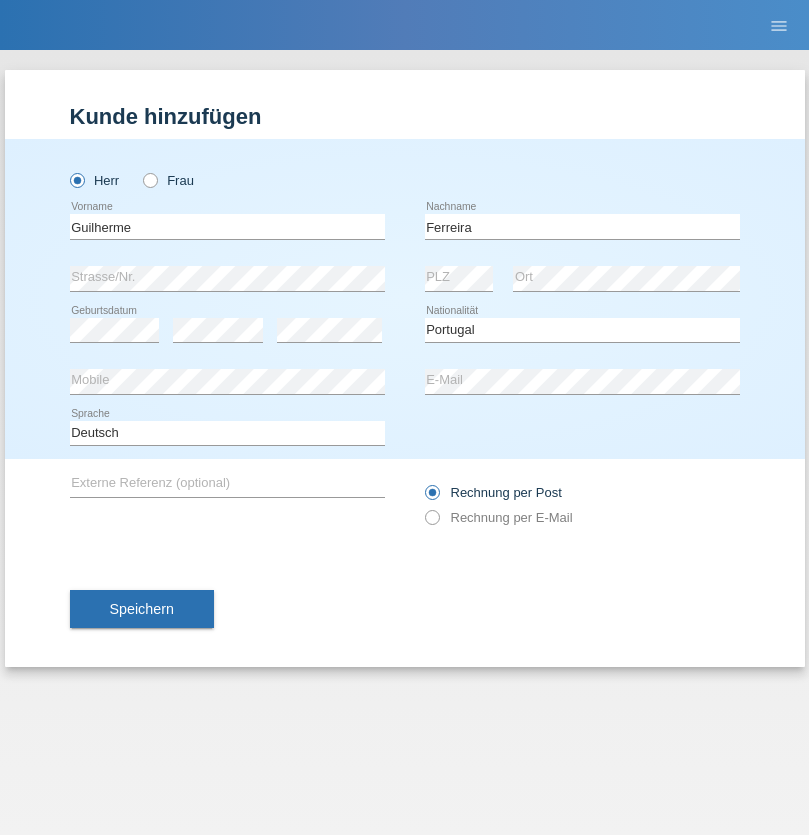 select on "C" 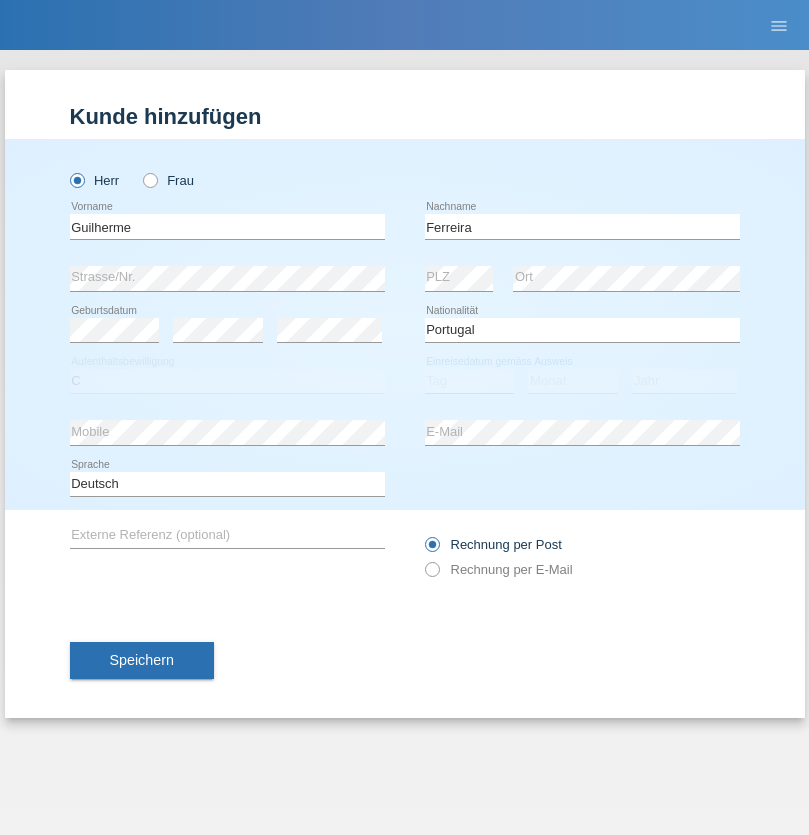 select on "04" 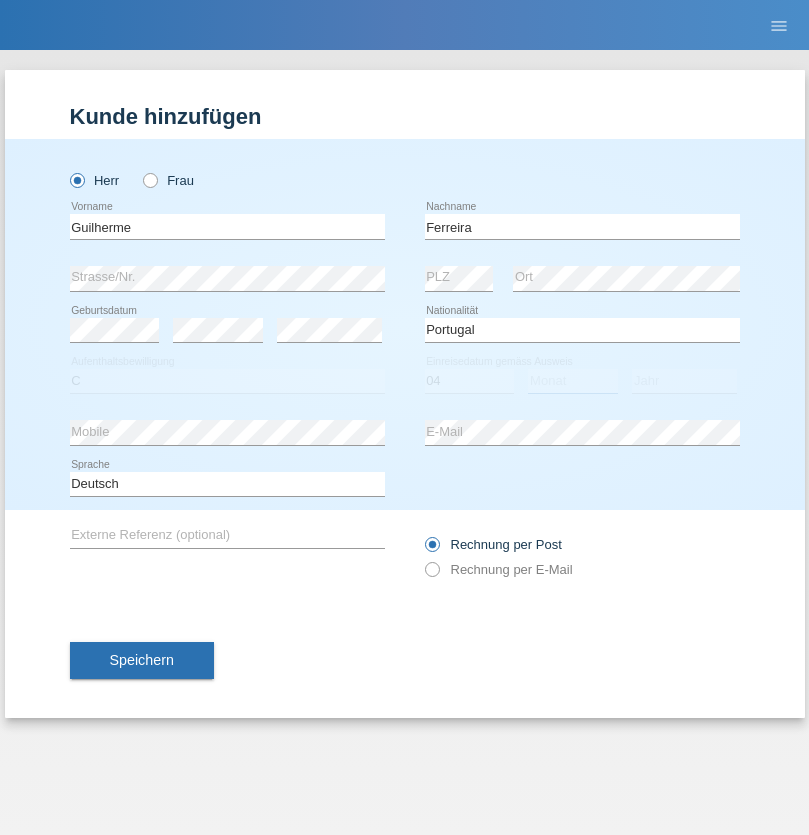 select on "09" 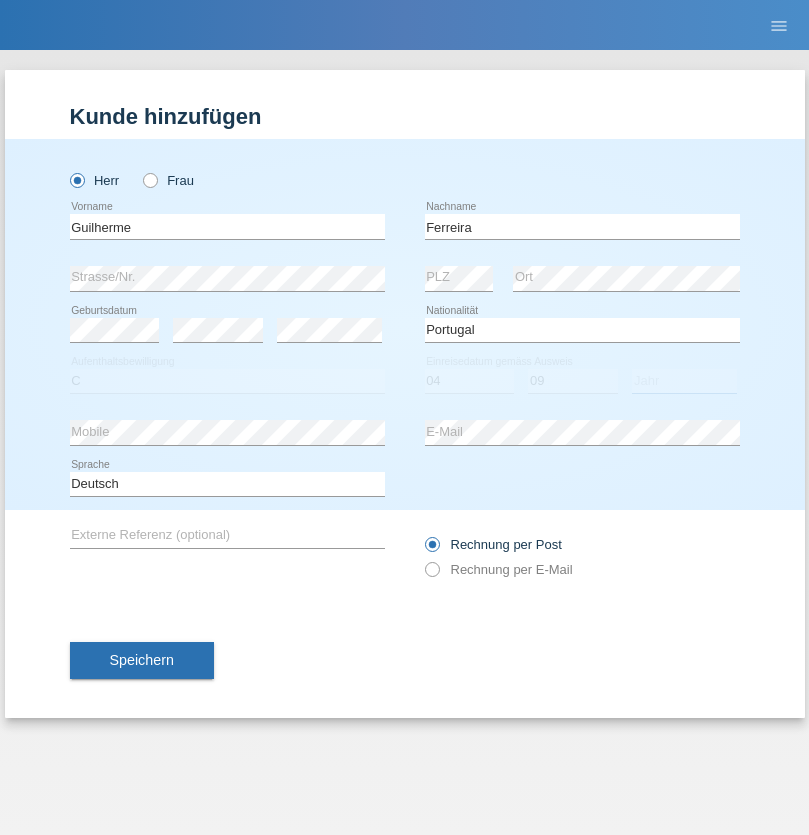 select on "2021" 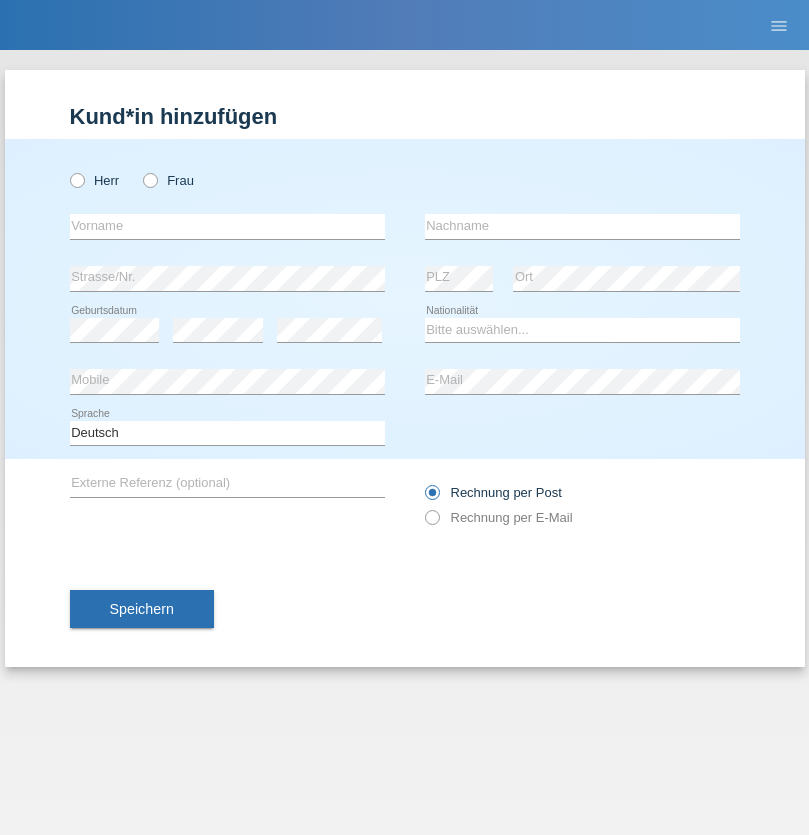 scroll, scrollTop: 0, scrollLeft: 0, axis: both 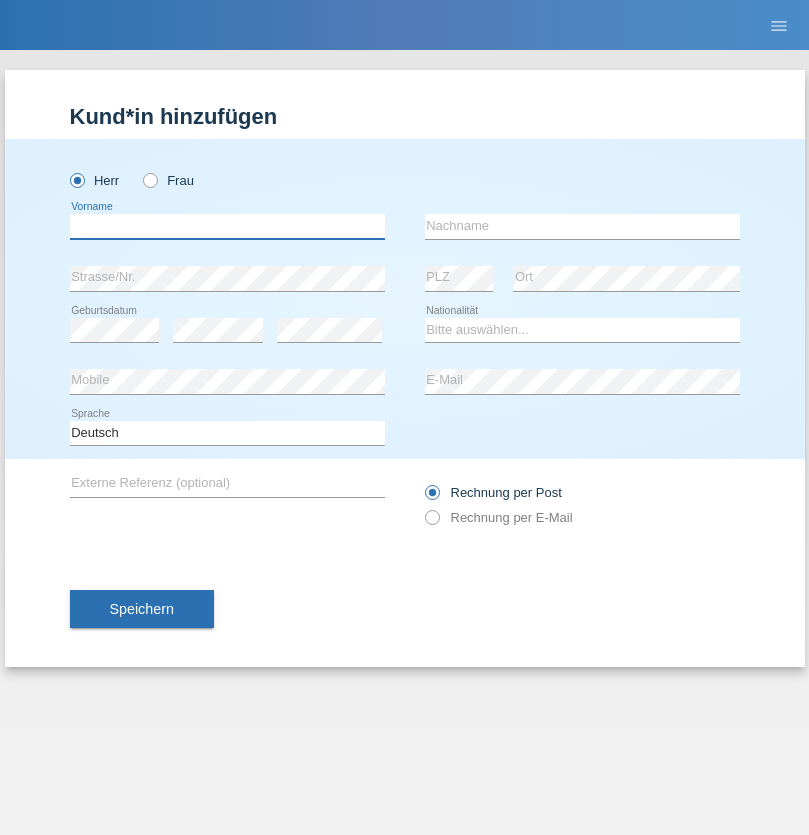 click at bounding box center (227, 226) 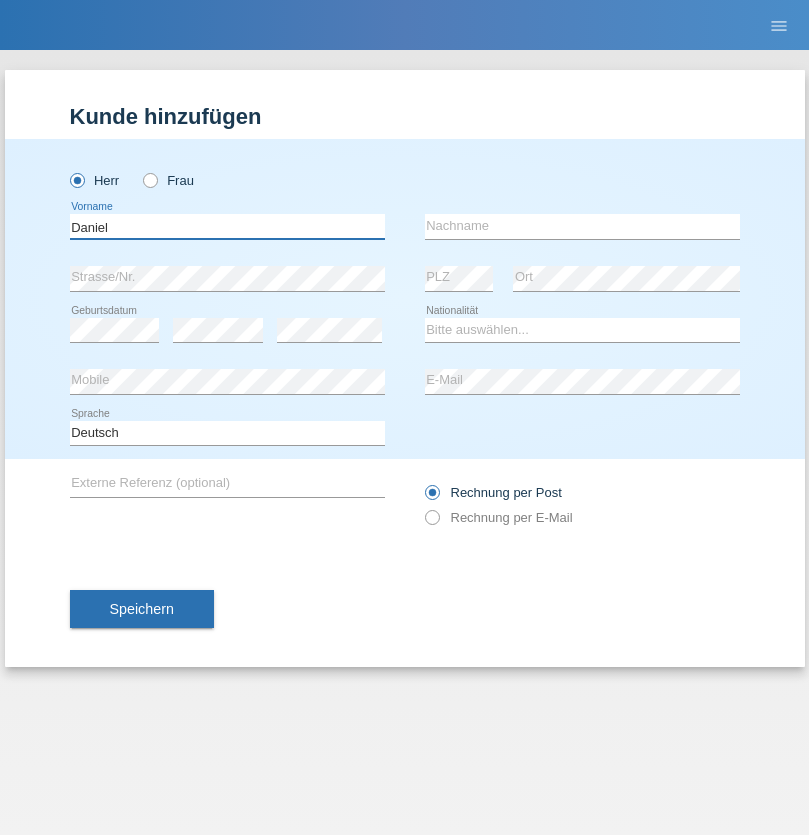 type on "Daniel" 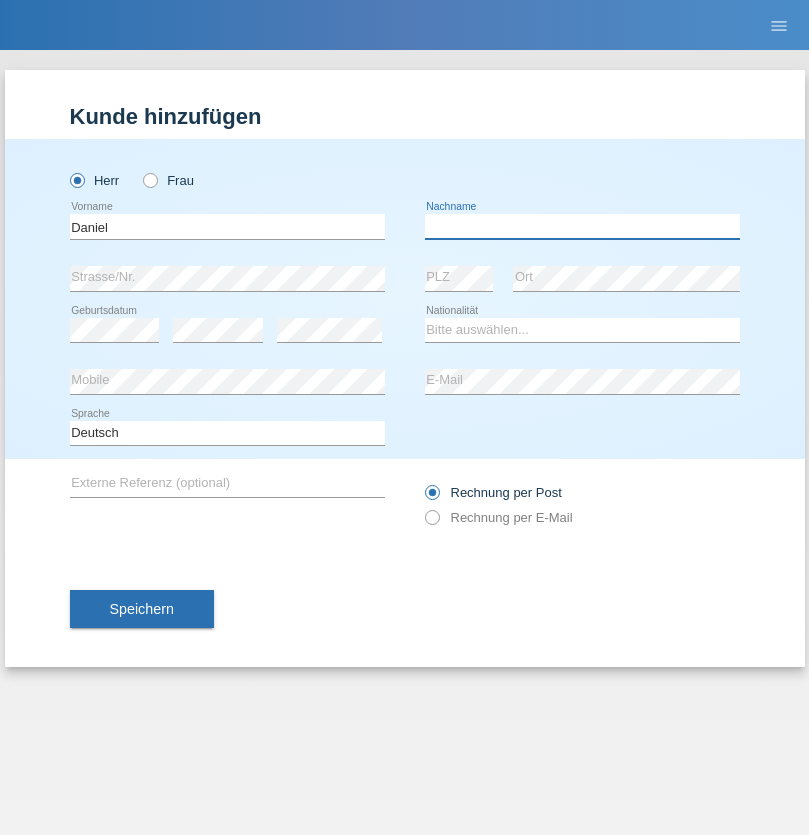 click at bounding box center (582, 226) 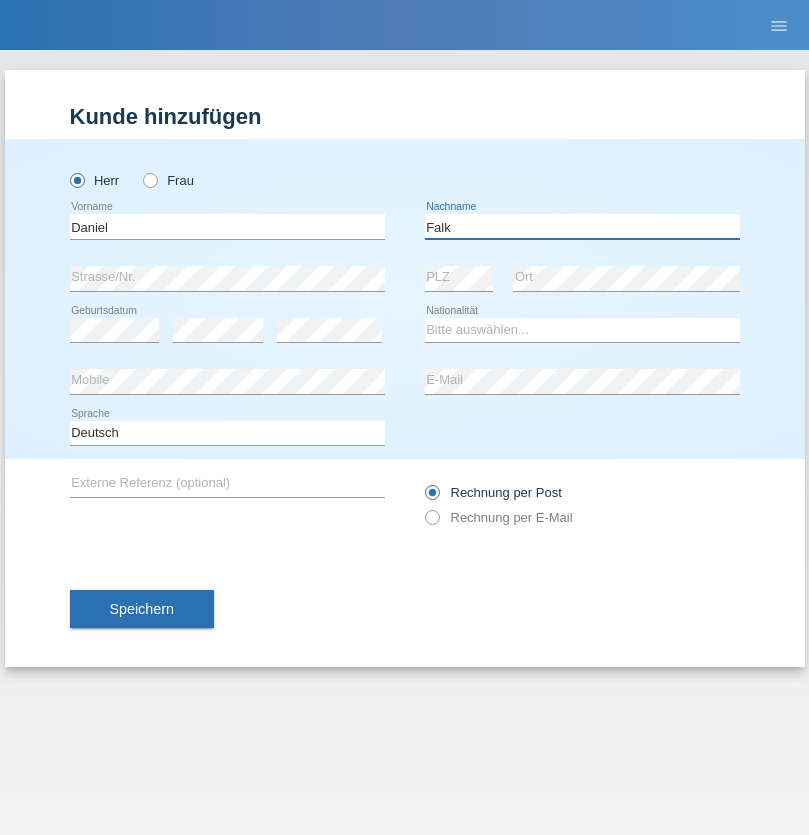 type on "Falk" 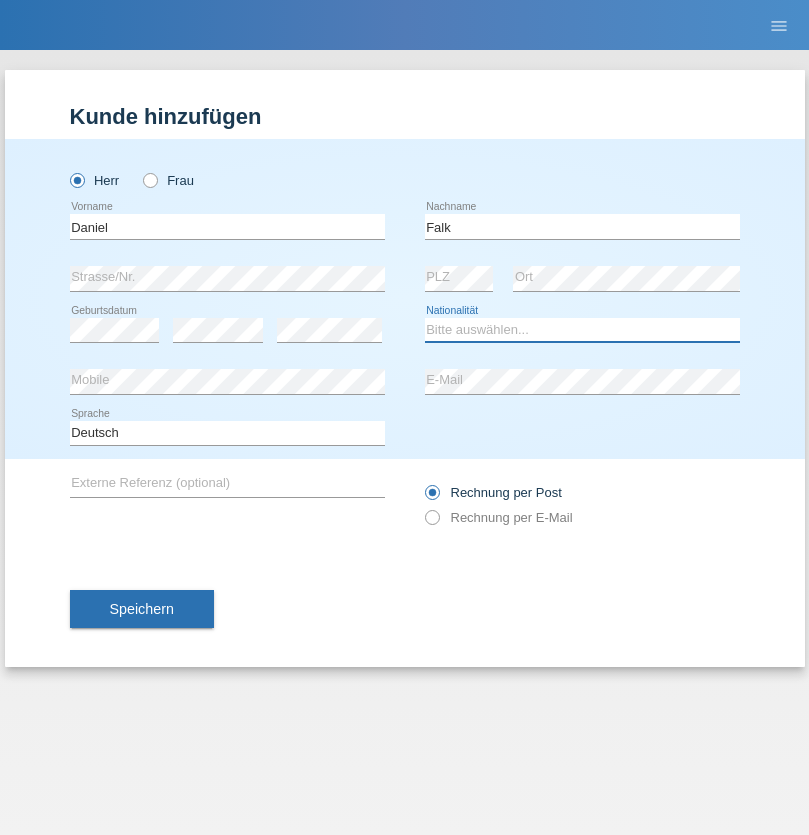 select on "CH" 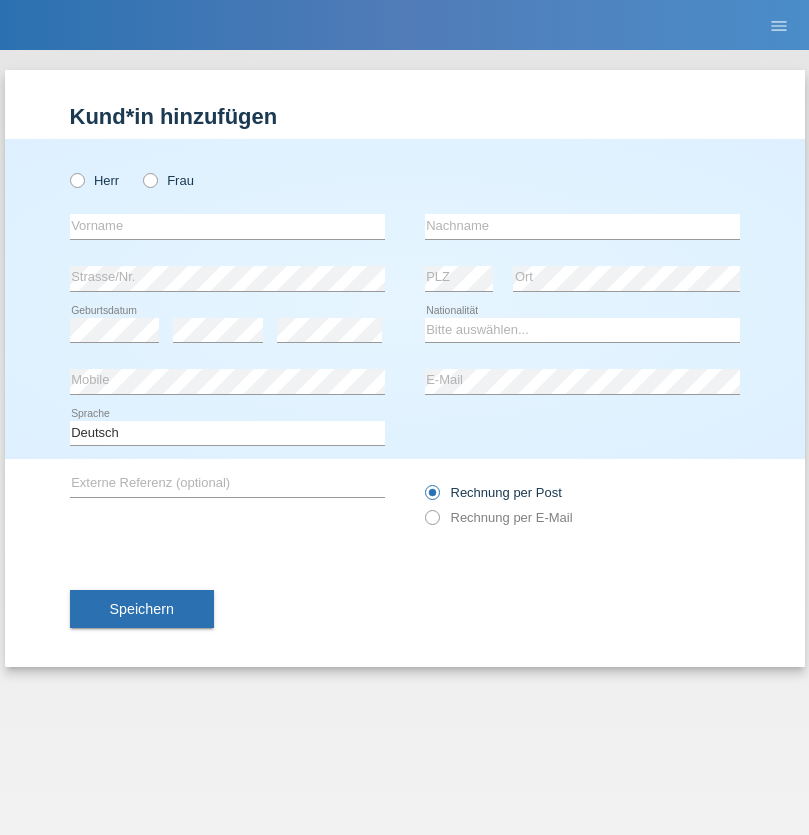 scroll, scrollTop: 0, scrollLeft: 0, axis: both 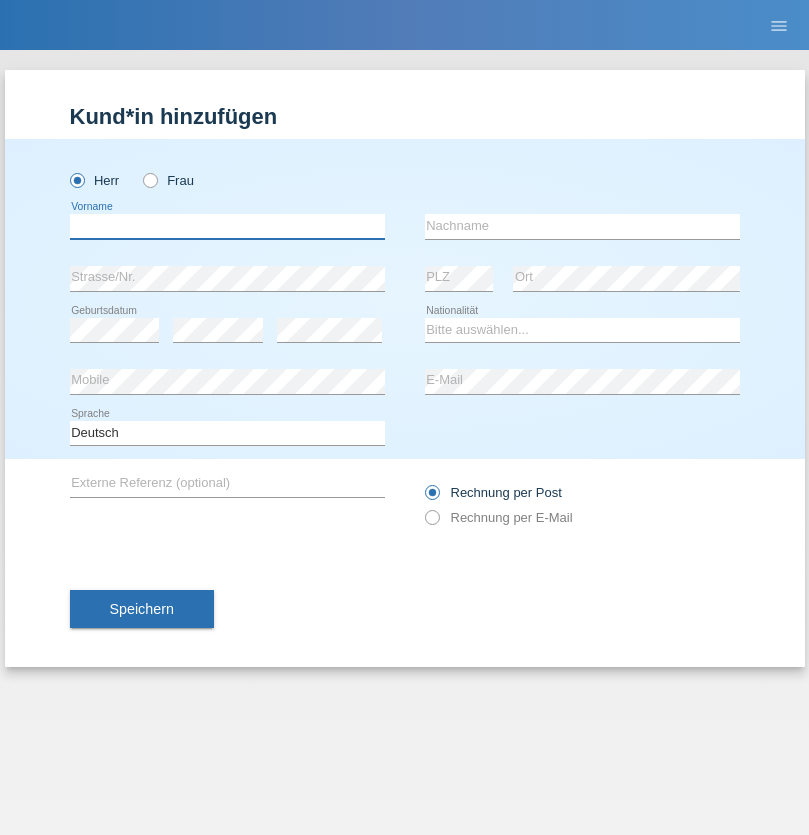 click at bounding box center [227, 226] 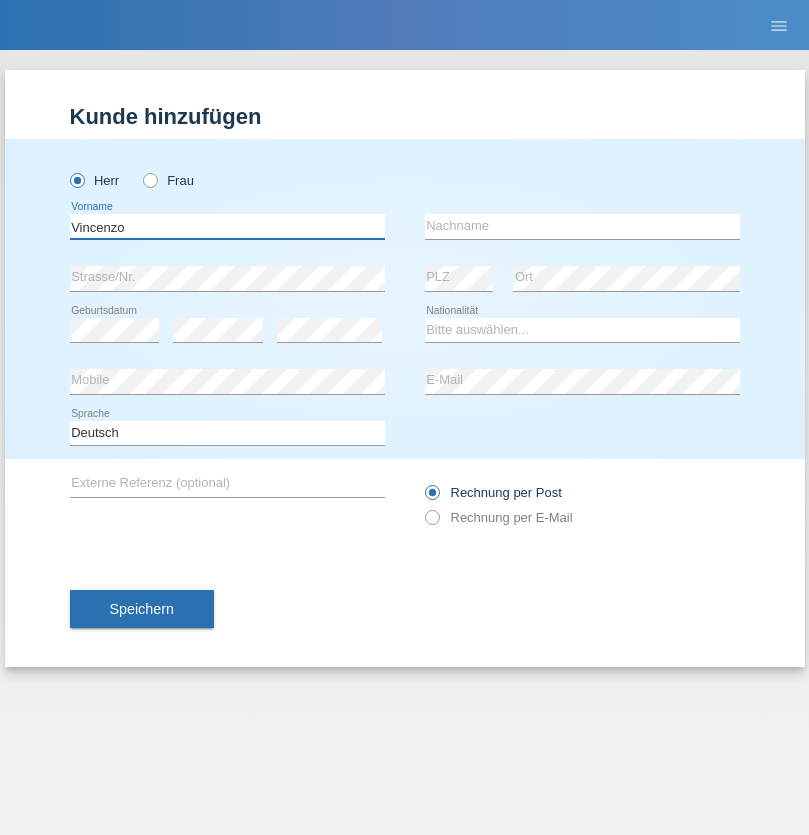 type on "Vincenzo" 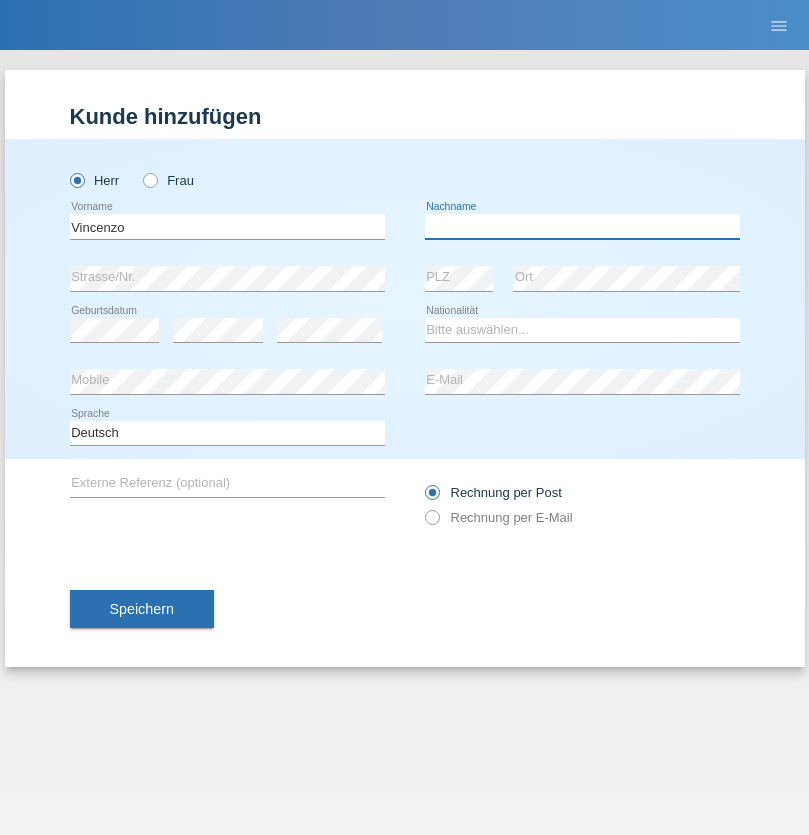 click at bounding box center [582, 226] 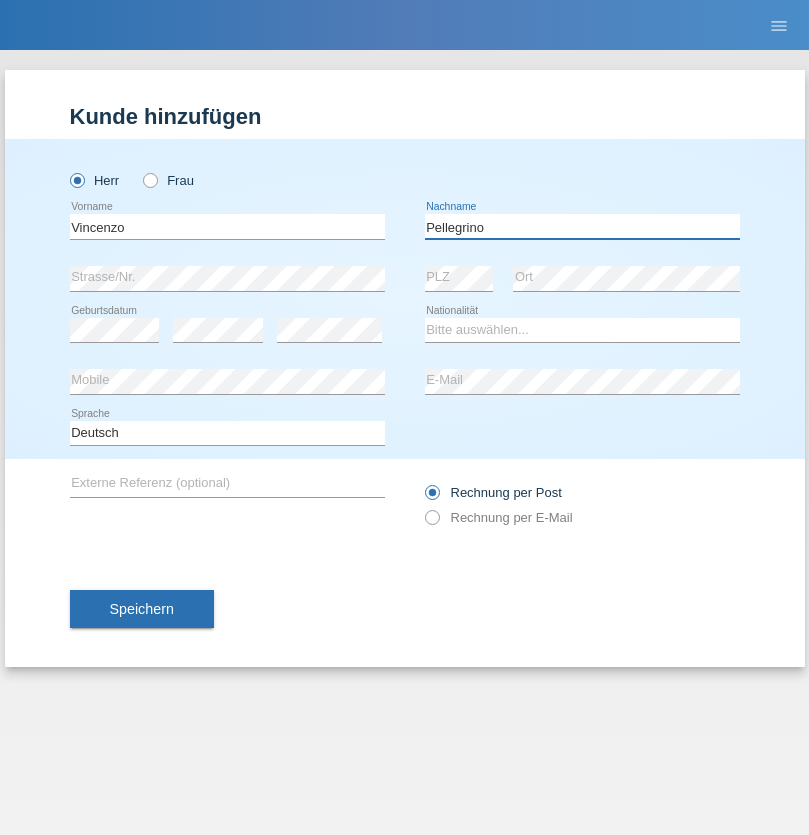 type on "Pellegrino" 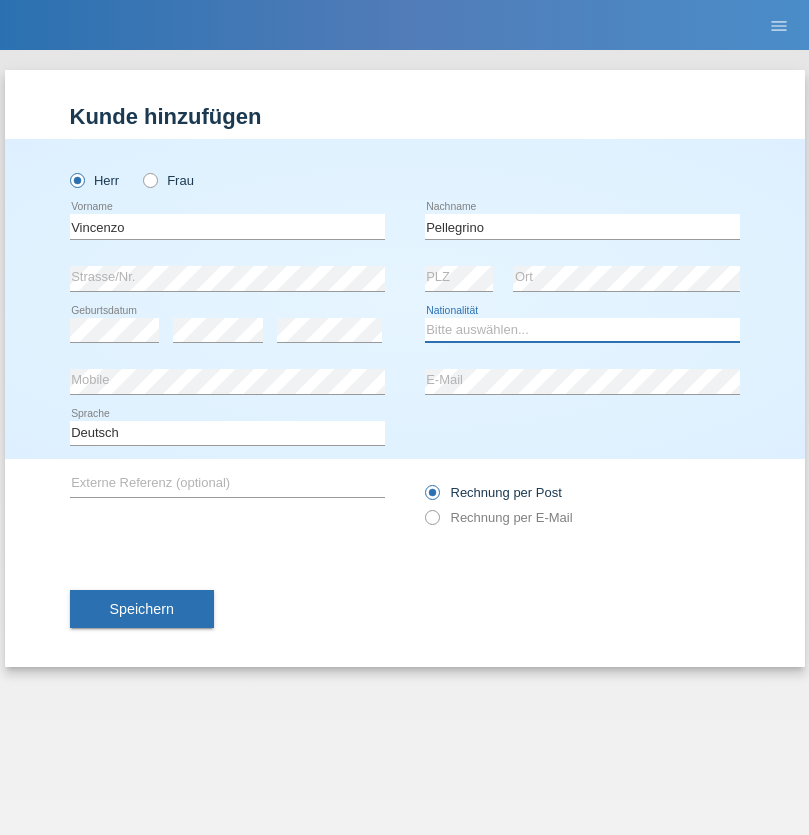 select on "IT" 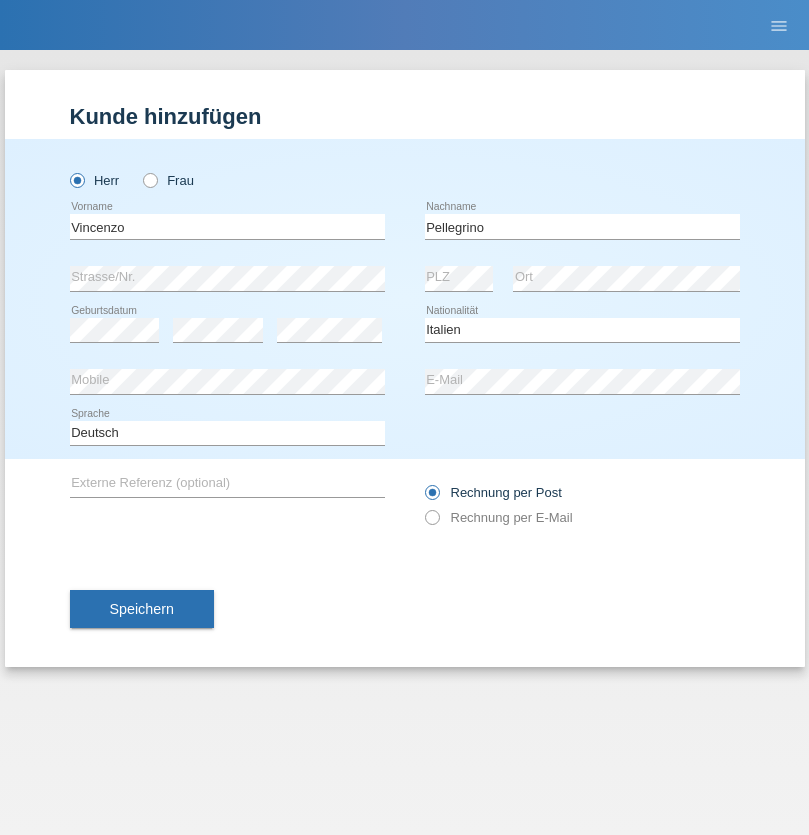 select on "C" 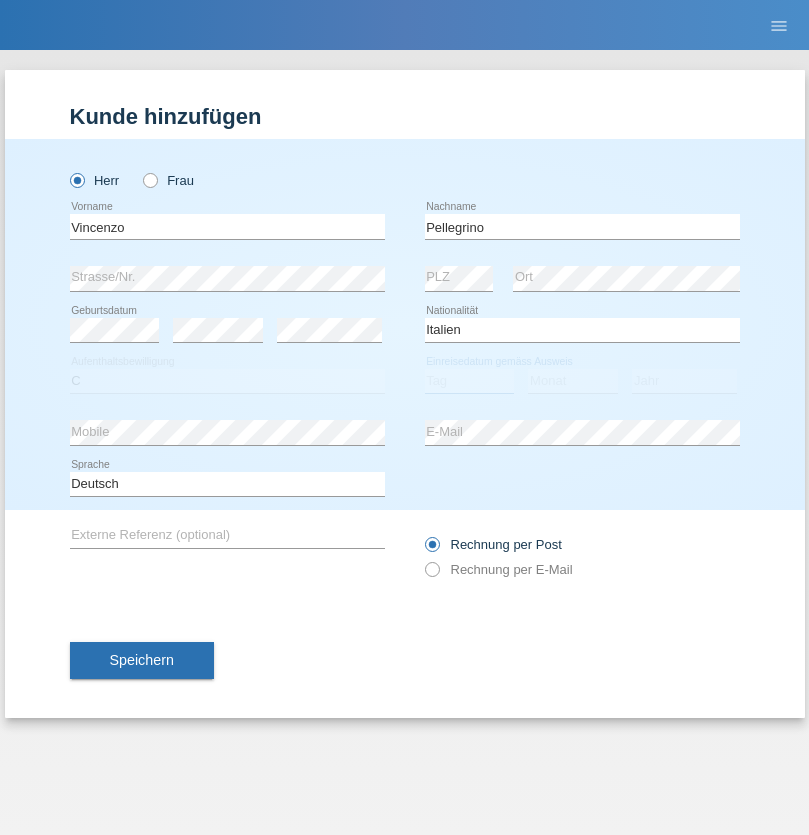 select on "07" 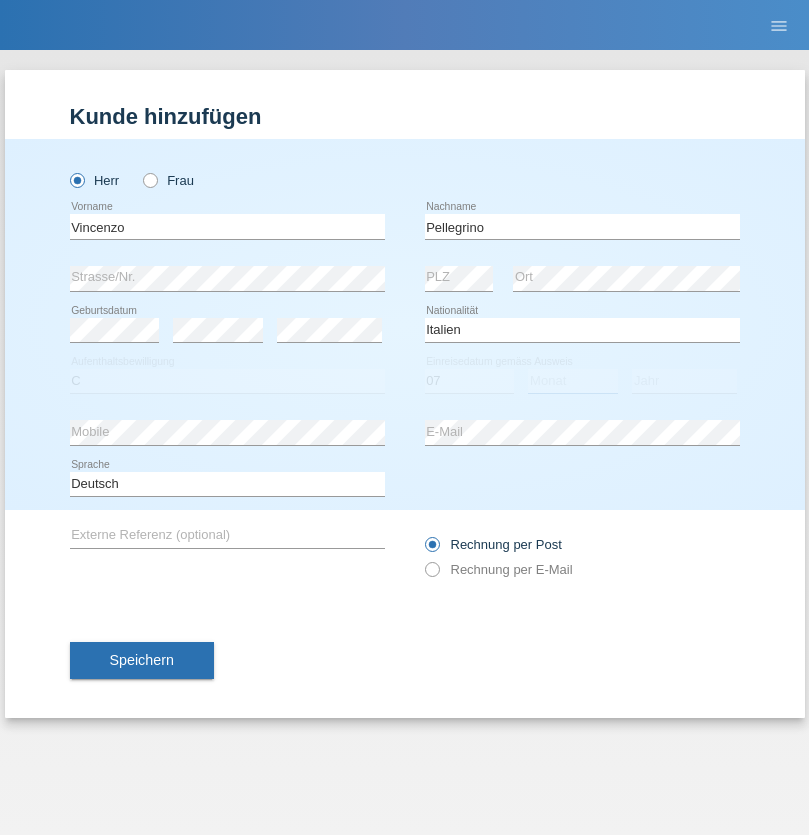 select on "07" 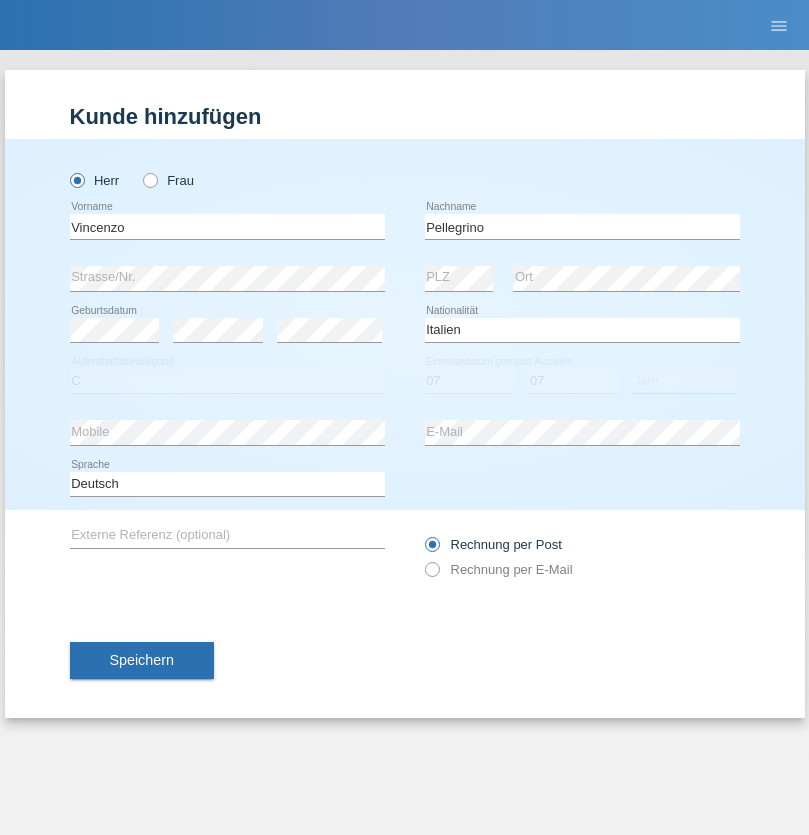 select on "2021" 